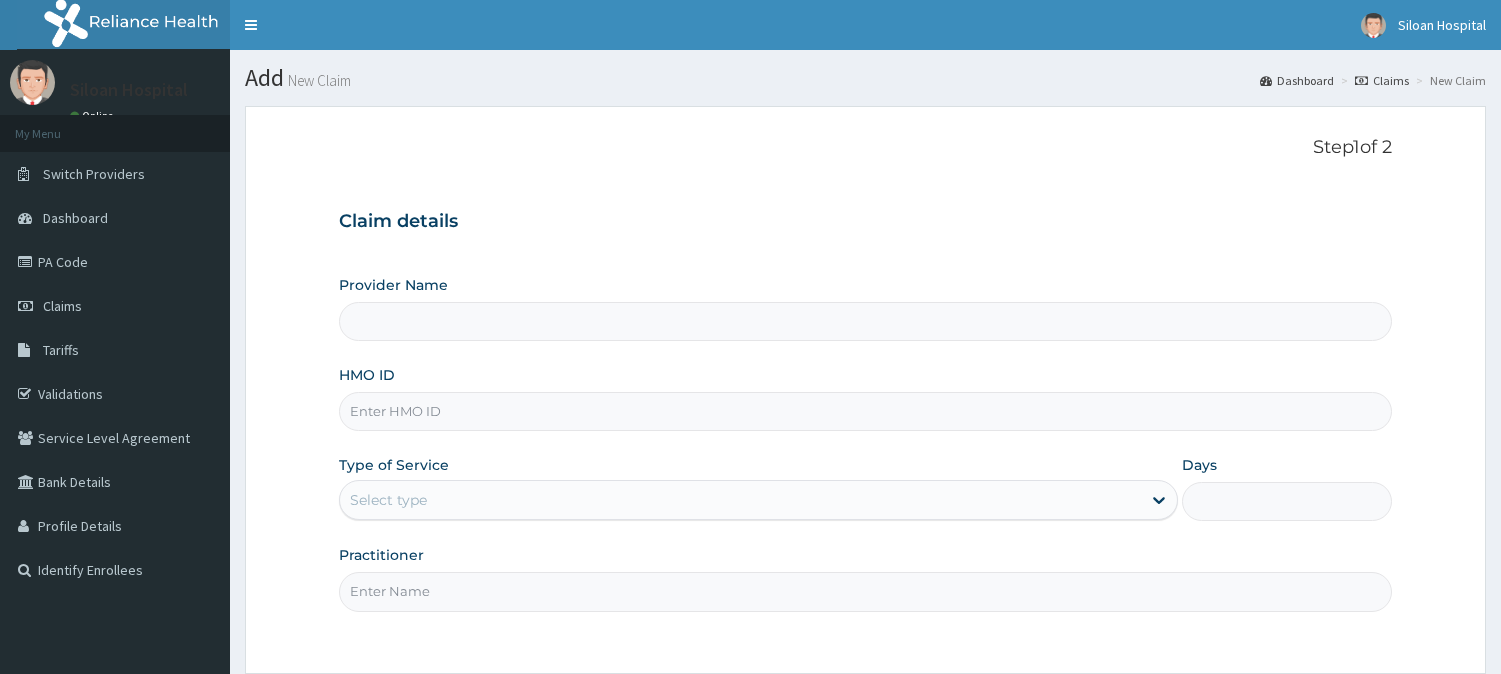scroll, scrollTop: 0, scrollLeft: 0, axis: both 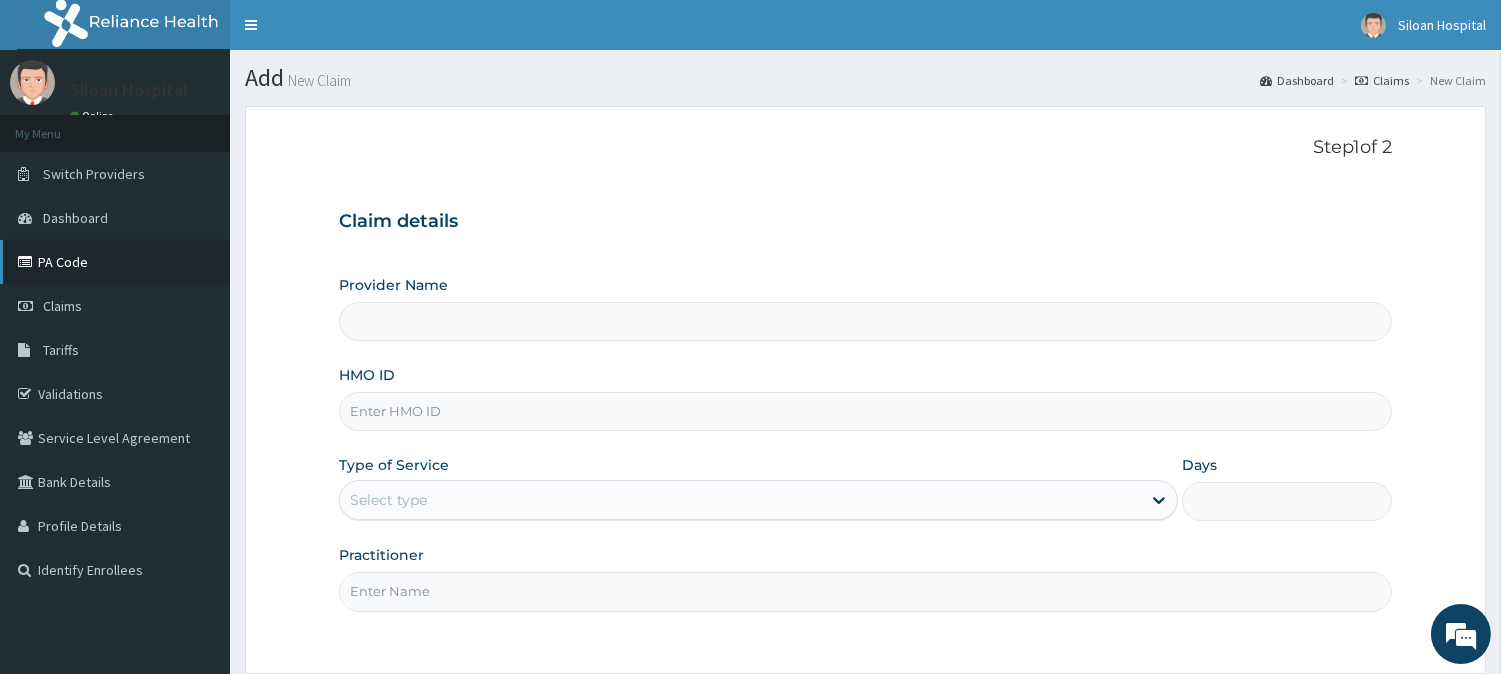 click on "PA Code" at bounding box center [115, 262] 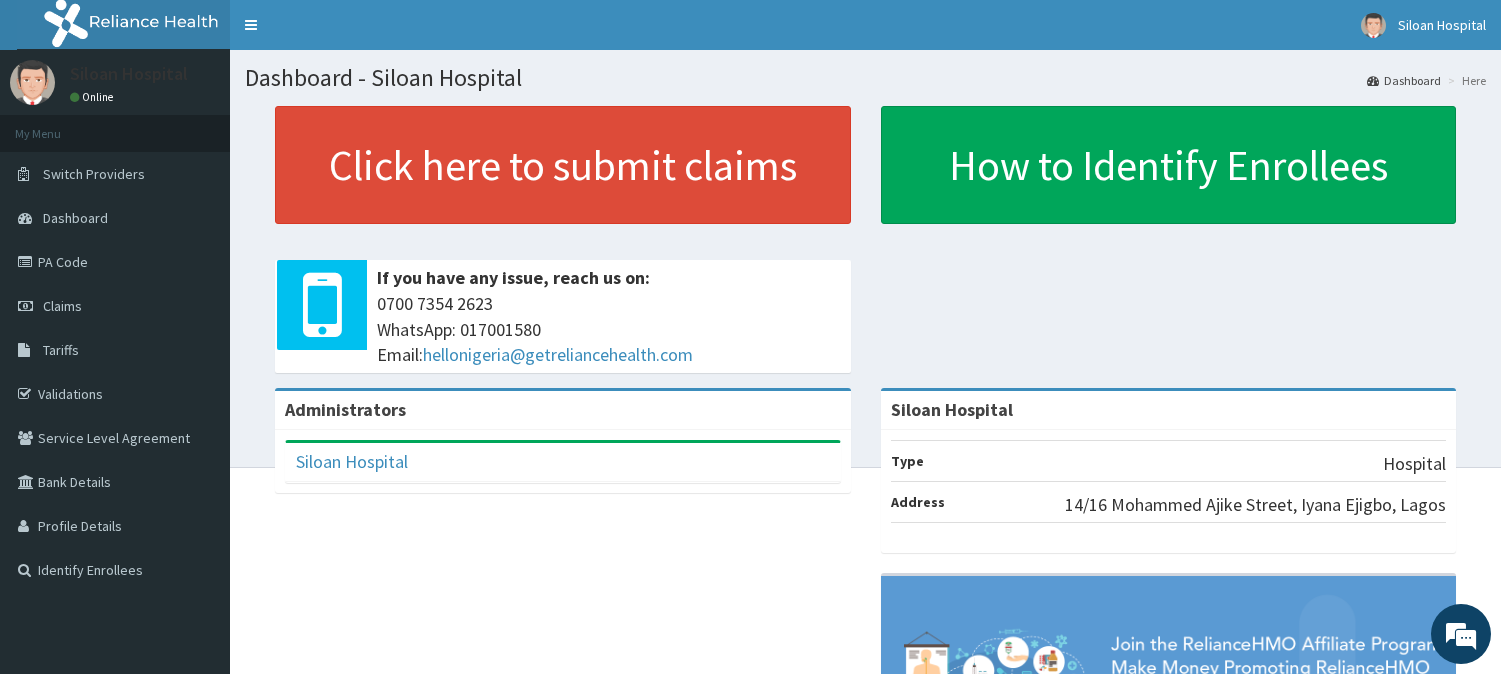 scroll, scrollTop: 0, scrollLeft: 0, axis: both 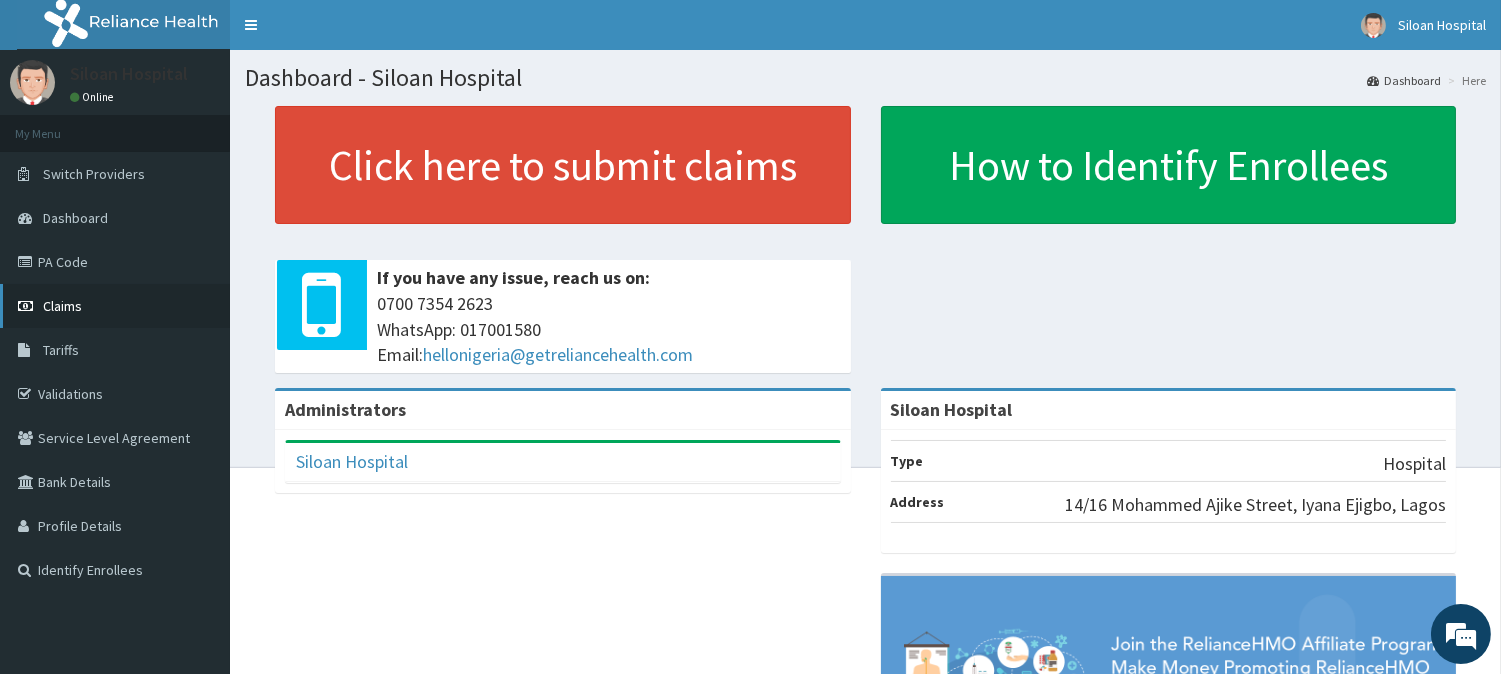 click on "Claims" at bounding box center [115, 306] 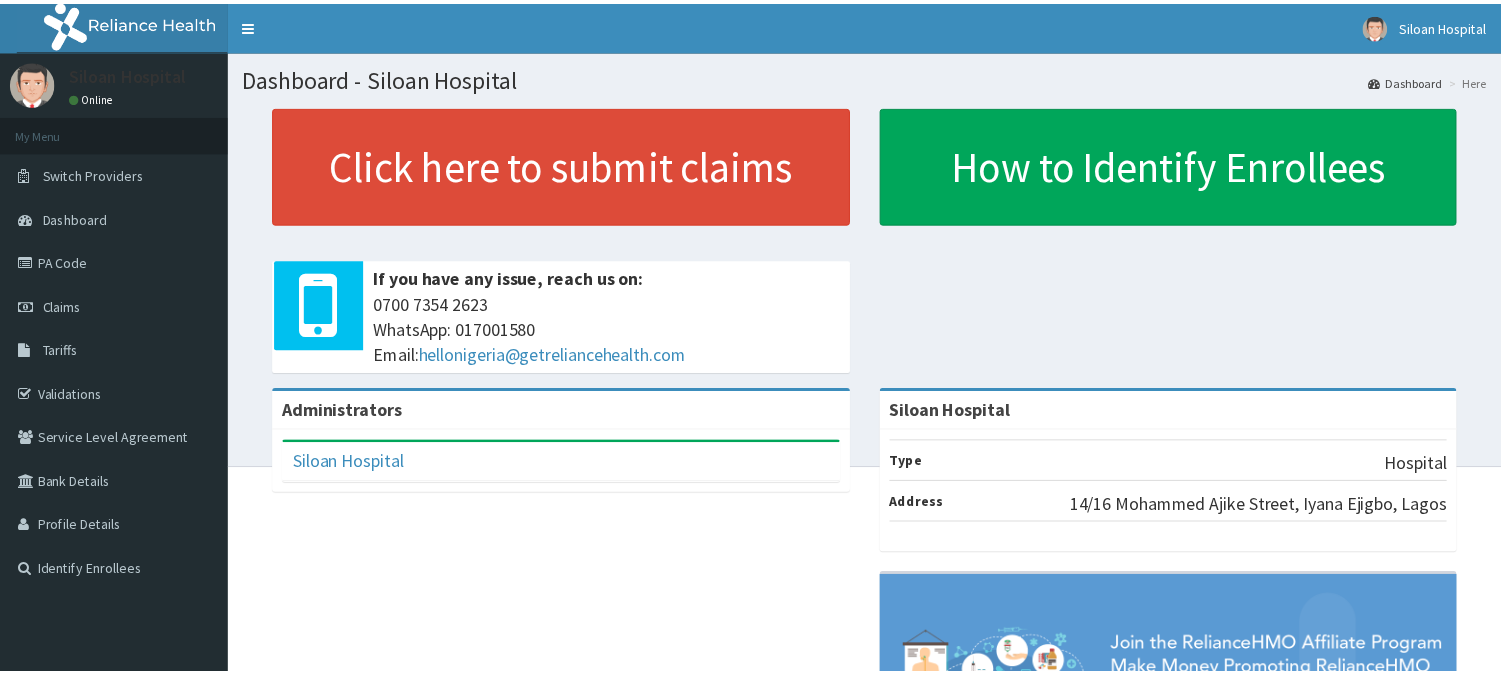scroll, scrollTop: 0, scrollLeft: 0, axis: both 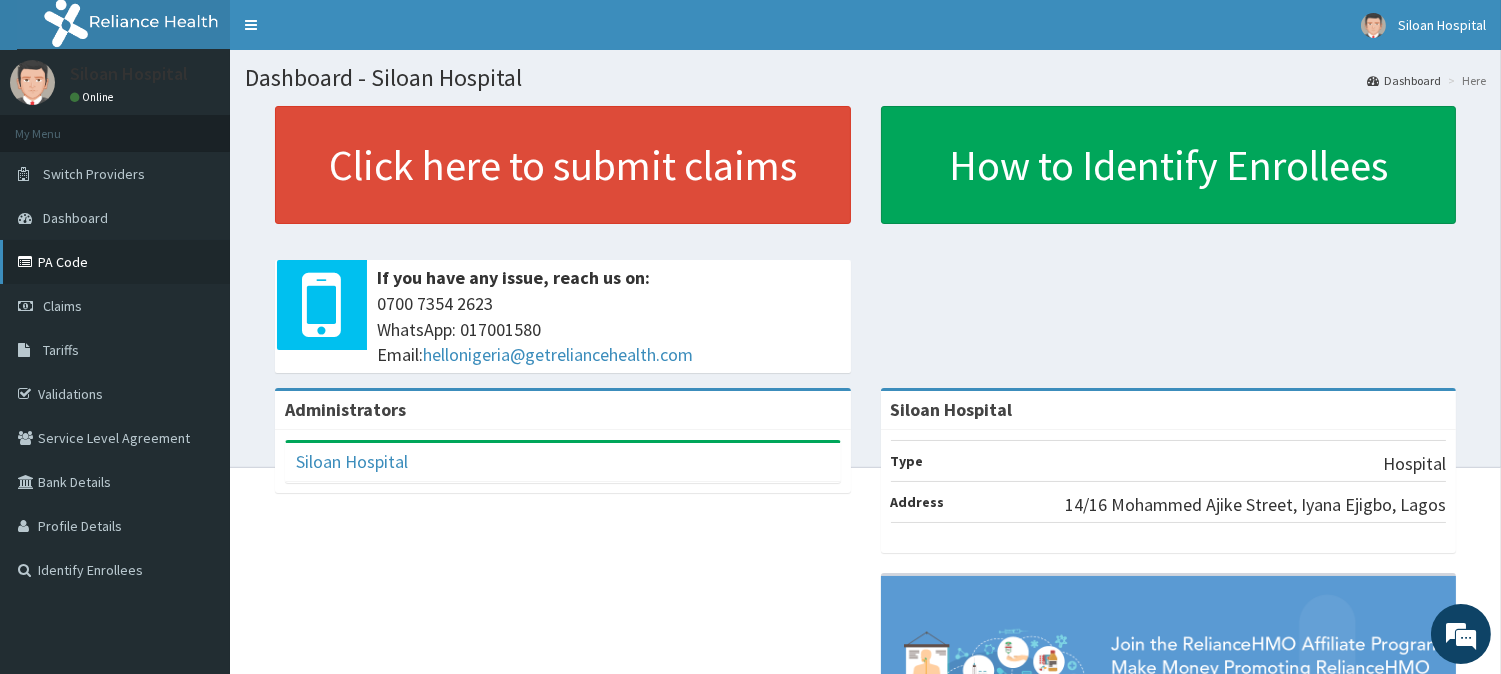 click on "PA Code" at bounding box center [115, 262] 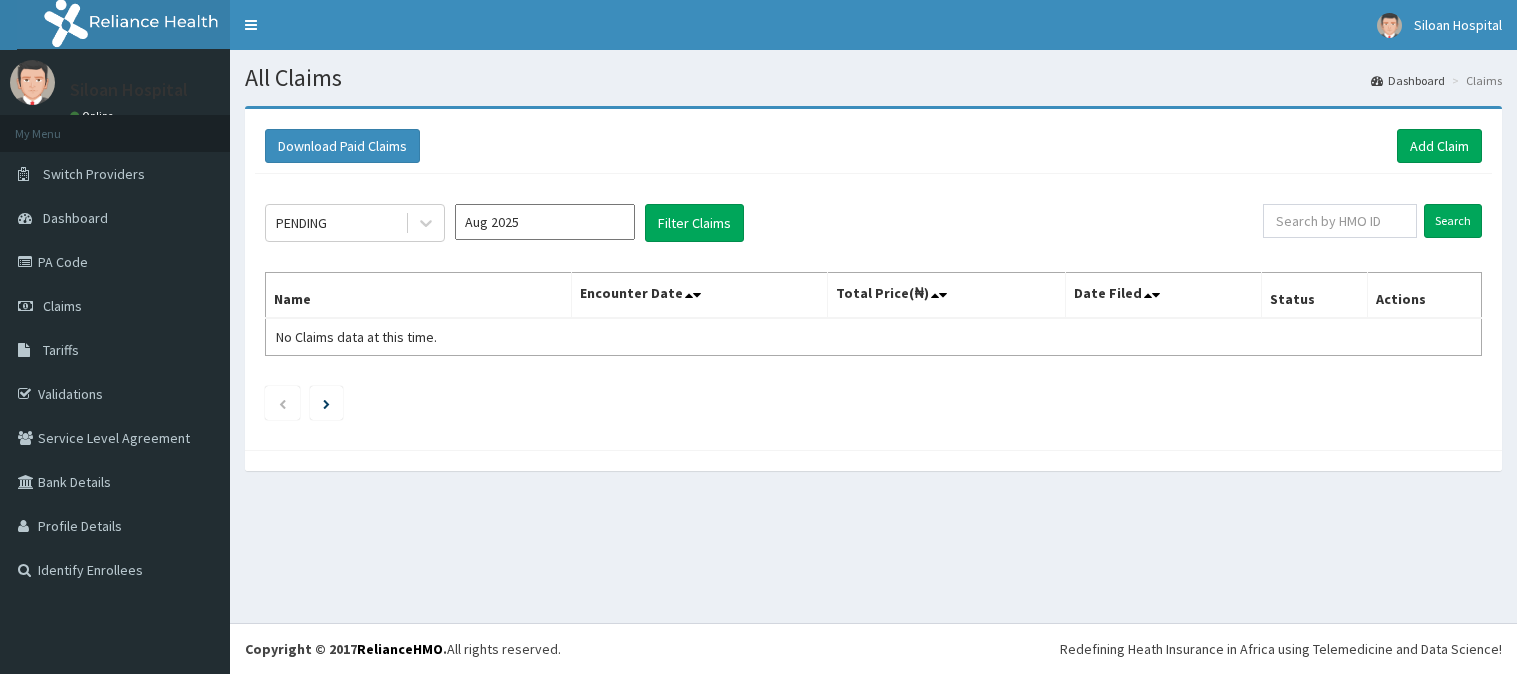 scroll, scrollTop: 0, scrollLeft: 0, axis: both 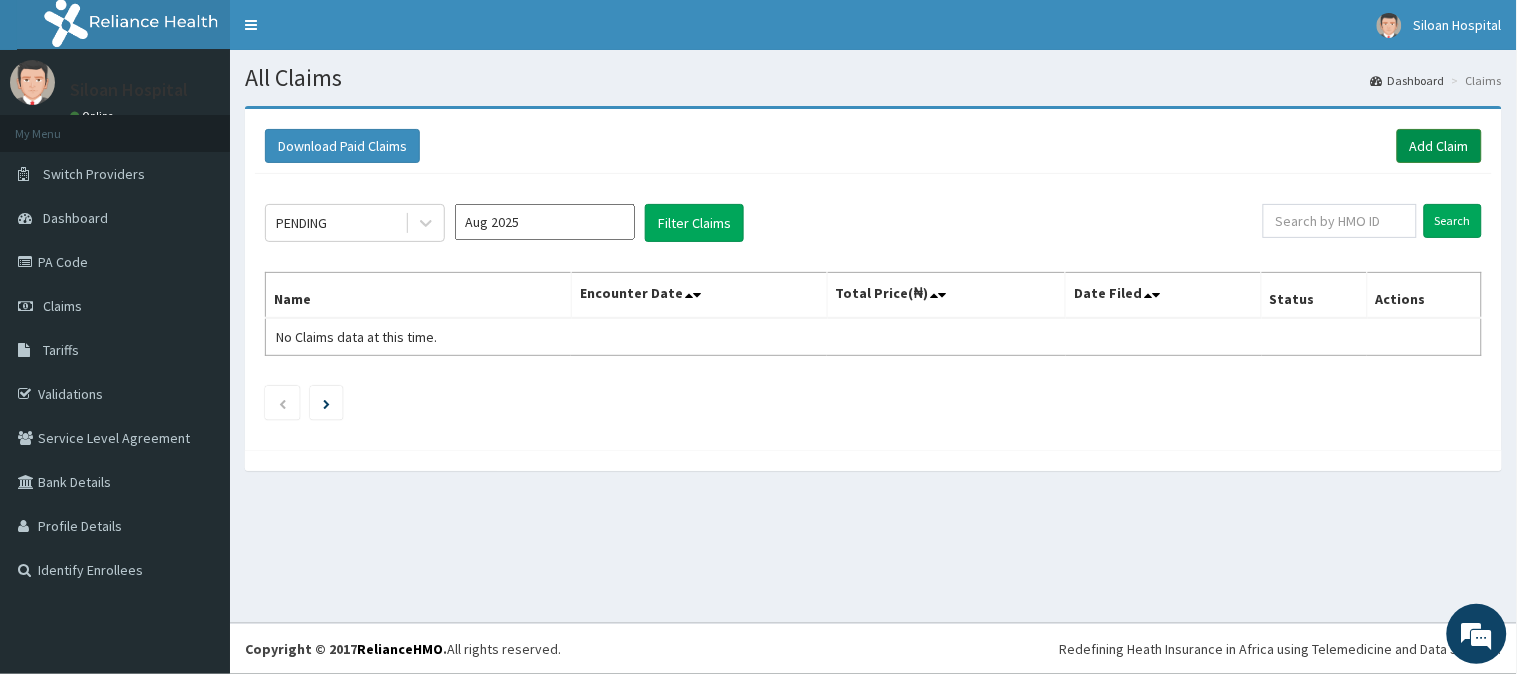 click on "Add Claim" at bounding box center (1439, 146) 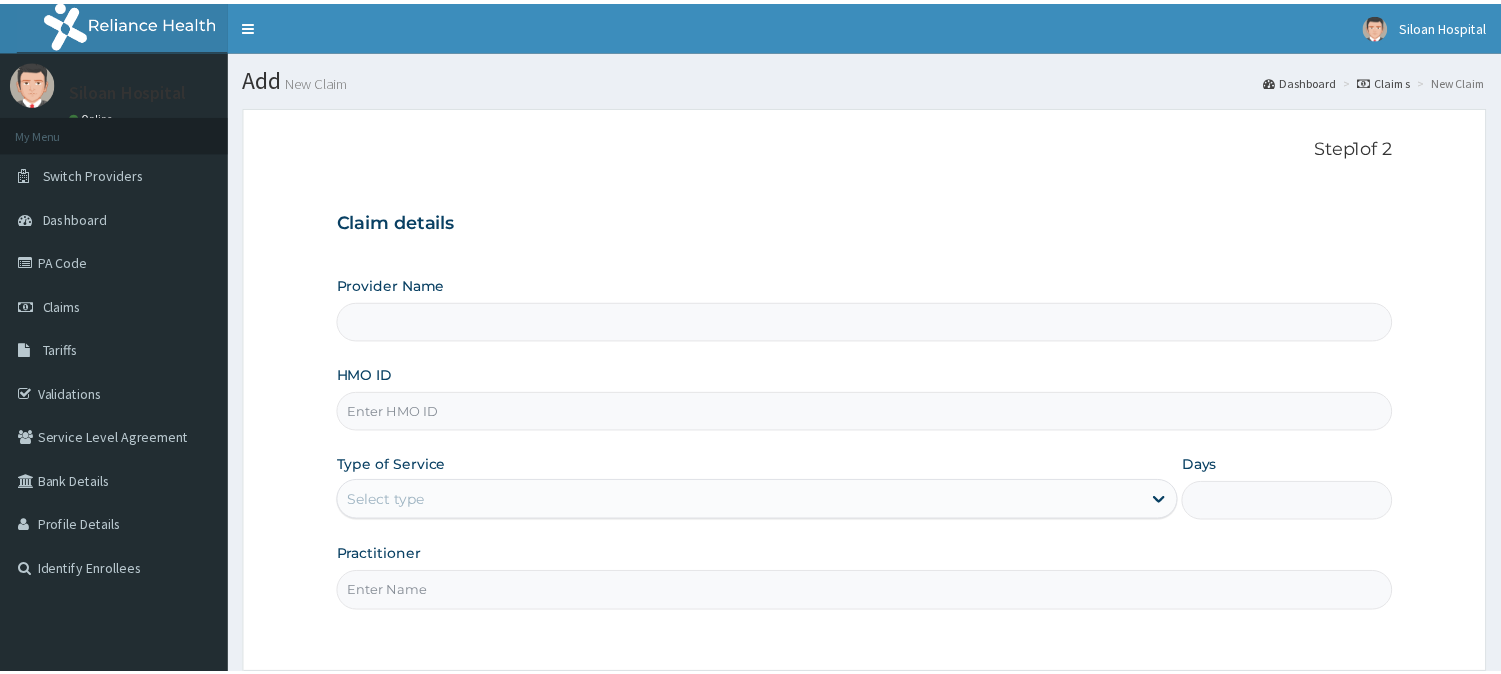 scroll, scrollTop: 0, scrollLeft: 0, axis: both 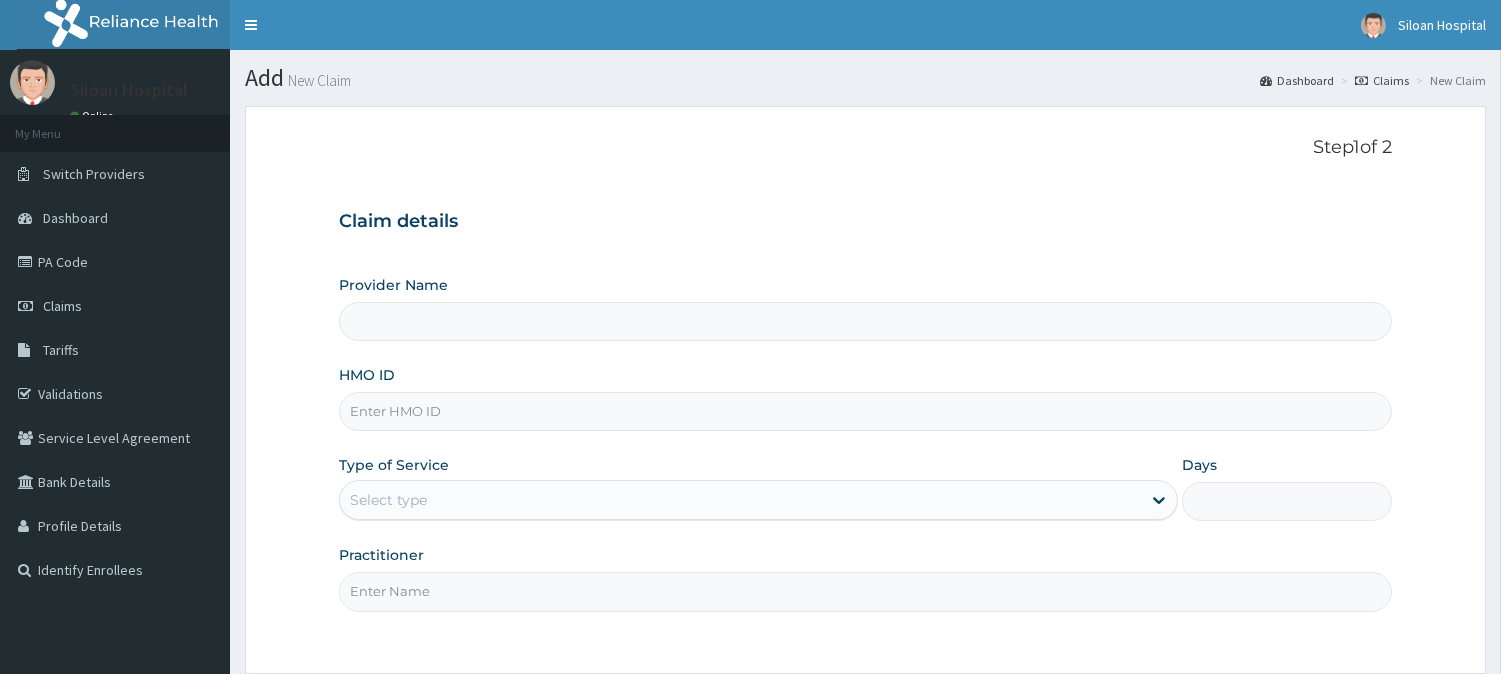type on "Siloan Hospital" 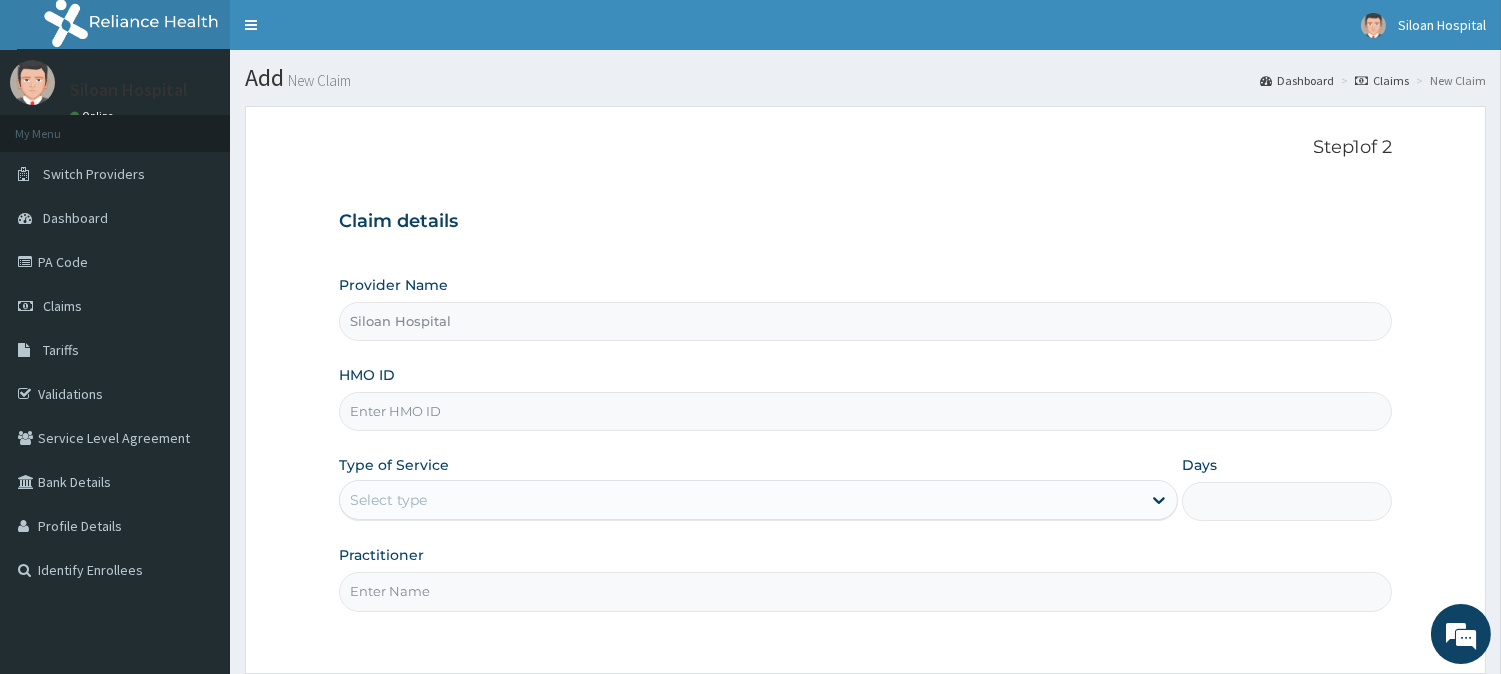 scroll, scrollTop: 0, scrollLeft: 0, axis: both 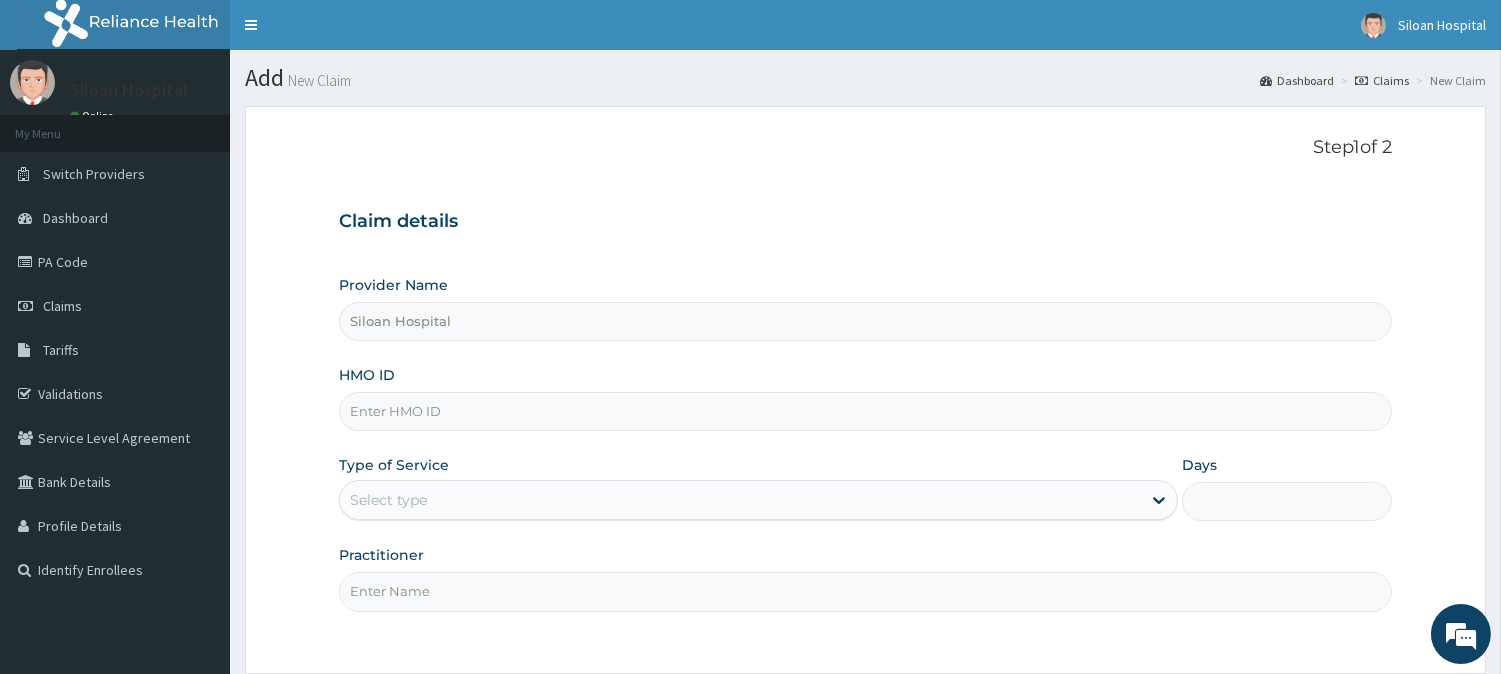 click on "HMO ID" at bounding box center (865, 411) 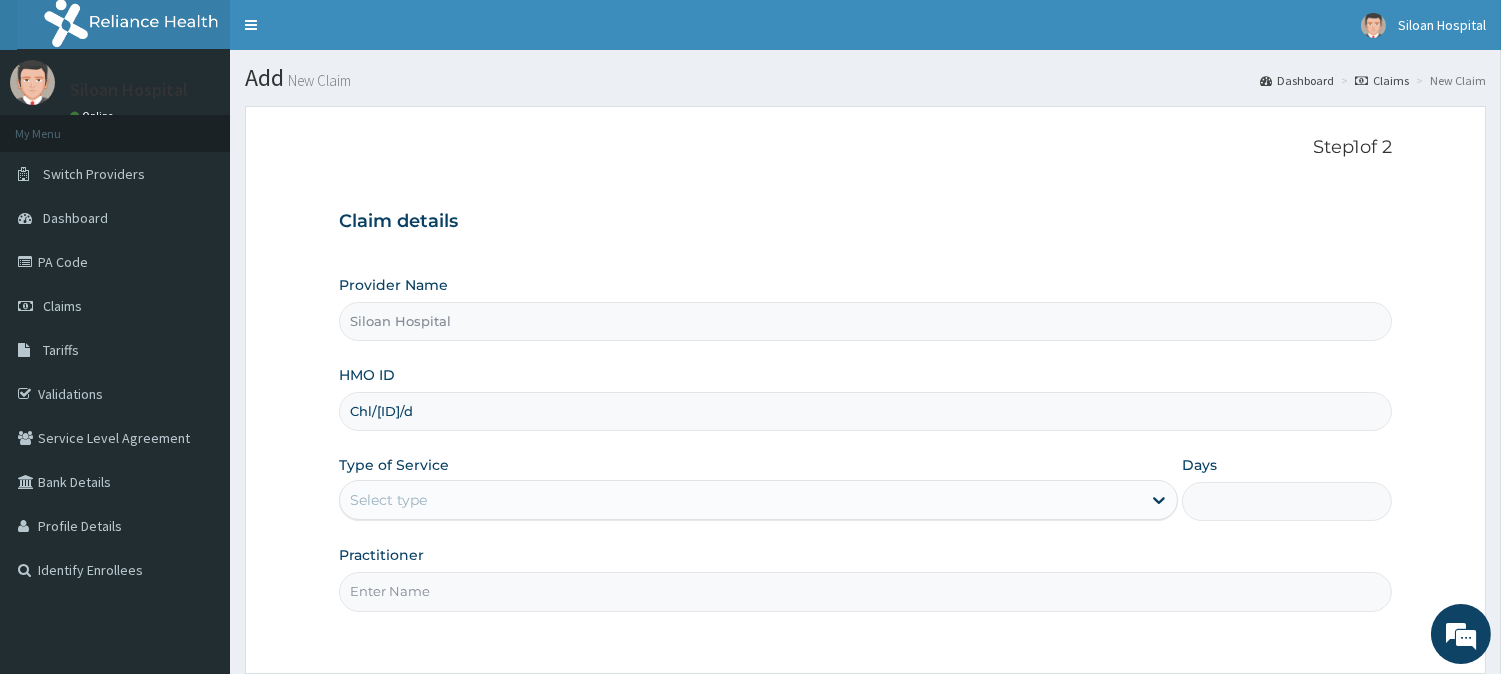 type on "Chl/[ID]/d" 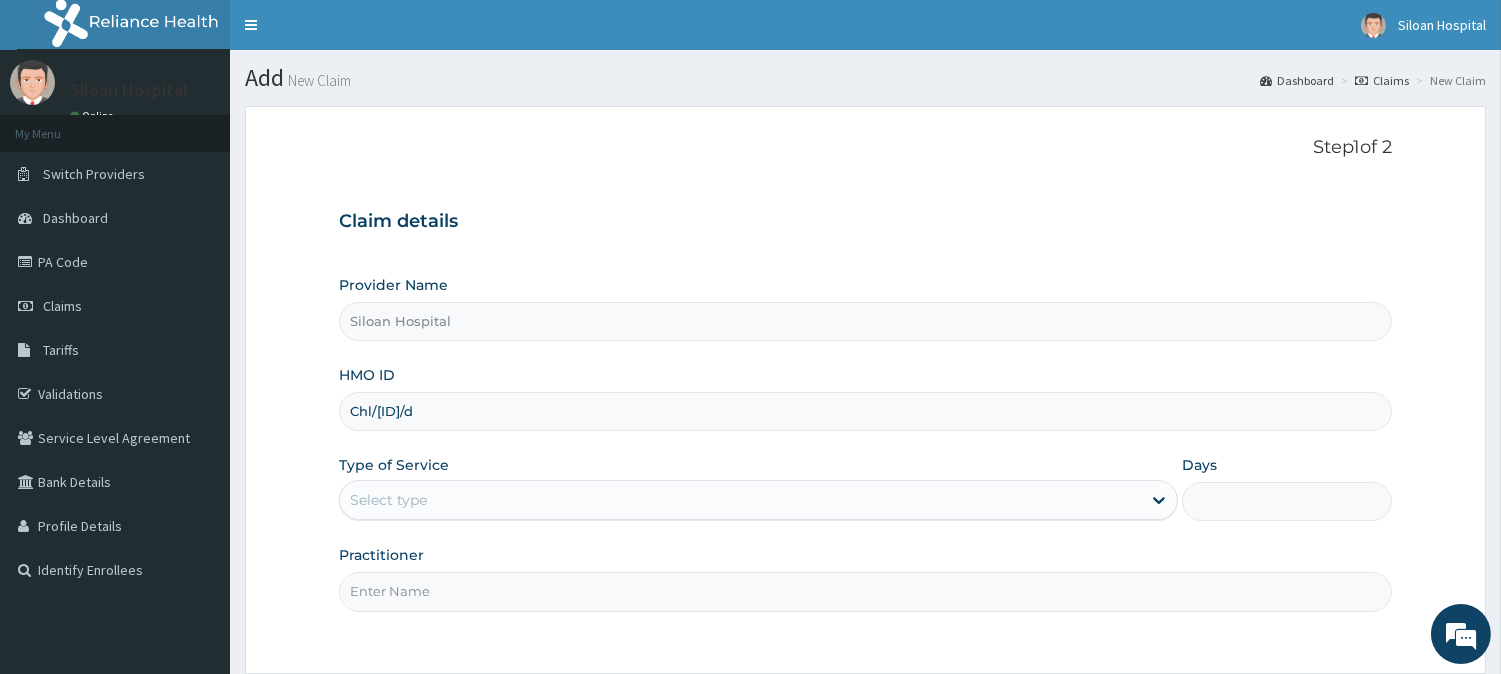 scroll, scrollTop: 0, scrollLeft: 0, axis: both 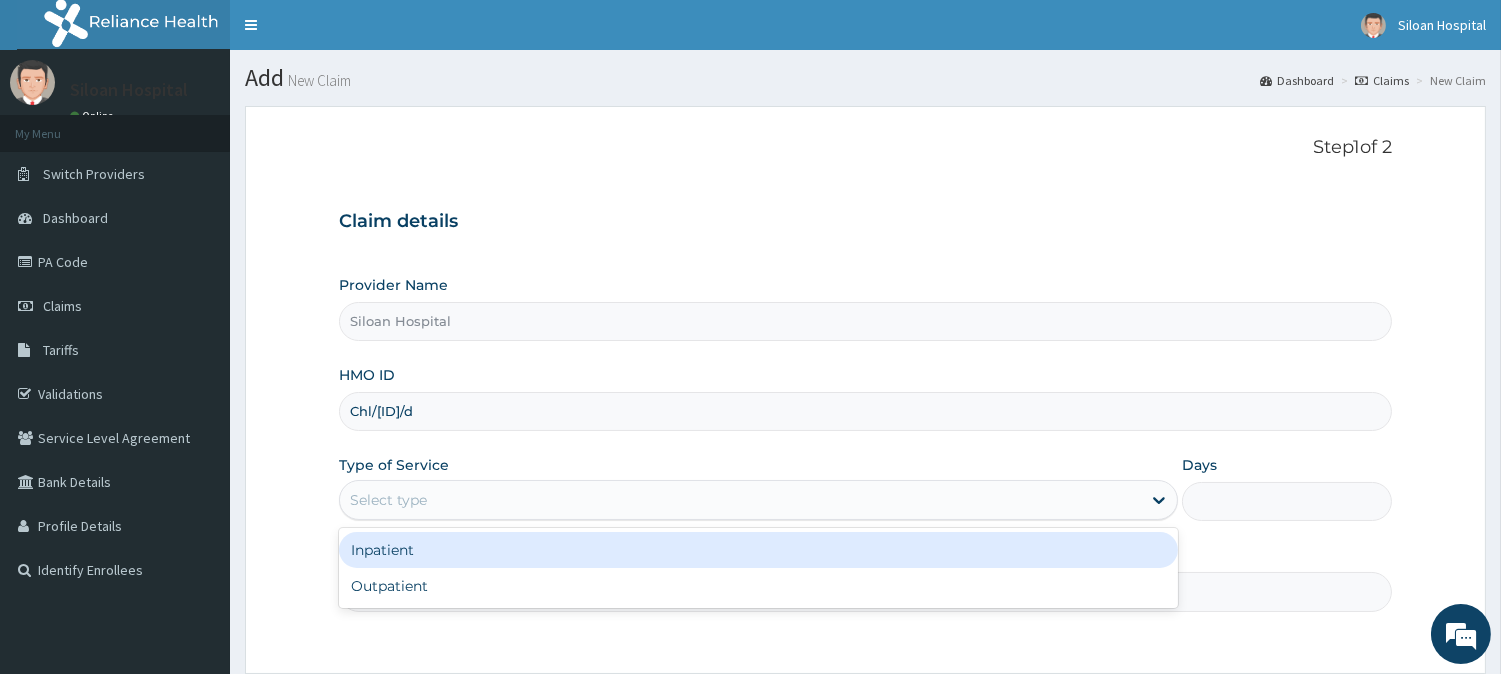 drag, startPoint x: 764, startPoint y: 498, endPoint x: 736, endPoint y: 574, distance: 80.99383 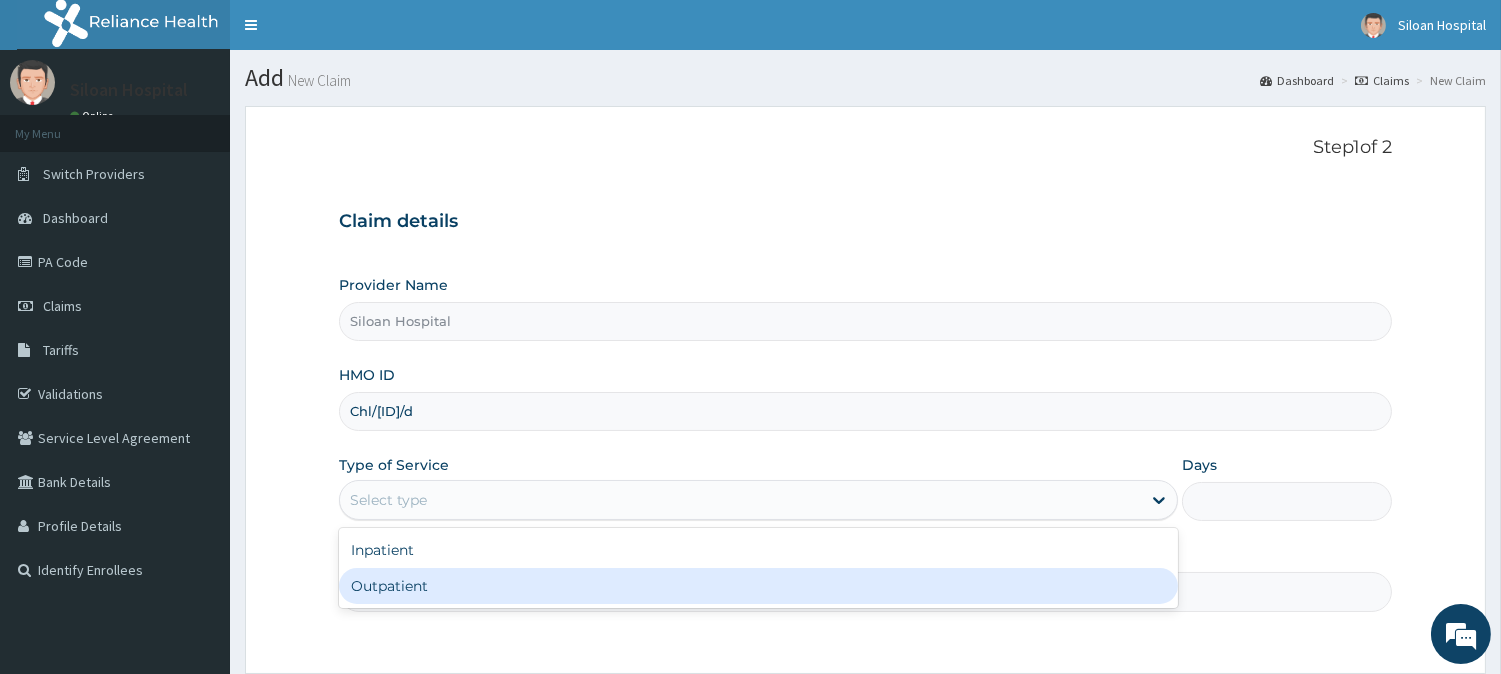 click on "Outpatient" at bounding box center (758, 586) 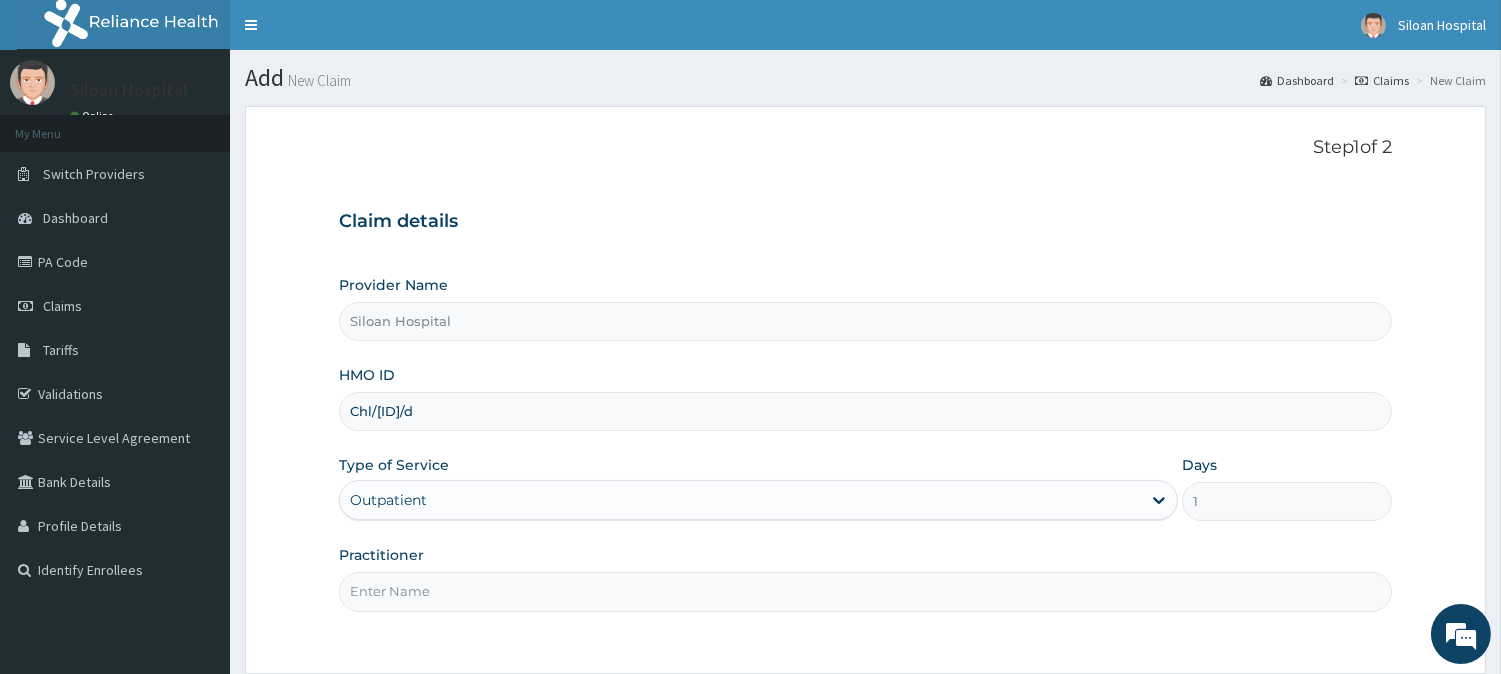click on "Practitioner" at bounding box center [865, 591] 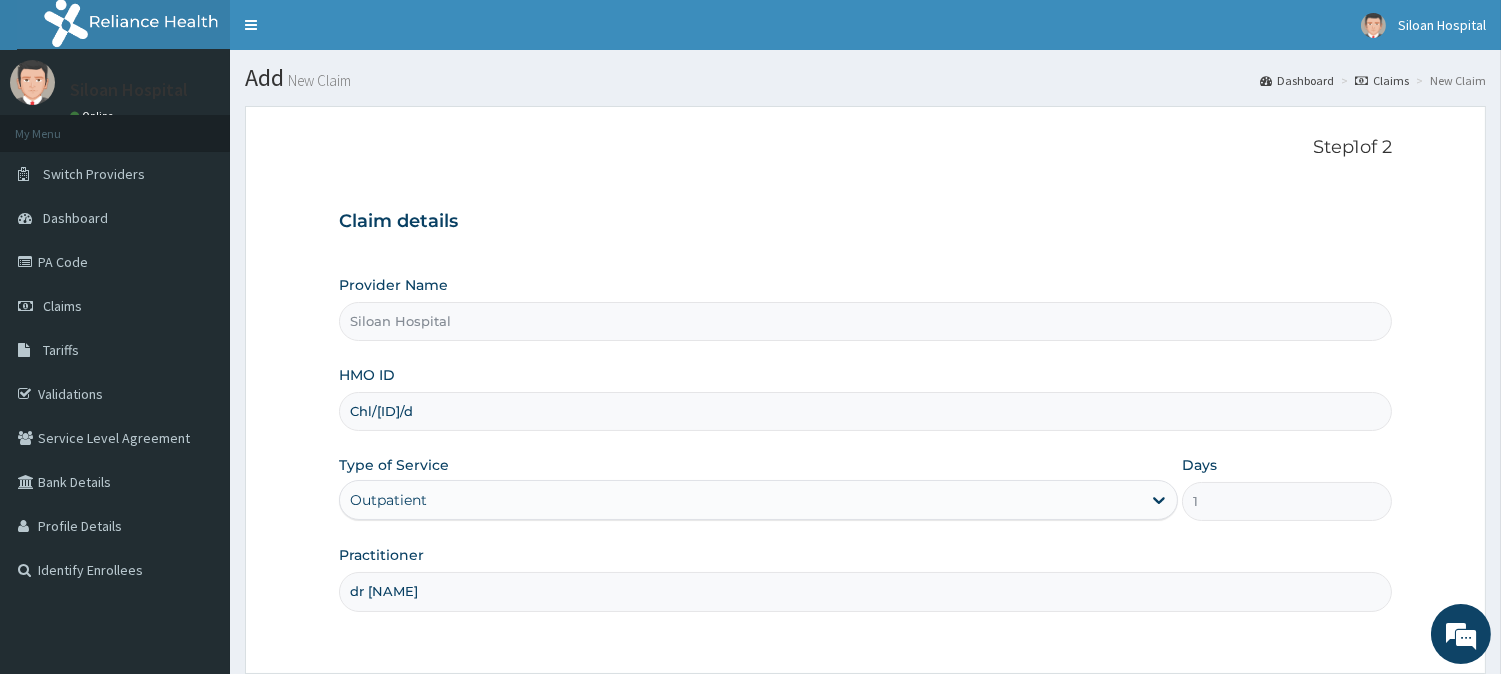type on "DR [NAME]" 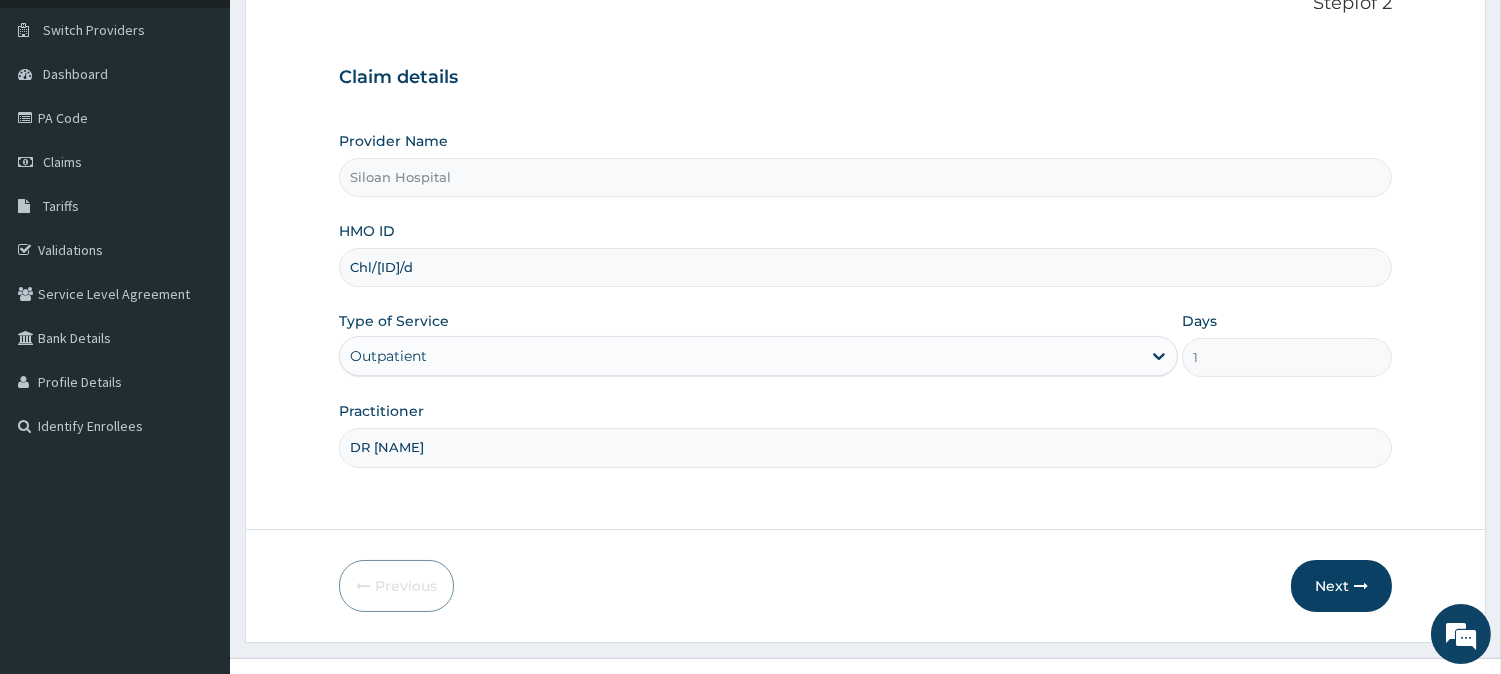 scroll, scrollTop: 178, scrollLeft: 0, axis: vertical 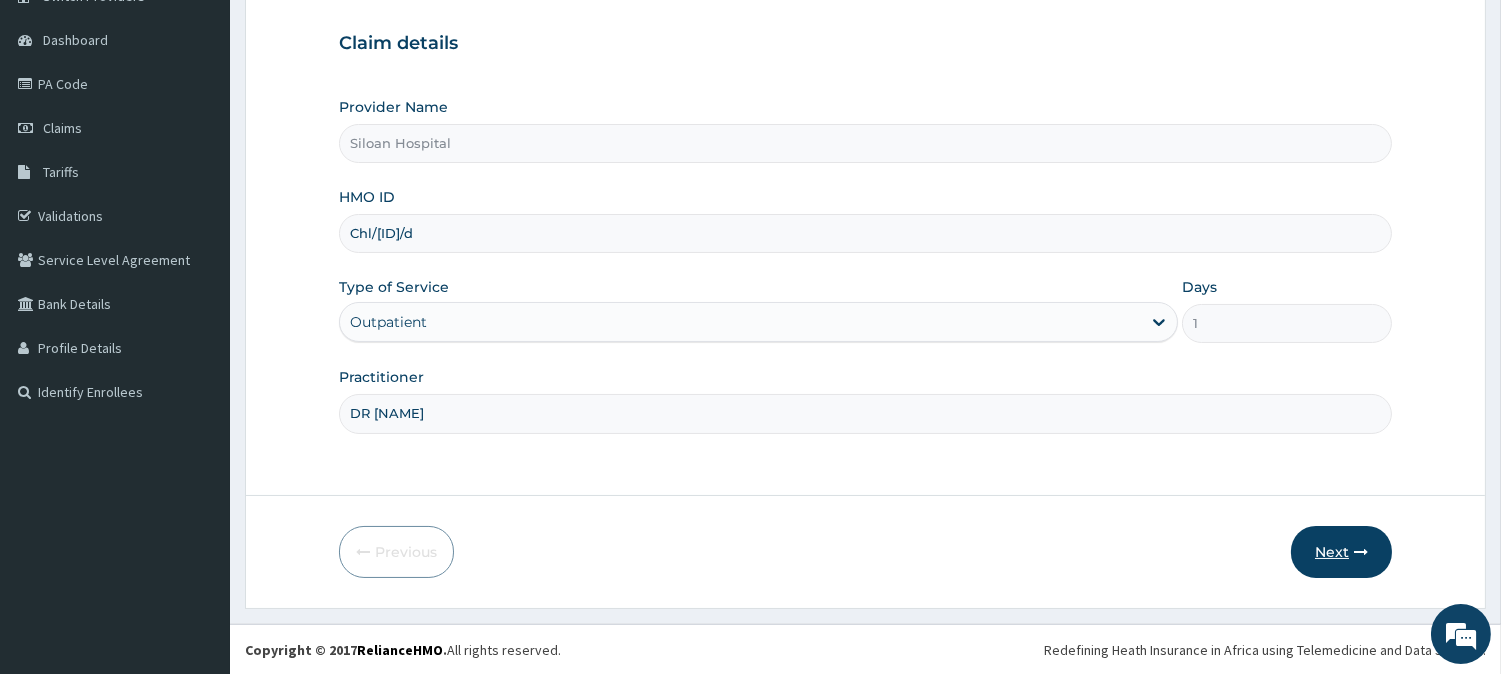 click on "Next" at bounding box center [1341, 552] 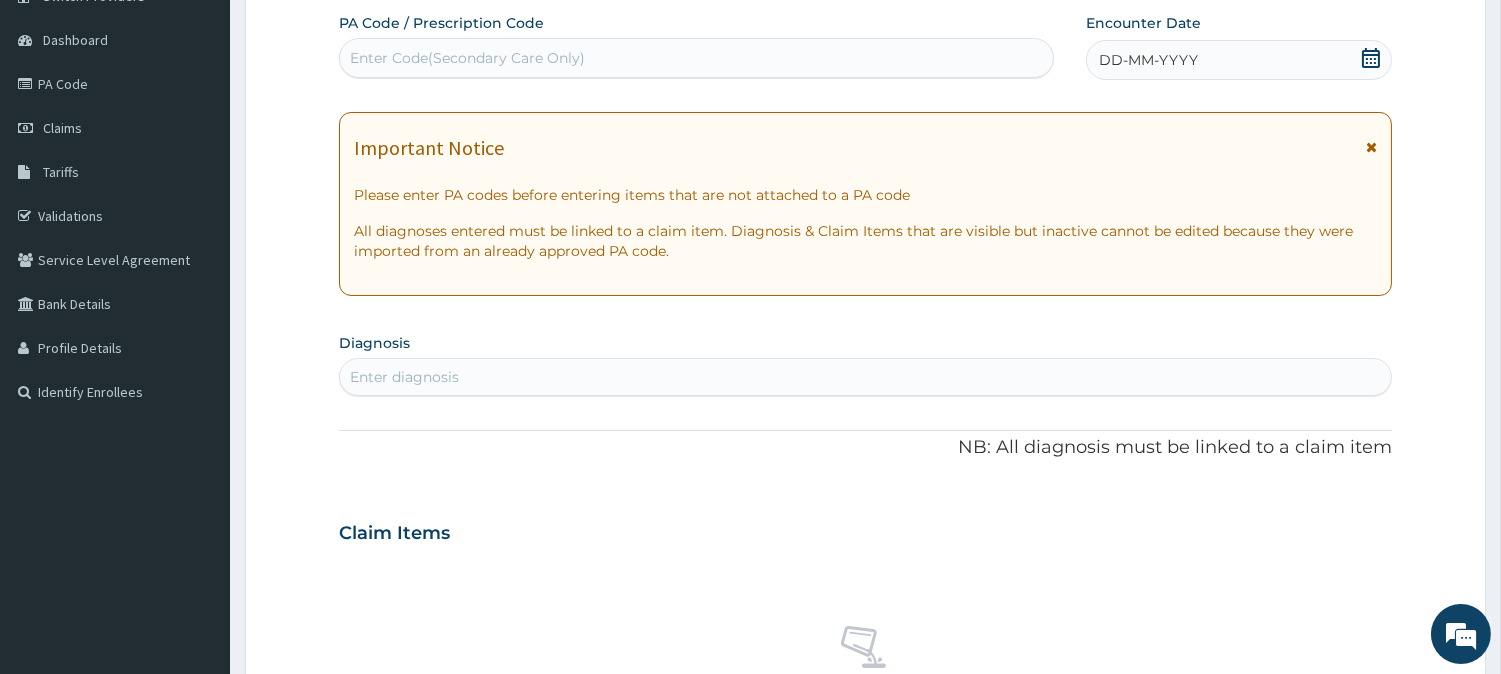 click on "Enter Code(Secondary Care Only)" at bounding box center (467, 58) 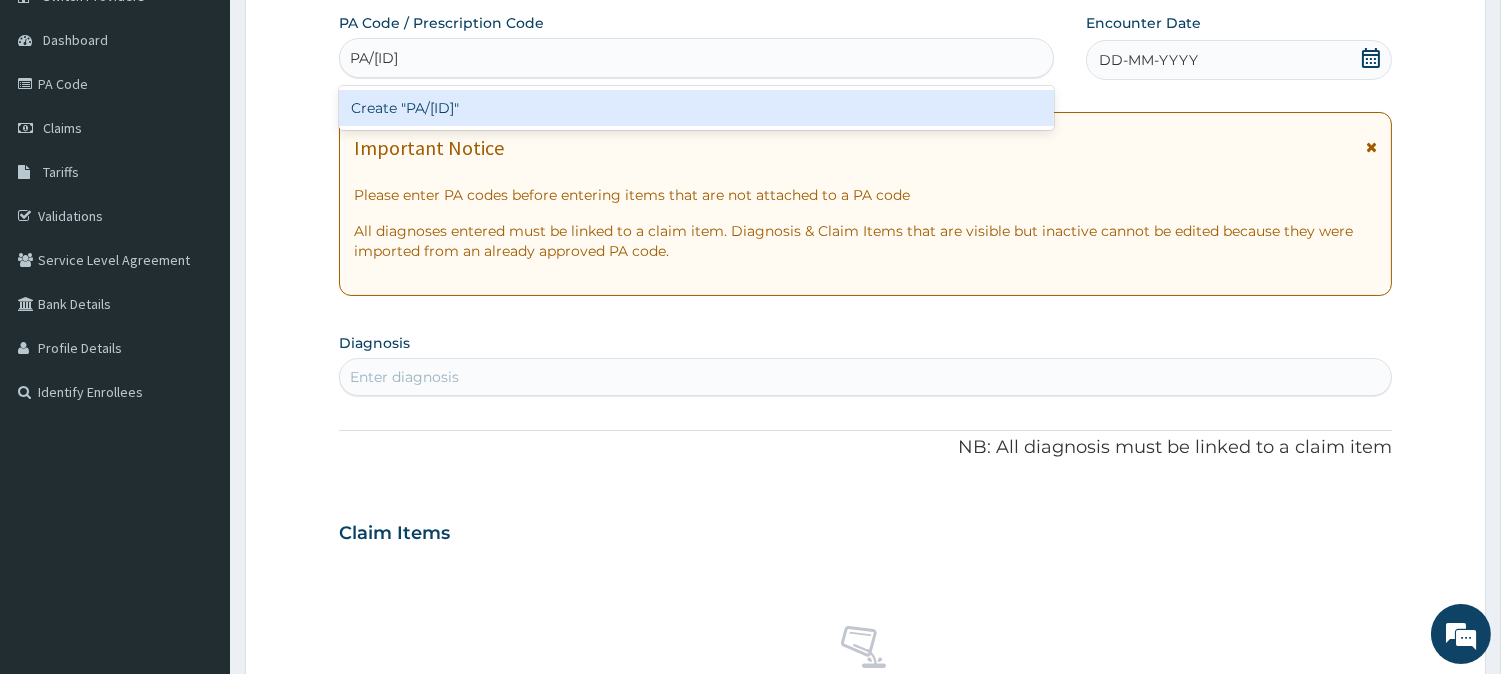 type 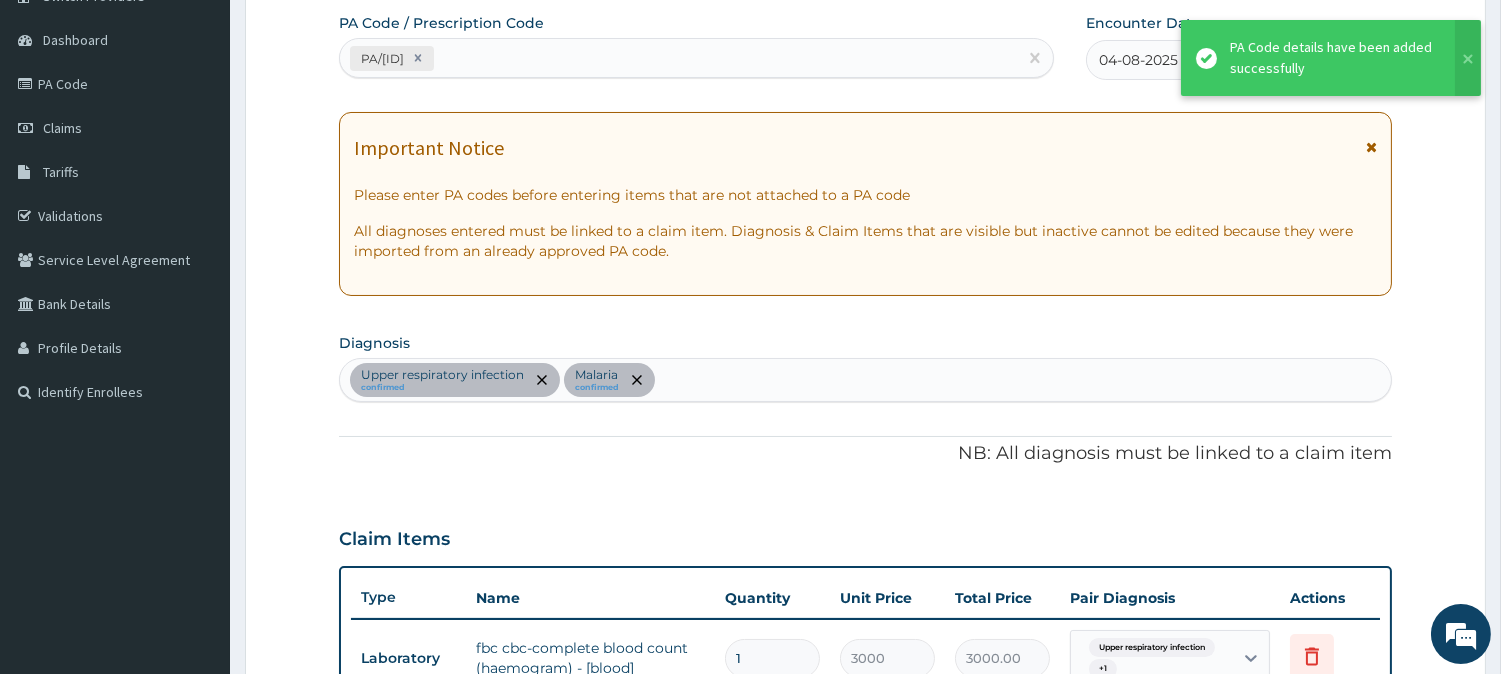scroll, scrollTop: 731, scrollLeft: 0, axis: vertical 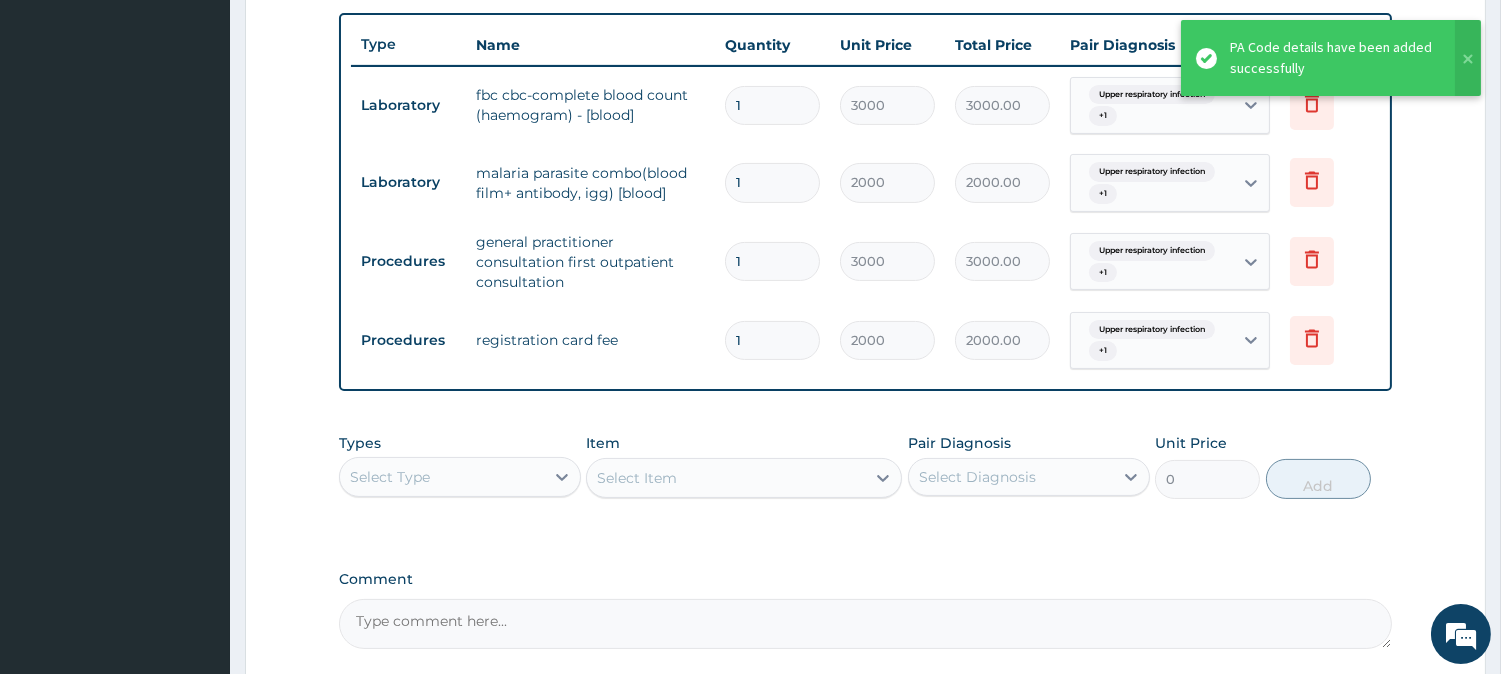 click on "Select Type" at bounding box center (442, 477) 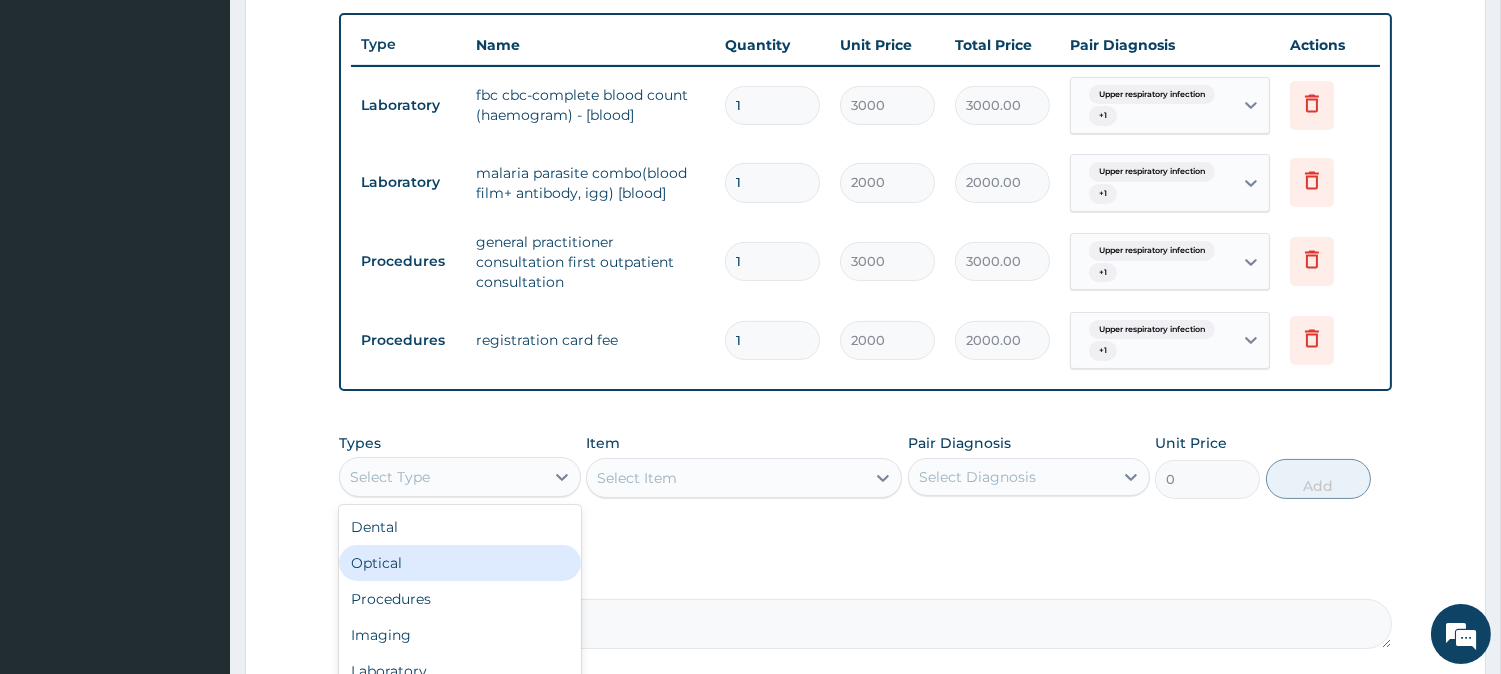scroll, scrollTop: 912, scrollLeft: 0, axis: vertical 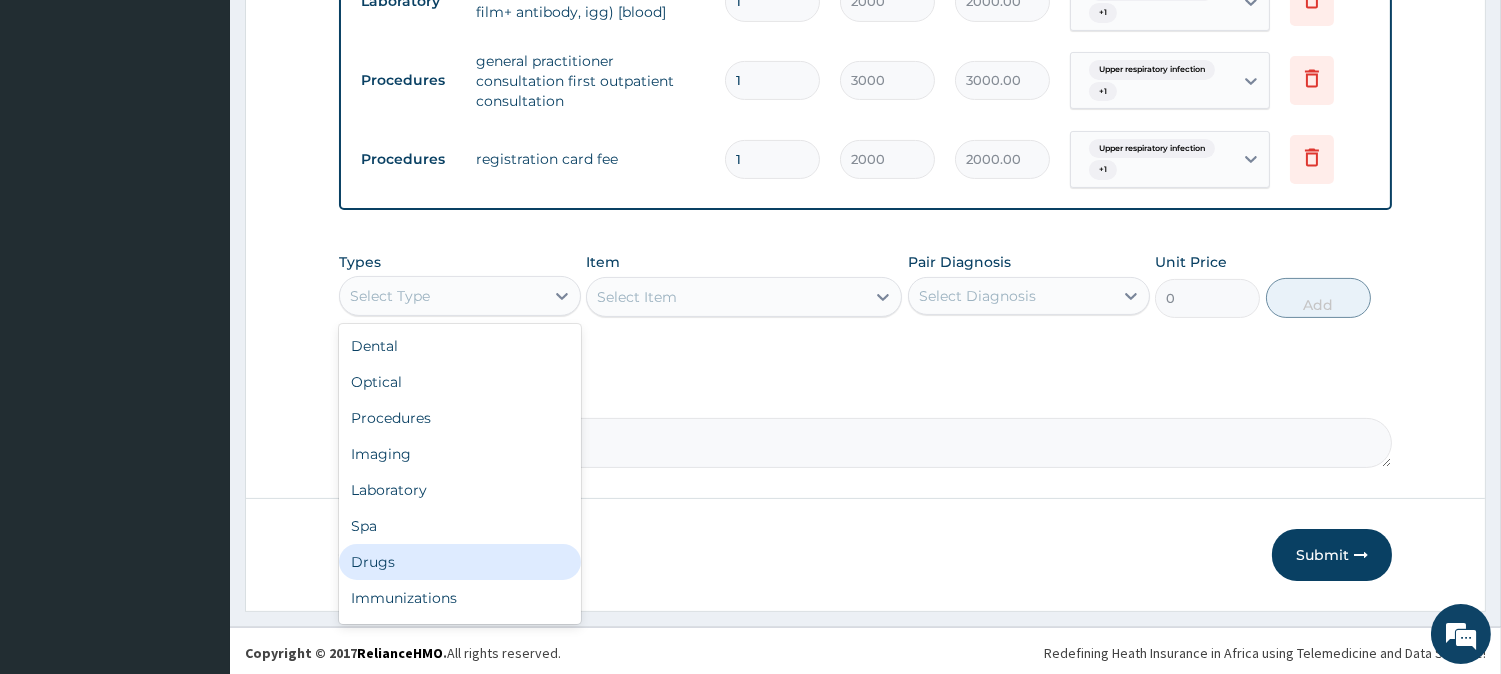 click on "Drugs" at bounding box center [460, 562] 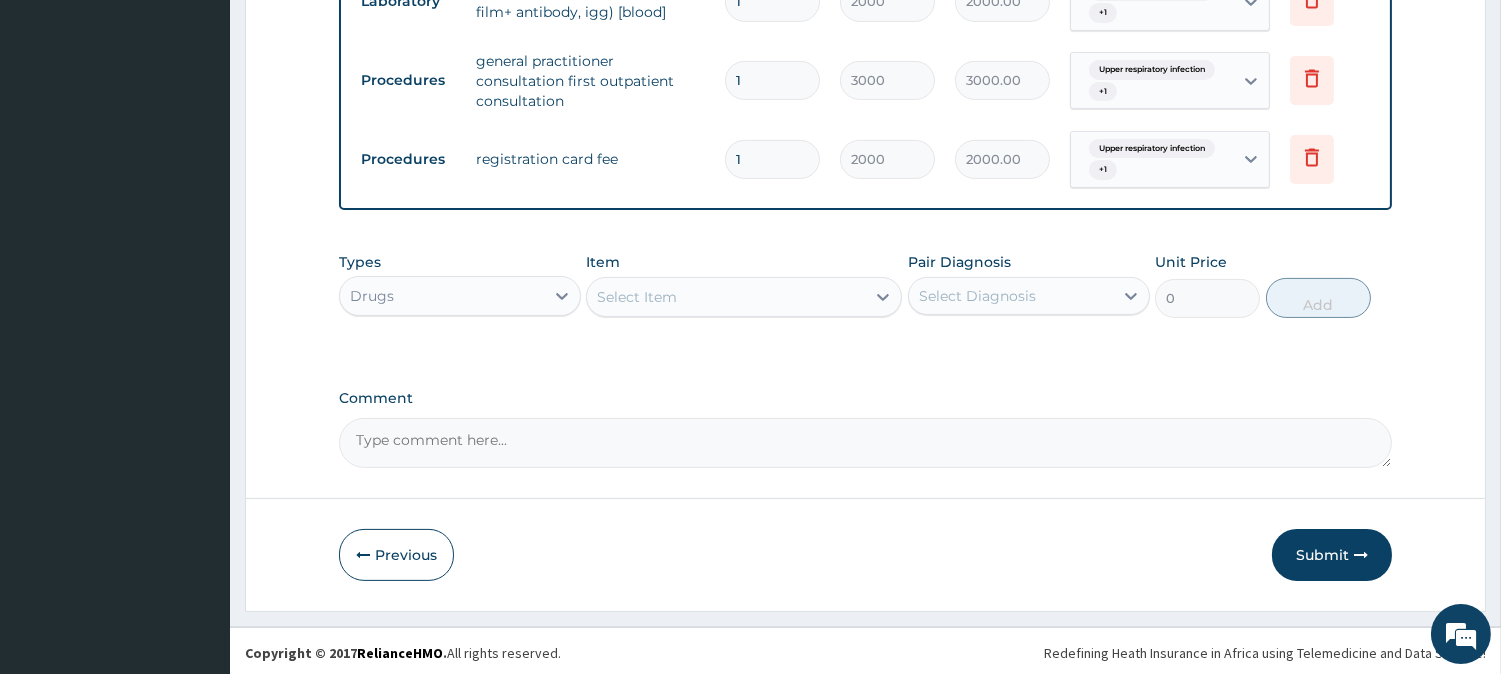 click on "Comment" at bounding box center [865, 443] 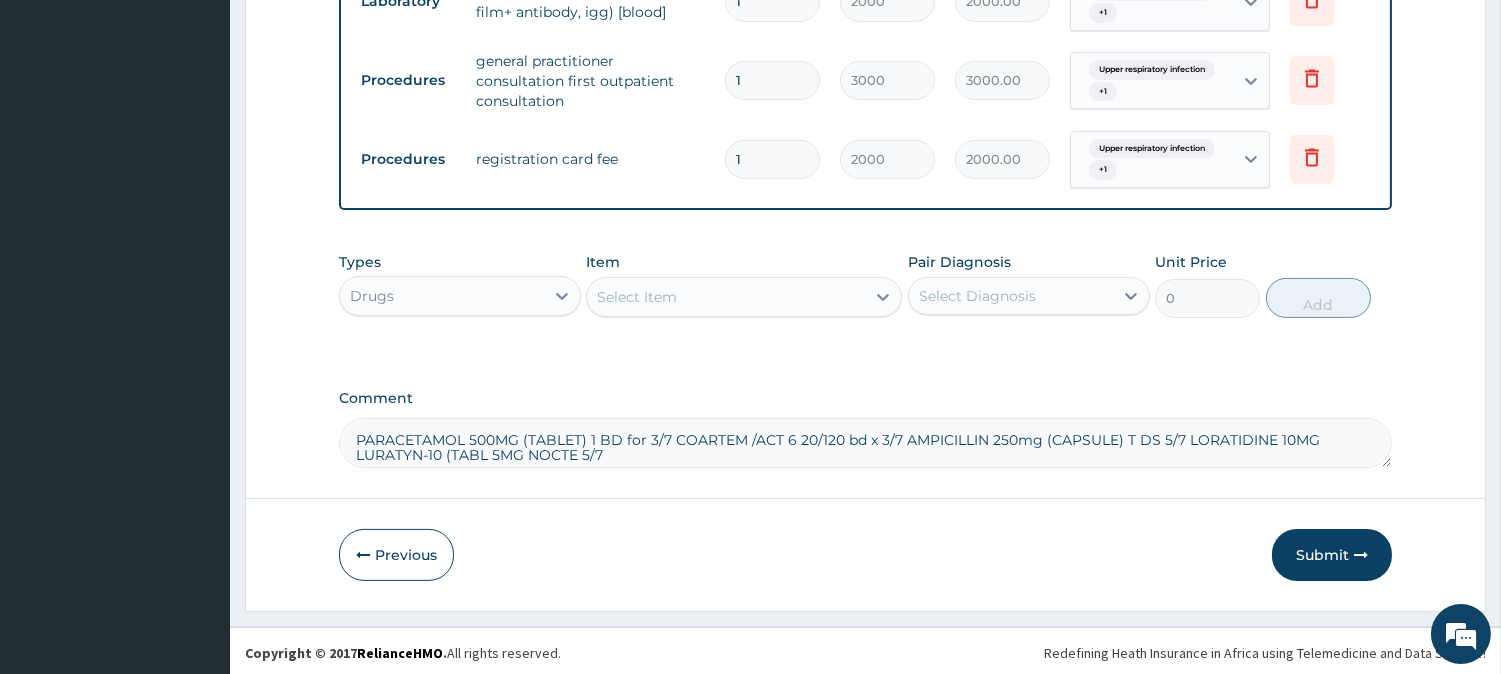 scroll, scrollTop: 41, scrollLeft: 0, axis: vertical 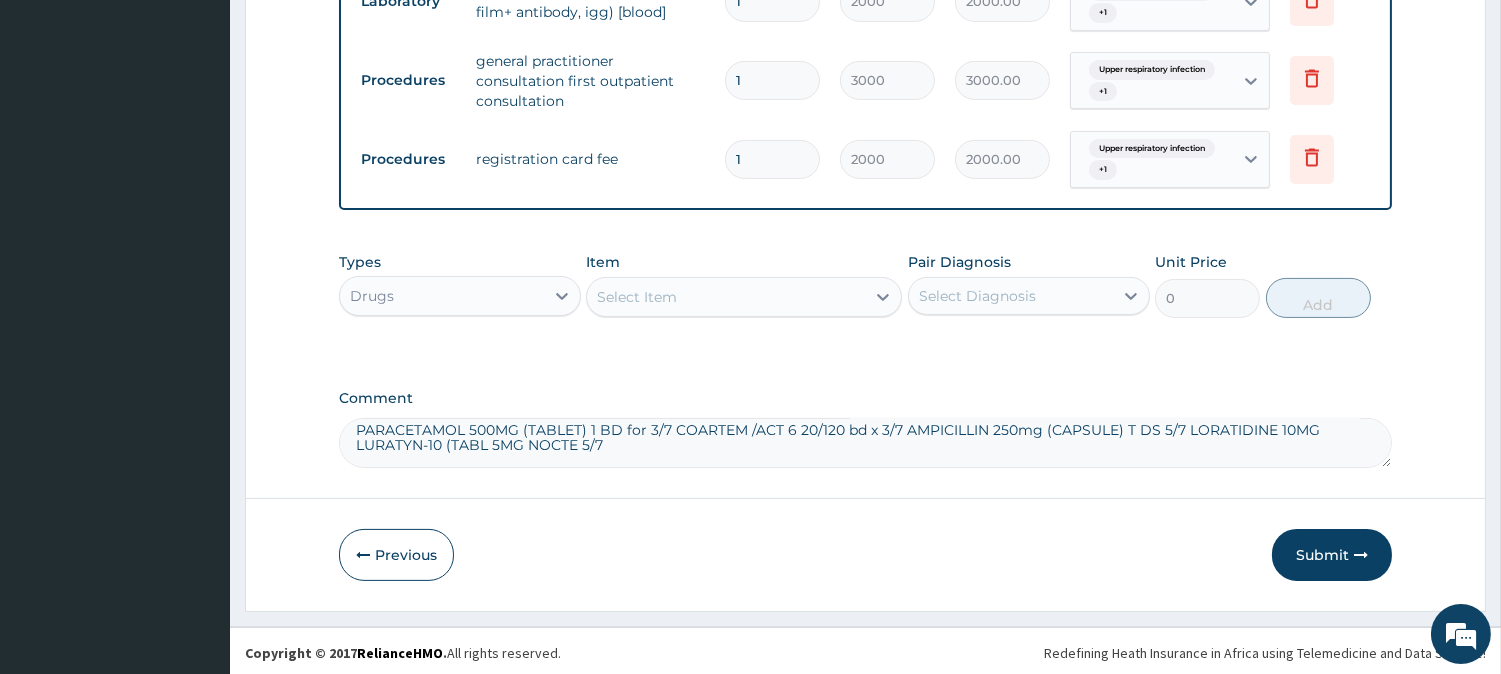 drag, startPoint x: 484, startPoint y: 444, endPoint x: 352, endPoint y: 434, distance: 132.37825 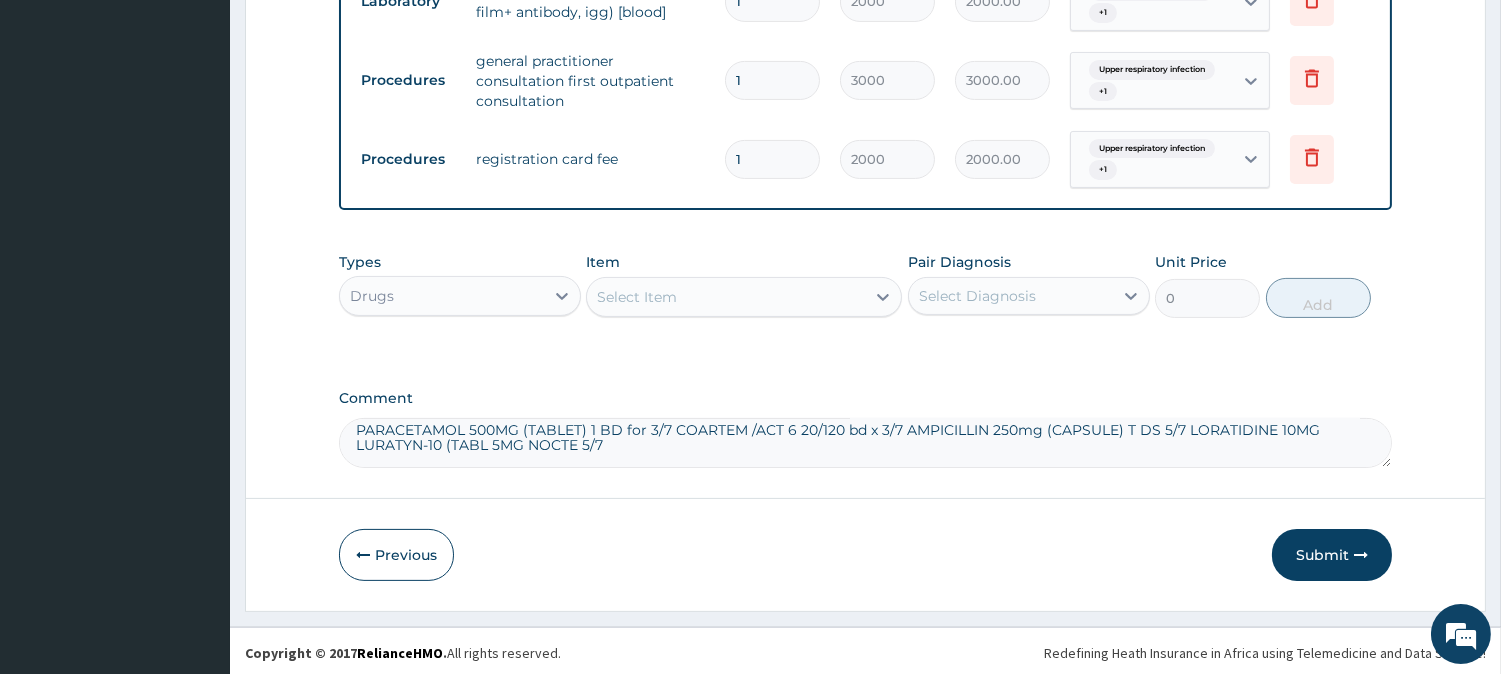 click on "PARACETAMOL 500MG (TABLET) 1 BD for 3/7 COARTEM /ACT 6 20/120 bd x 3/7 AMPICILLIN 250mg (CAPSULE) T DS 5/7 LORATIDINE 10MG LURATYN-10 (TABL 5MG NOCTE 5/7
Reliance Health" at bounding box center [865, 443] 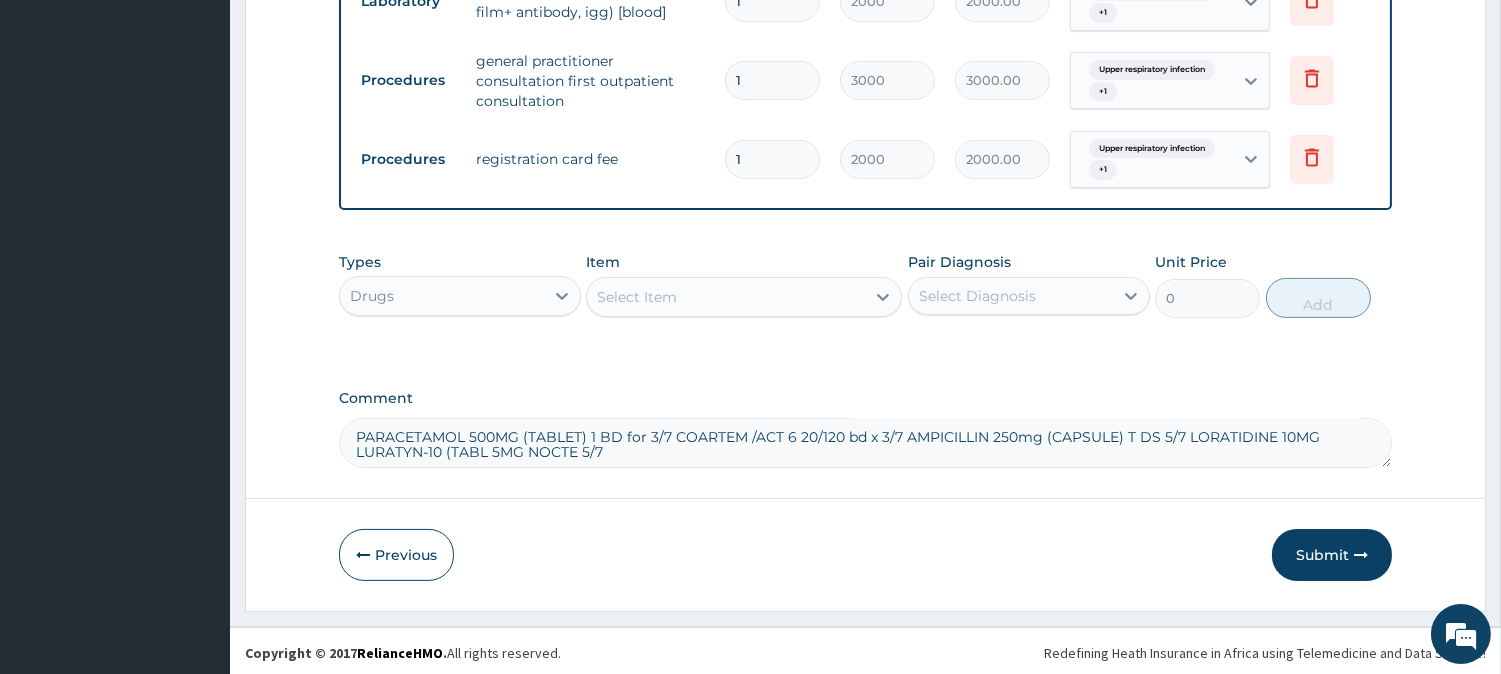 click on "PARACETAMOL 500MG (TABLET) 1 BD for 3/7 COARTEM /ACT 6 20/120 bd x 3/7 AMPICILLIN 250mg (CAPSULE) T DS 5/7 LORATIDINE 10MG LURATYN-10 (TABL 5MG NOCTE 5/7
Reliance Health" at bounding box center (865, 443) 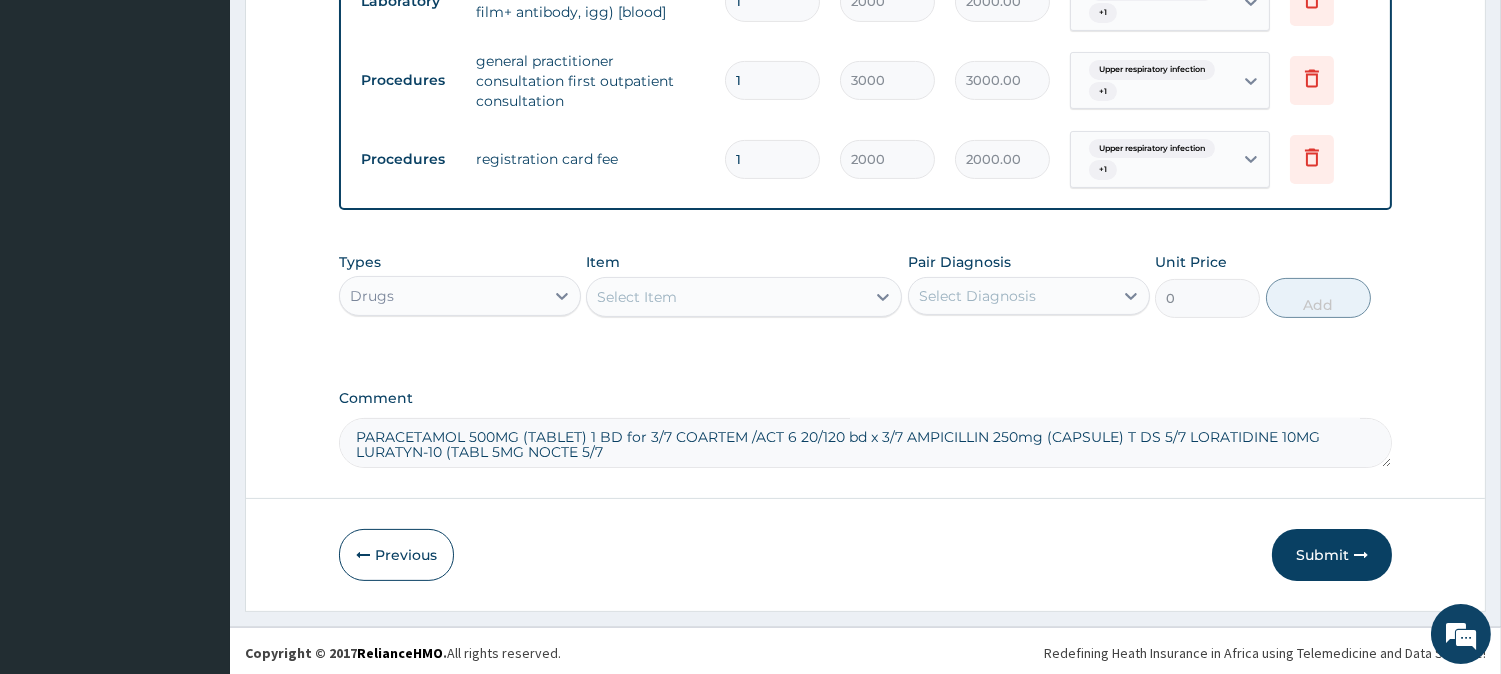 scroll, scrollTop: 41, scrollLeft: 0, axis: vertical 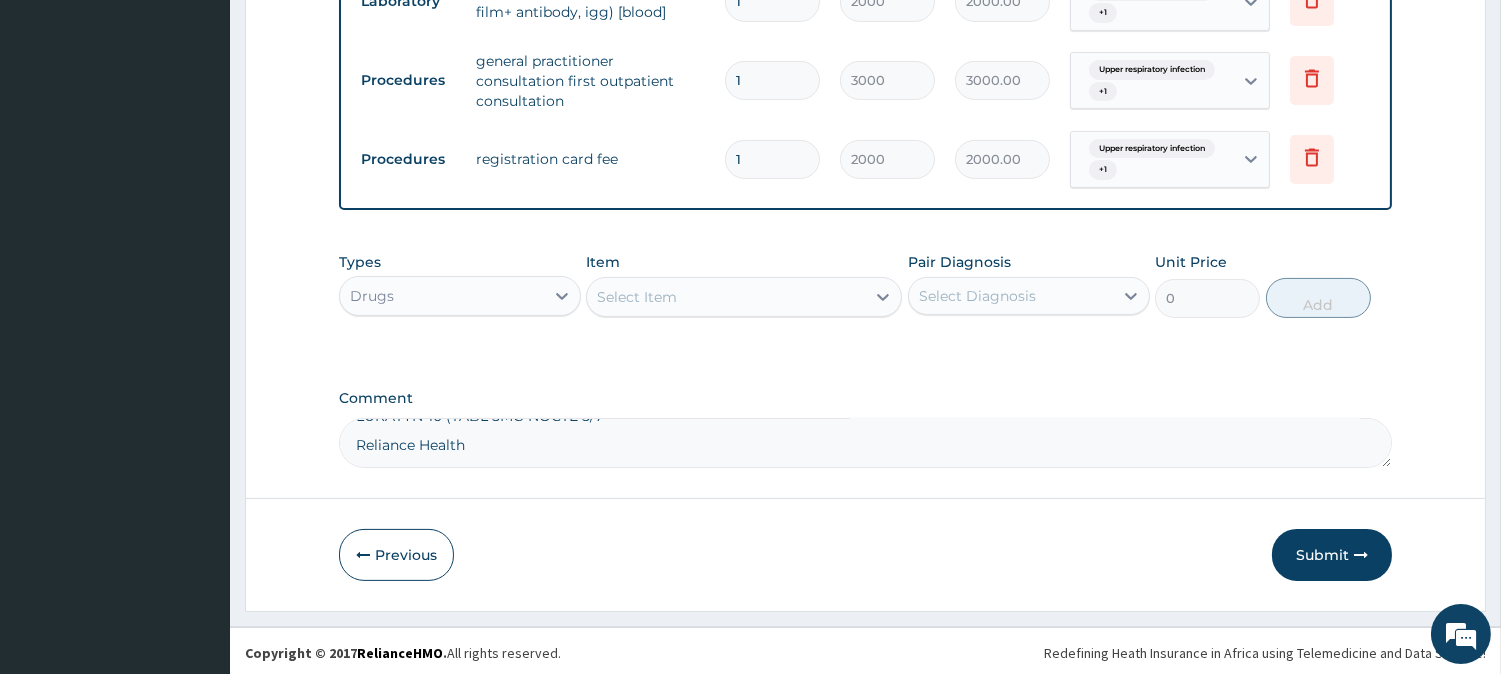 click on "PARACETAMOL 500MG (TABLET) 1 BD for 3/7 COARTEM /ACT 6 20/120 bd x 3/7 AMPICILLIN 250mg (CAPSULE) T DS 5/7 LORATIDINE 10MG LURATYN-10 (TABL 5MG NOCTE 5/7
Reliance Health" at bounding box center [865, 443] 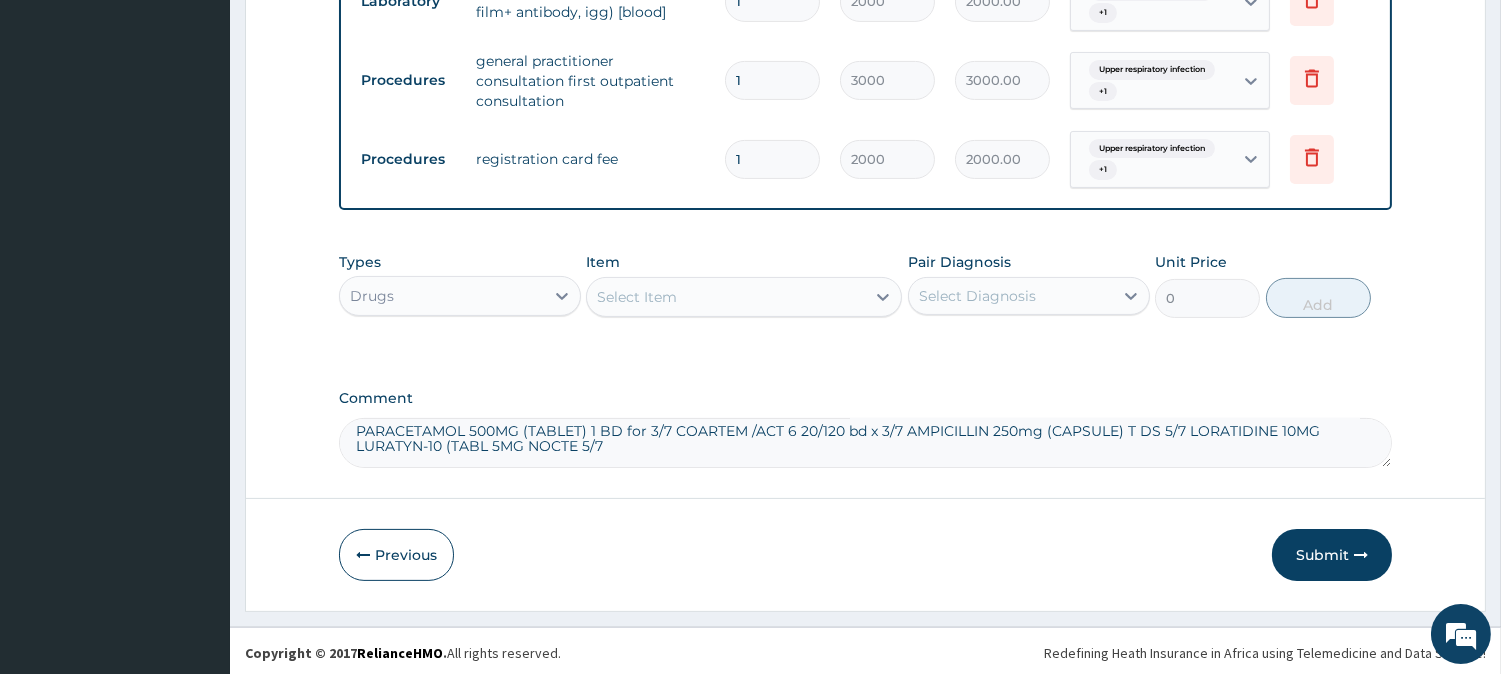 scroll, scrollTop: 12, scrollLeft: 0, axis: vertical 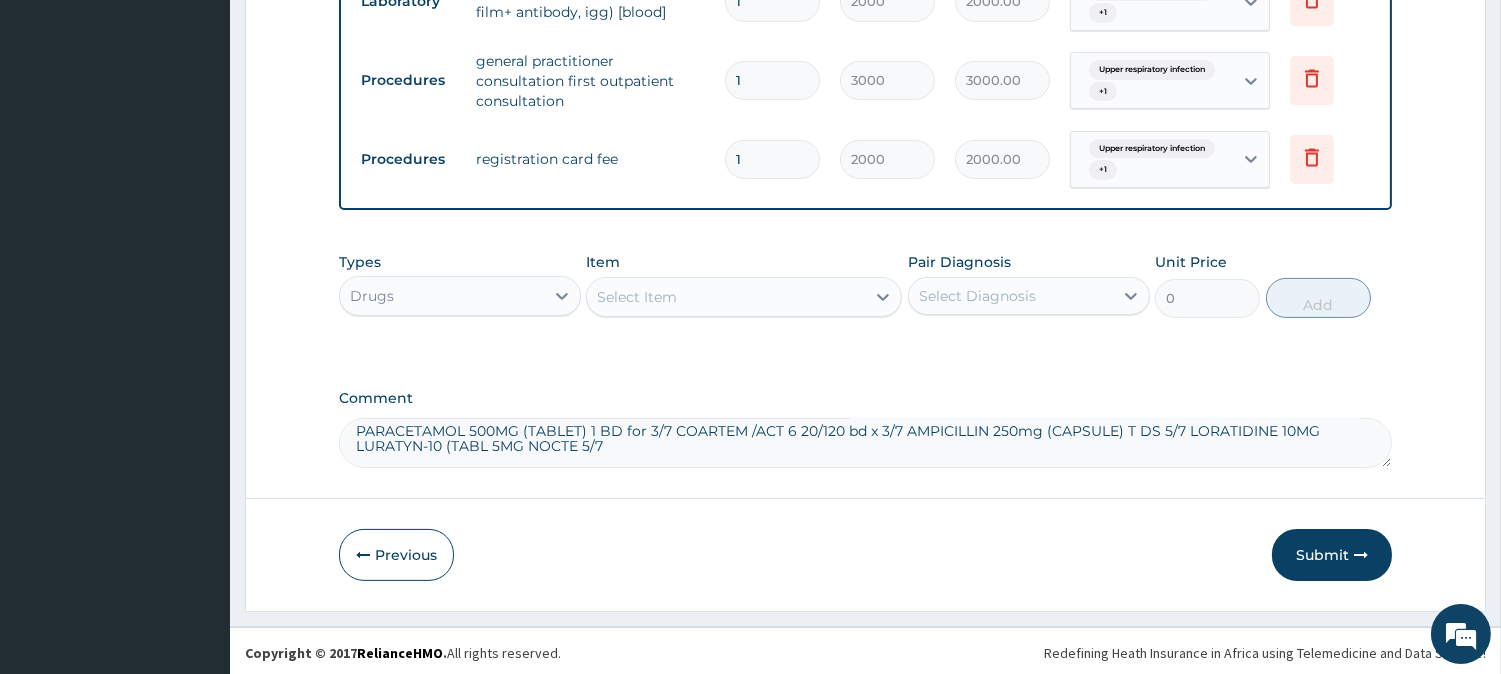 type on "PARACETAMOL 500MG (TABLET) 1 BD for 3/7 COARTEM /ACT 6 20/120 bd x 3/7 AMPICILLIN 250mg (CAPSULE) T DS 5/7 LORATIDINE 10MG LURATYN-10 (TABL 5MG NOCTE 5/7" 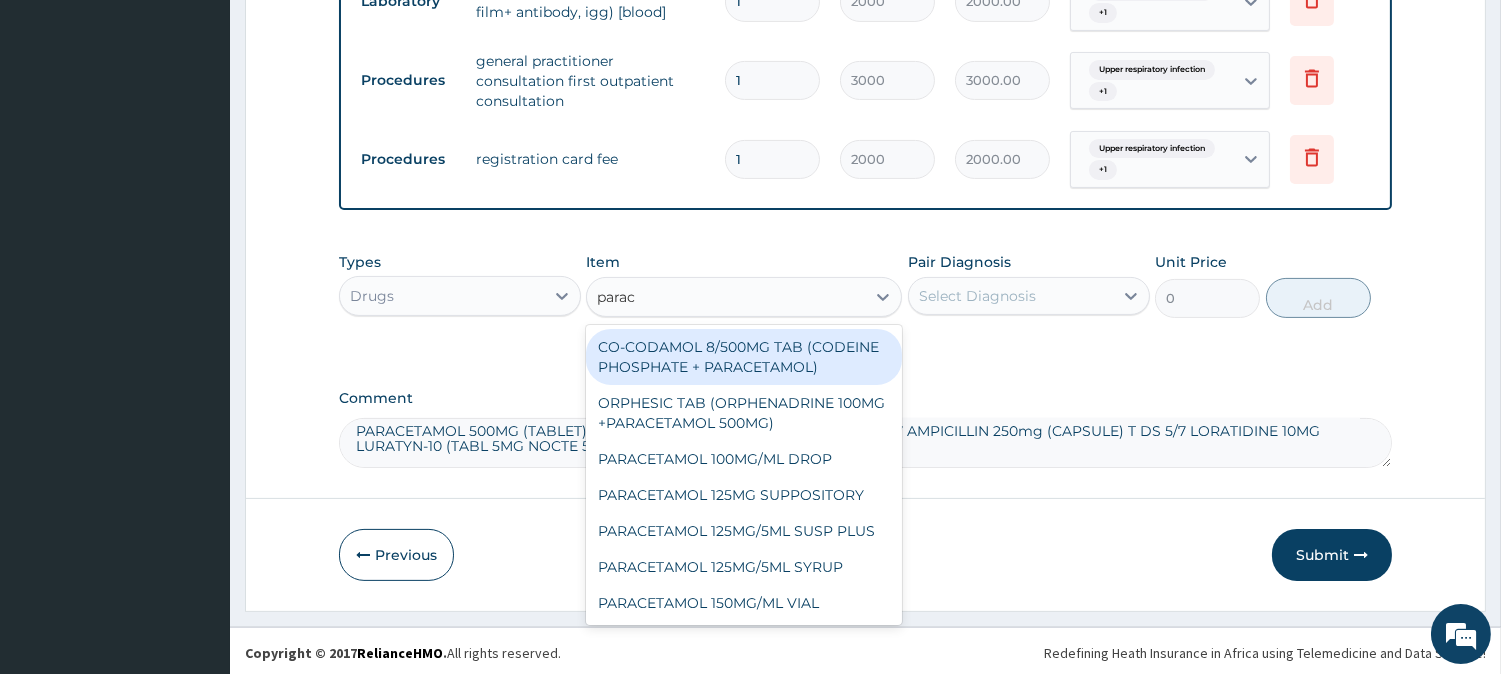 type on "parace" 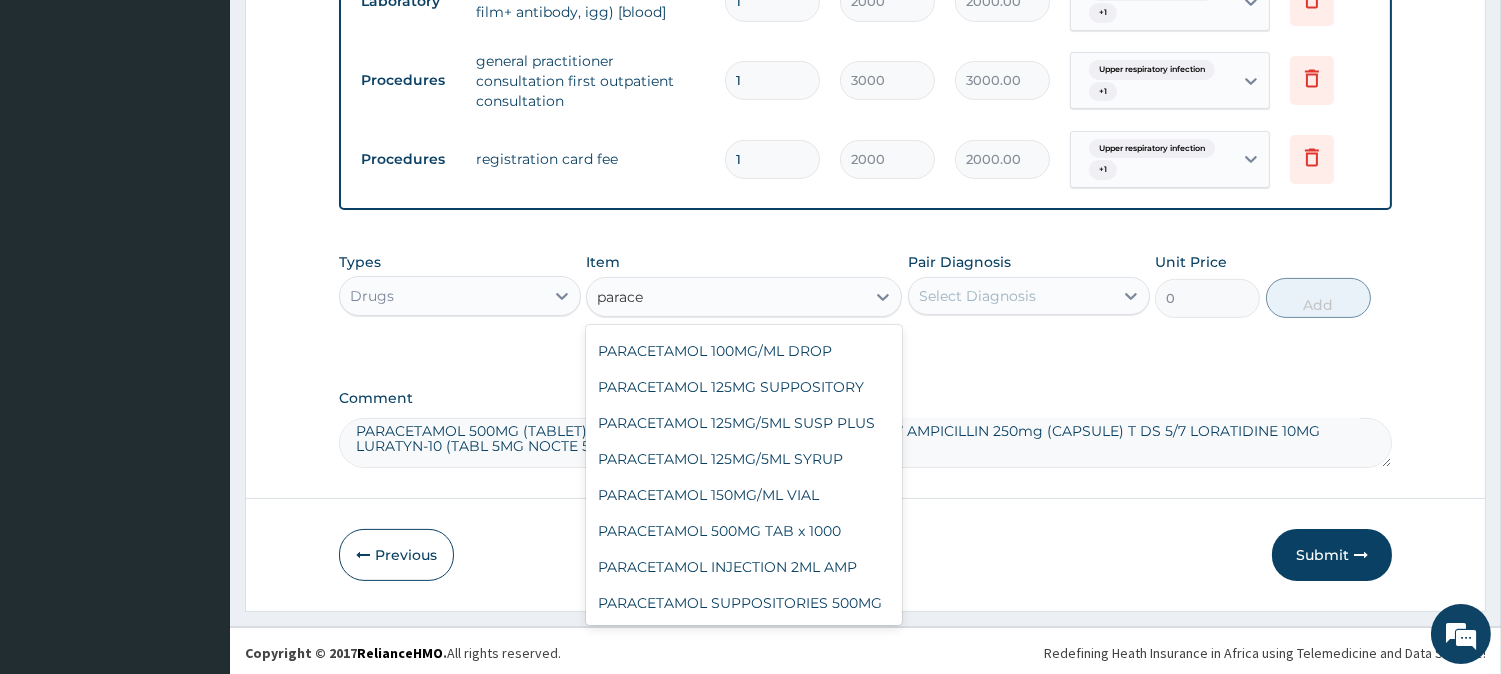 scroll, scrollTop: 165, scrollLeft: 0, axis: vertical 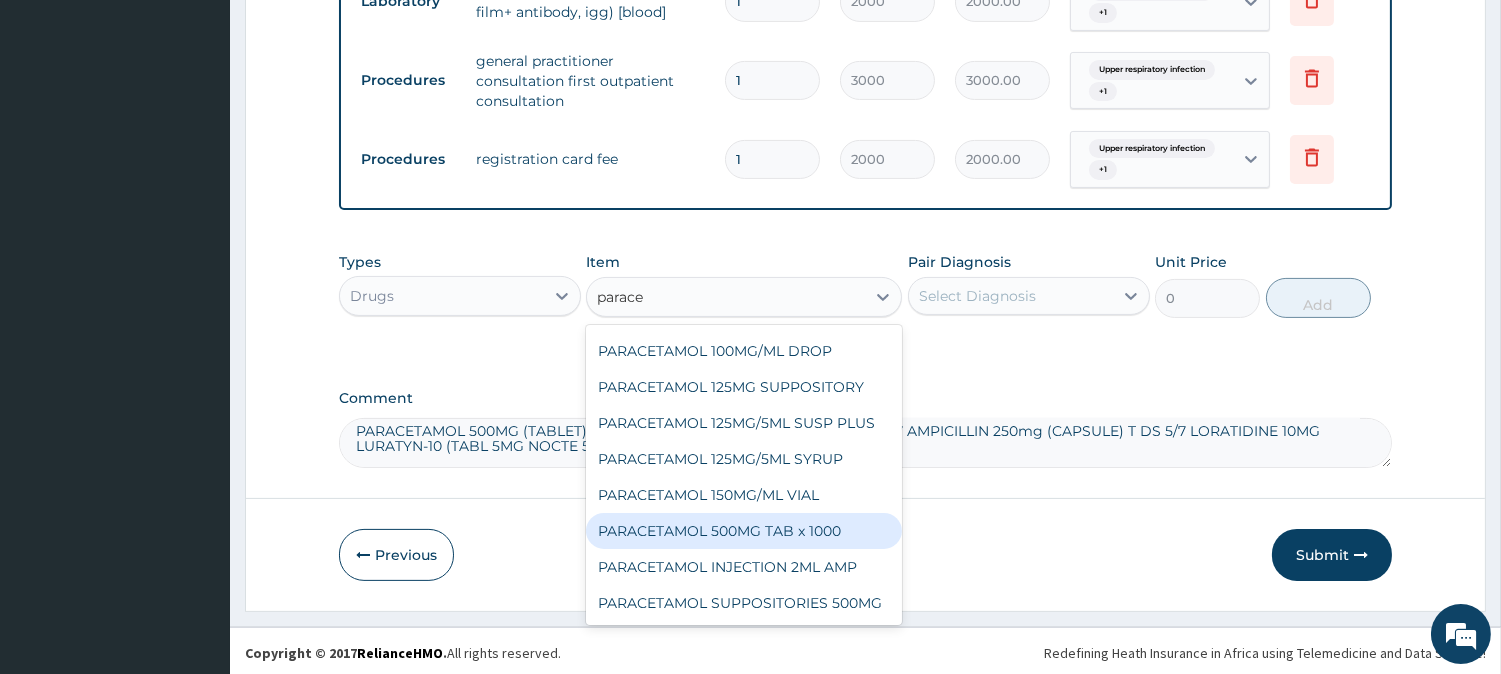 click on "PARACETAMOL 500MG TAB x 1000" at bounding box center [744, 531] 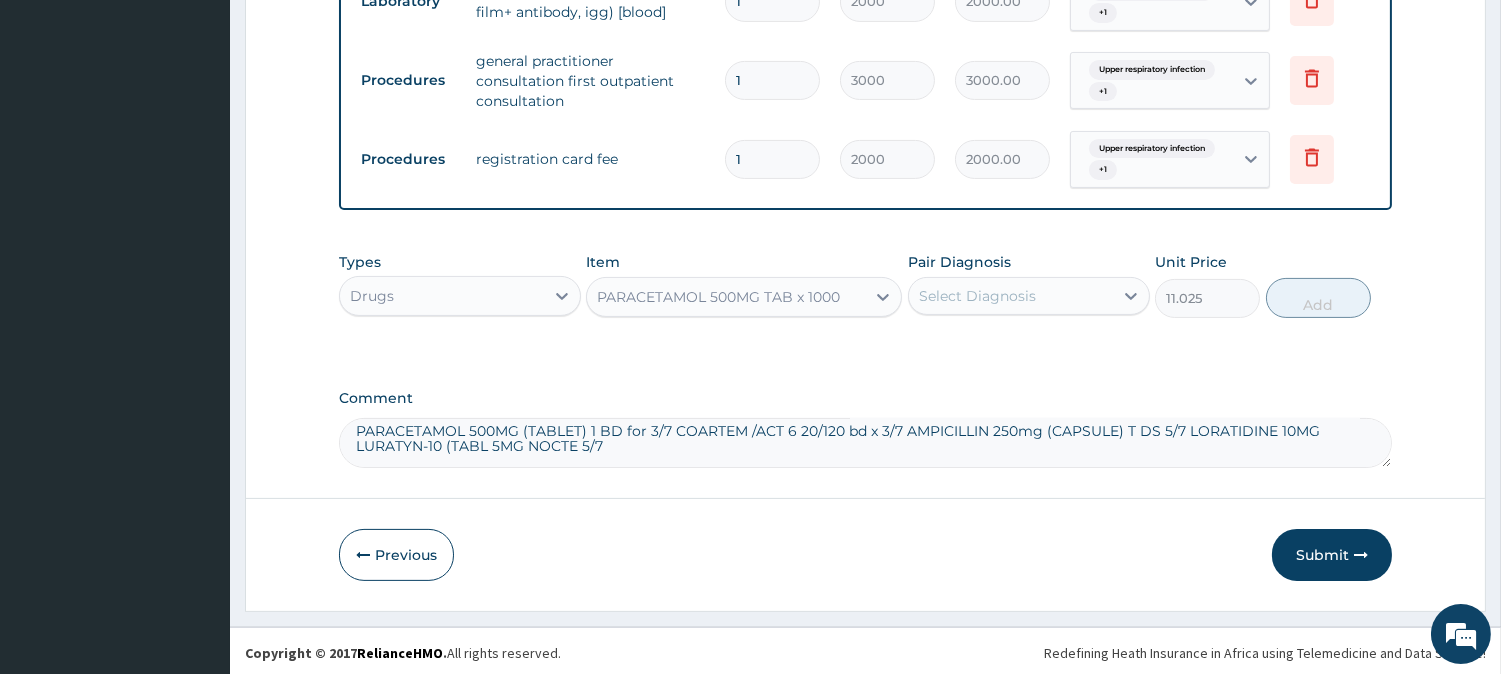 click on "Select Diagnosis" at bounding box center (1011, 296) 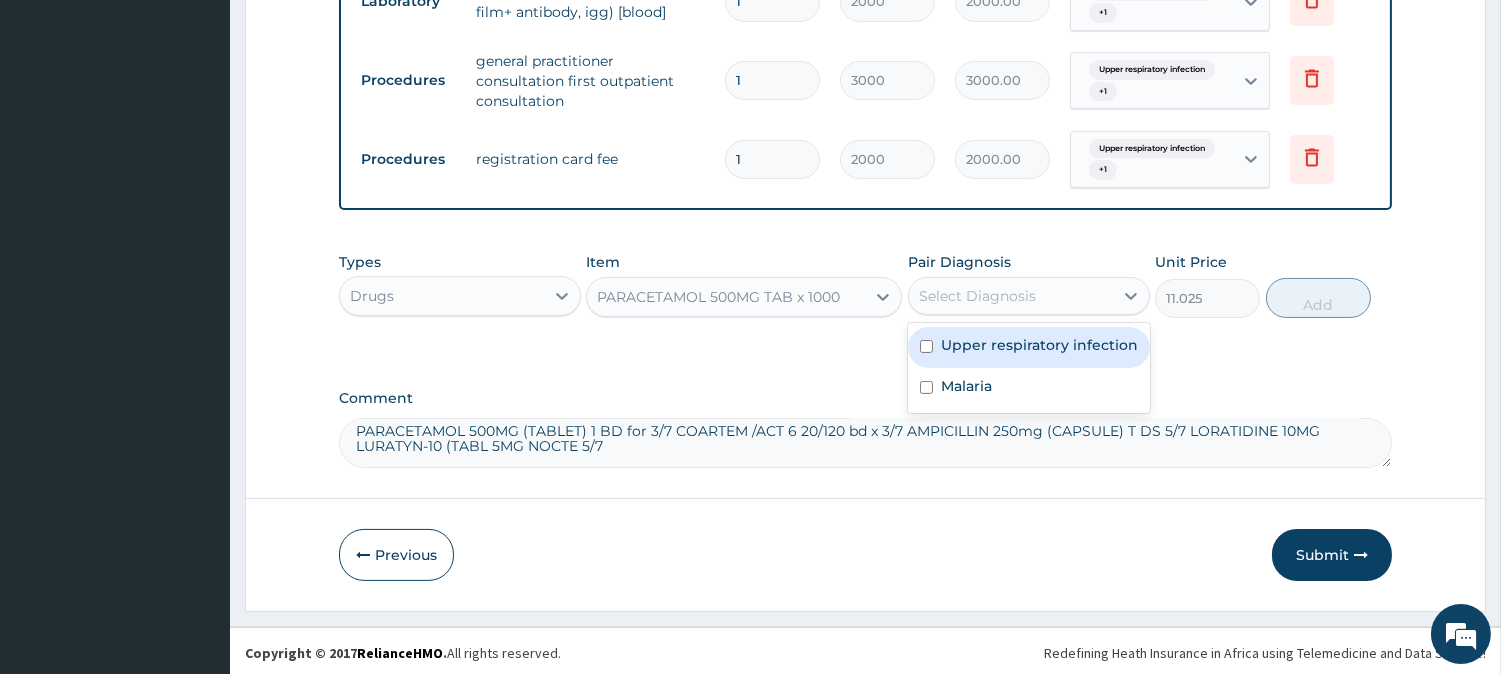 click on "Upper respiratory infection" at bounding box center (1039, 345) 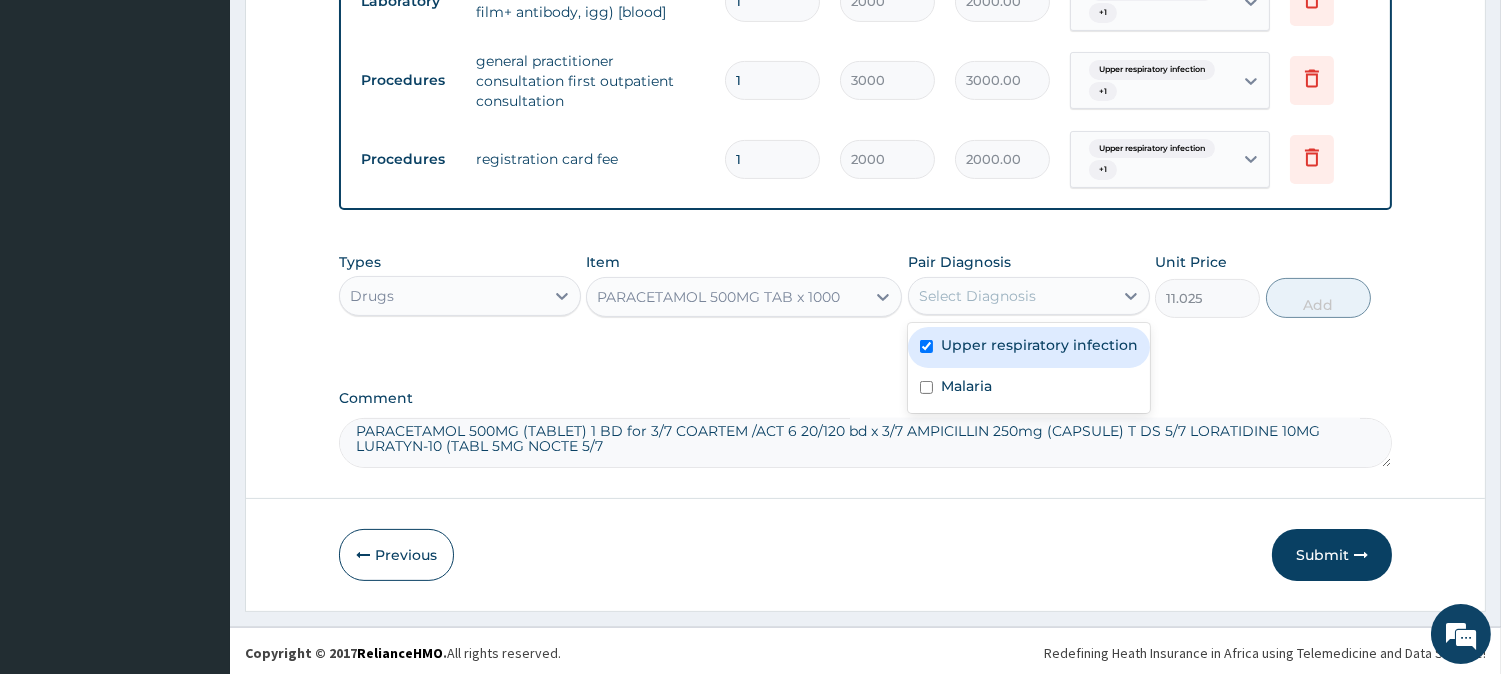 checkbox on "true" 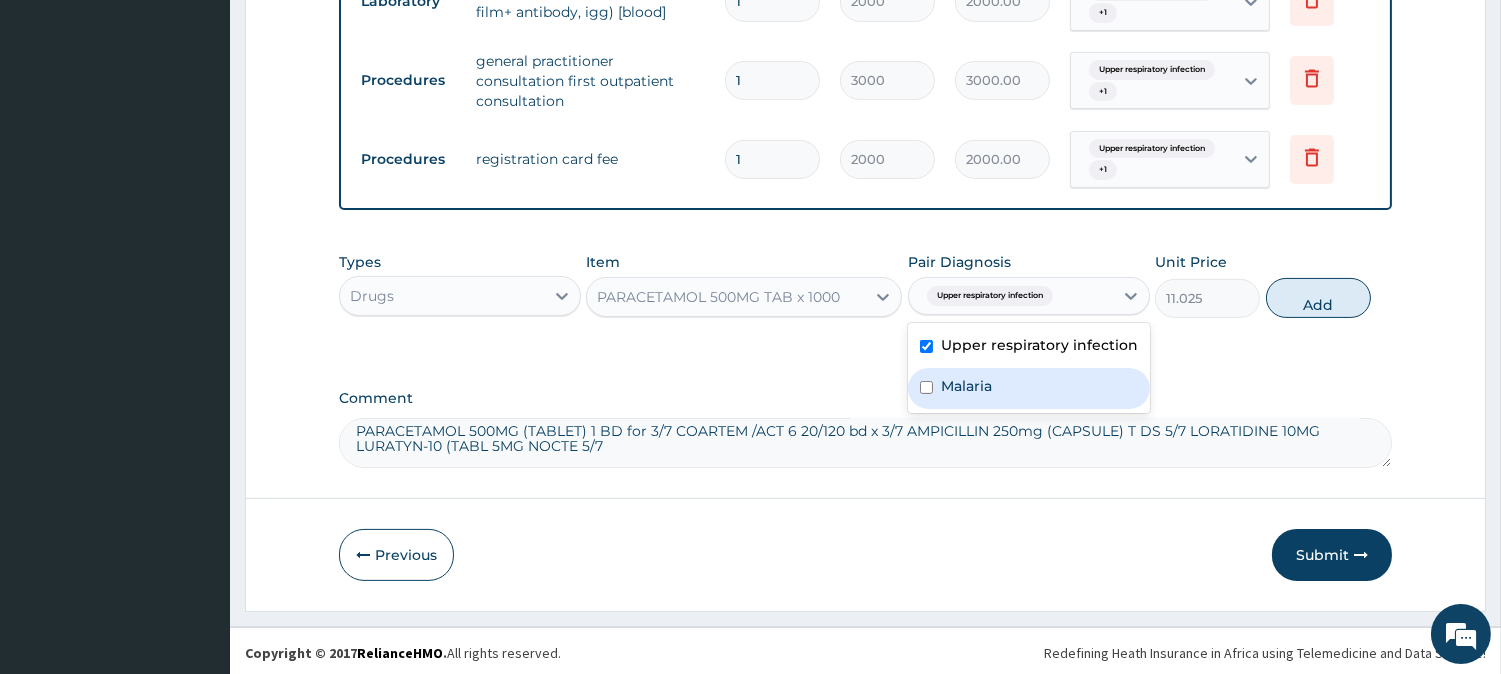 click on "Malaria" at bounding box center (1029, 388) 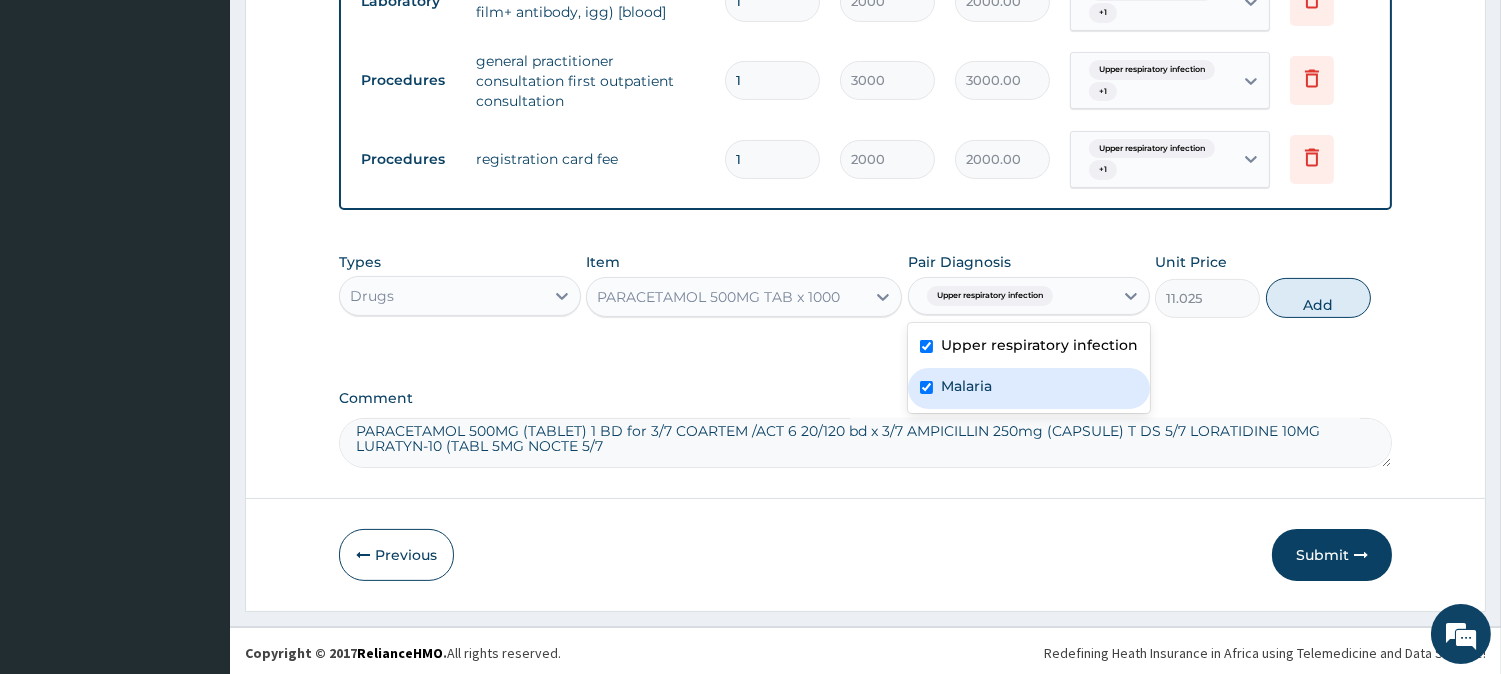 checkbox on "true" 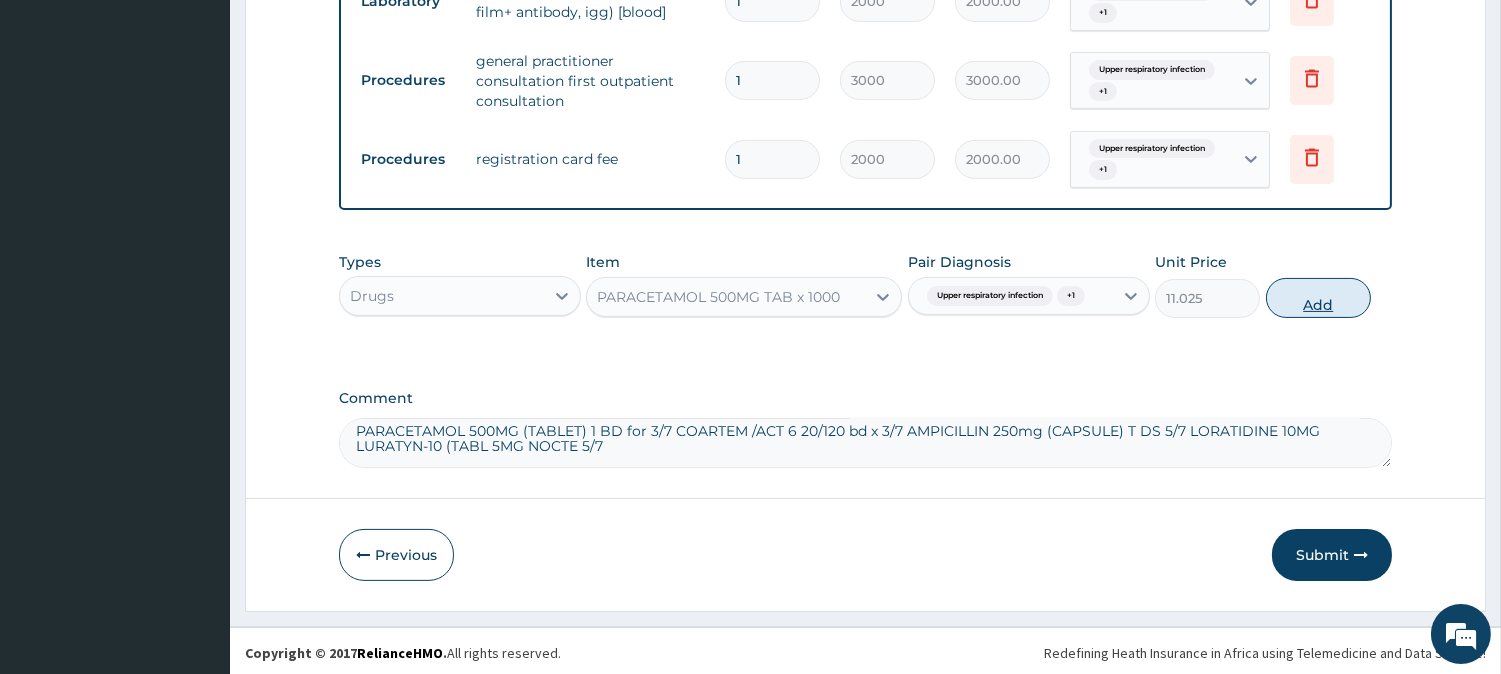 click on "Add" at bounding box center [1318, 298] 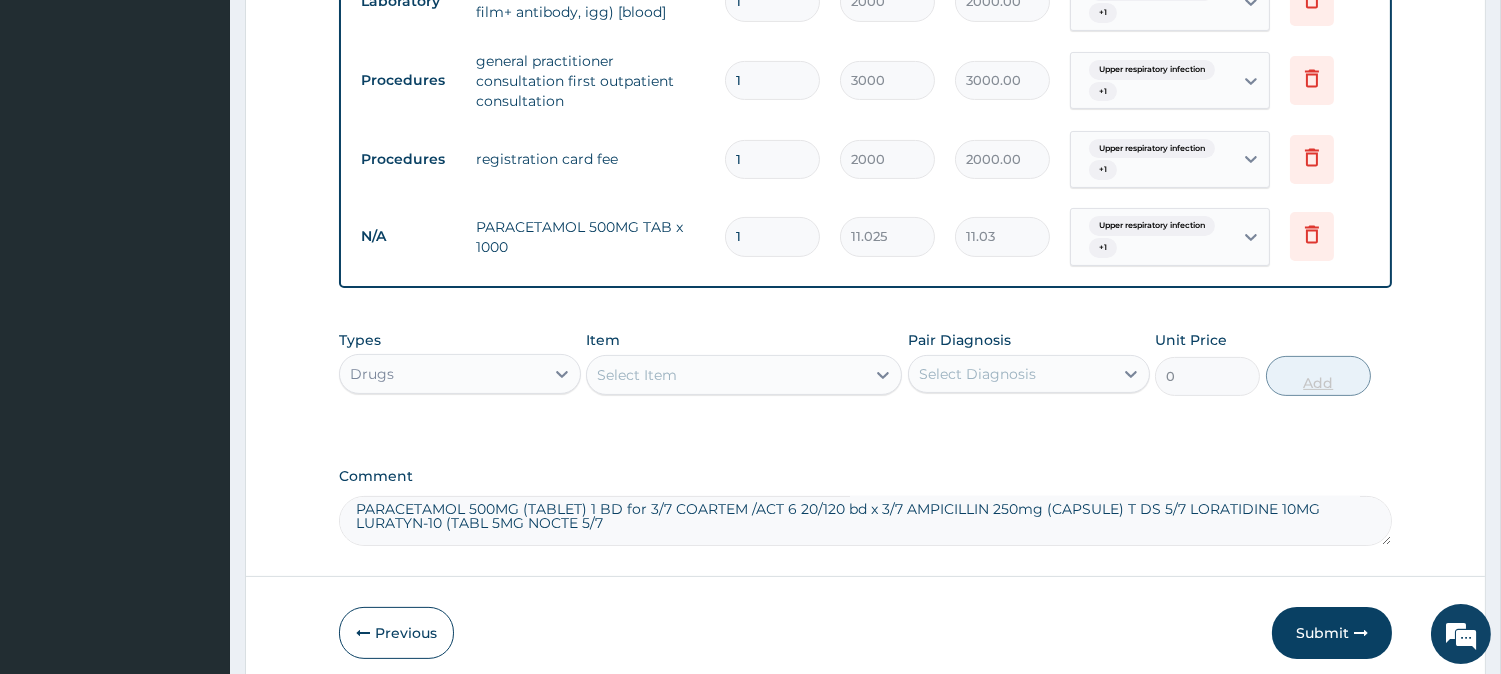 type on "18" 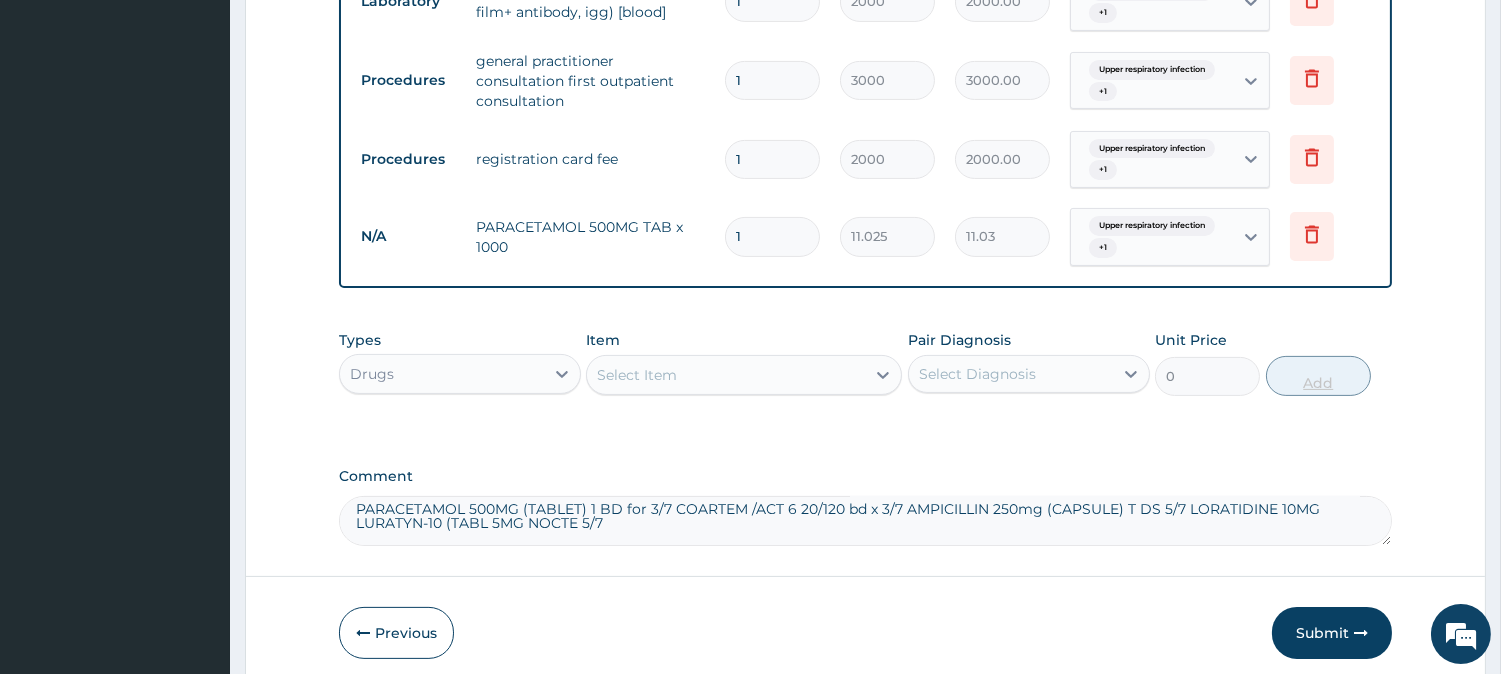 type on "198.45" 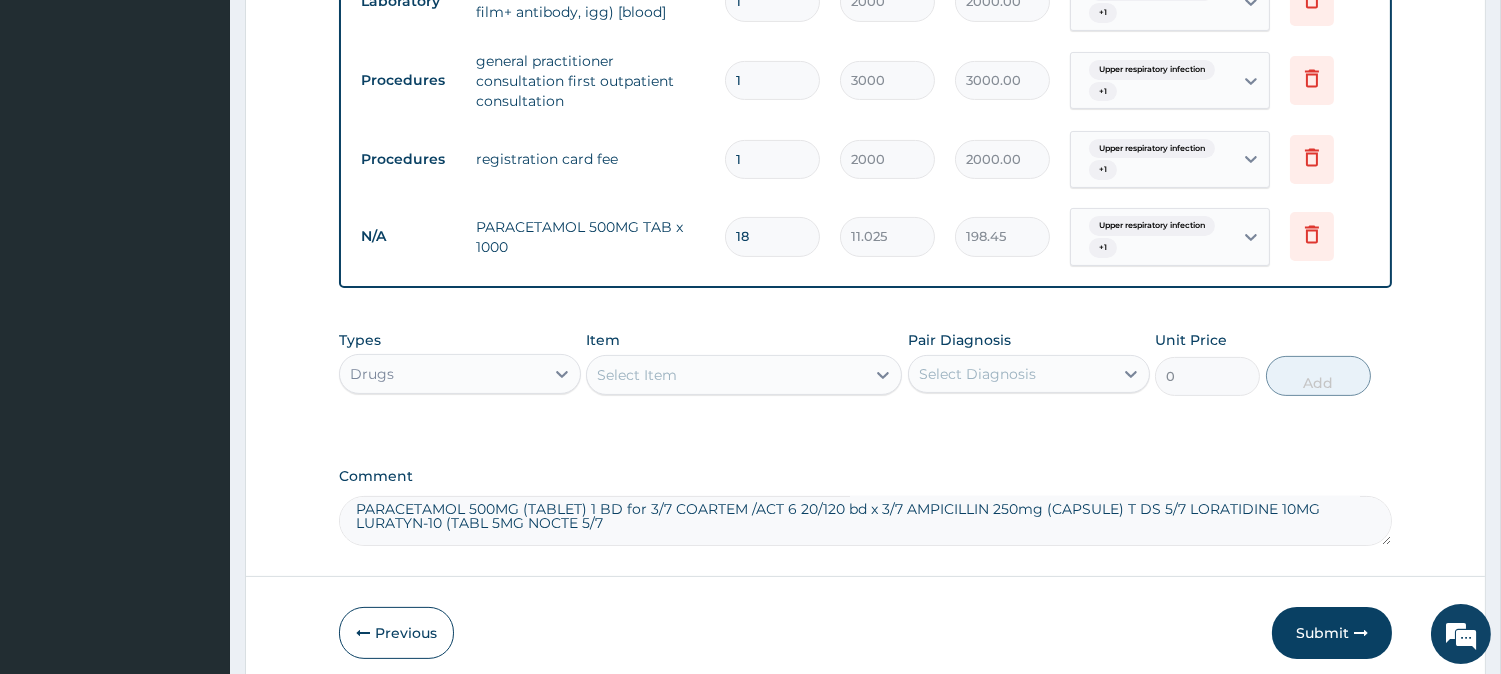 type on "18" 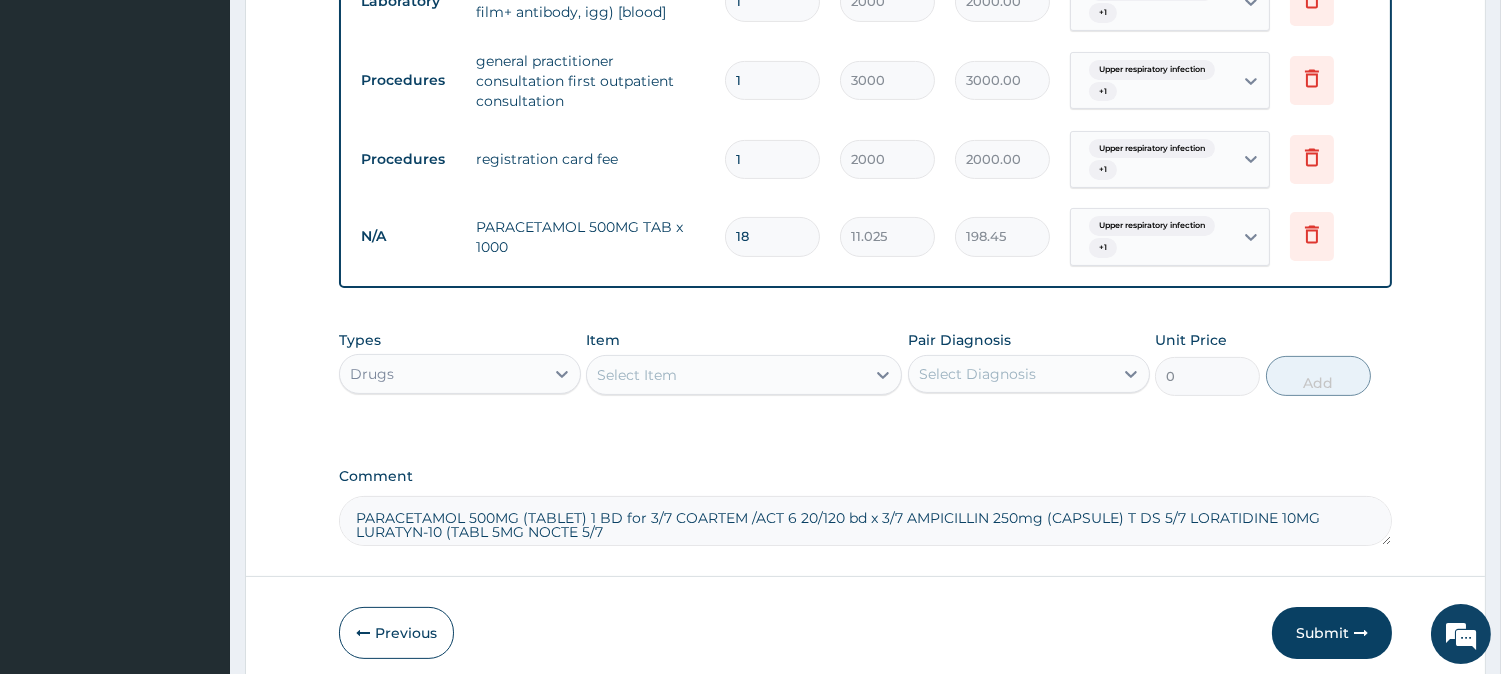 drag, startPoint x: 353, startPoint y: 503, endPoint x: 638, endPoint y: 516, distance: 285.29633 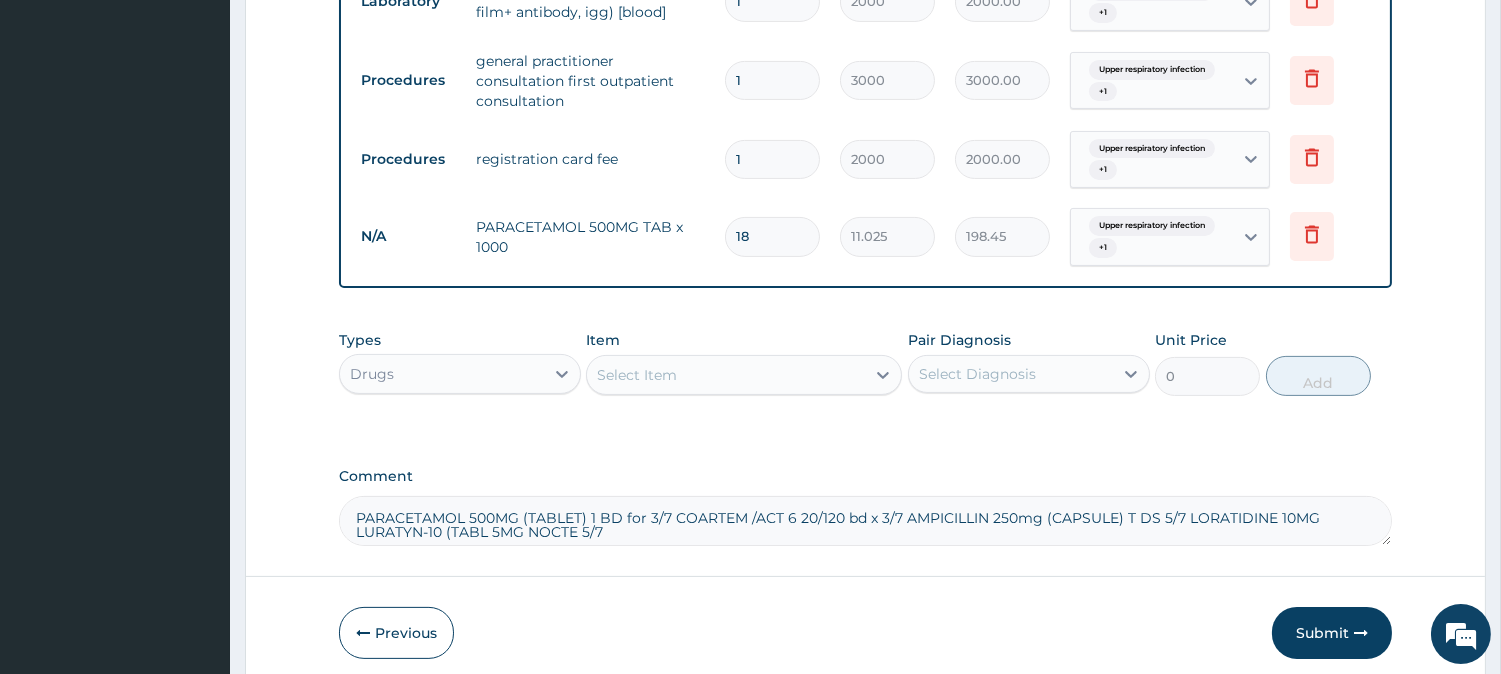 click on "PARACETAMOL 500MG (TABLET) 1 BD for 3/7 COARTEM /ACT 6 20/120 bd x 3/7 AMPICILLIN 250mg (CAPSULE) T DS 5/7 LORATIDINE 10MG LURATYN-10 (TABL 5MG NOCTE 5/7" at bounding box center [865, 521] 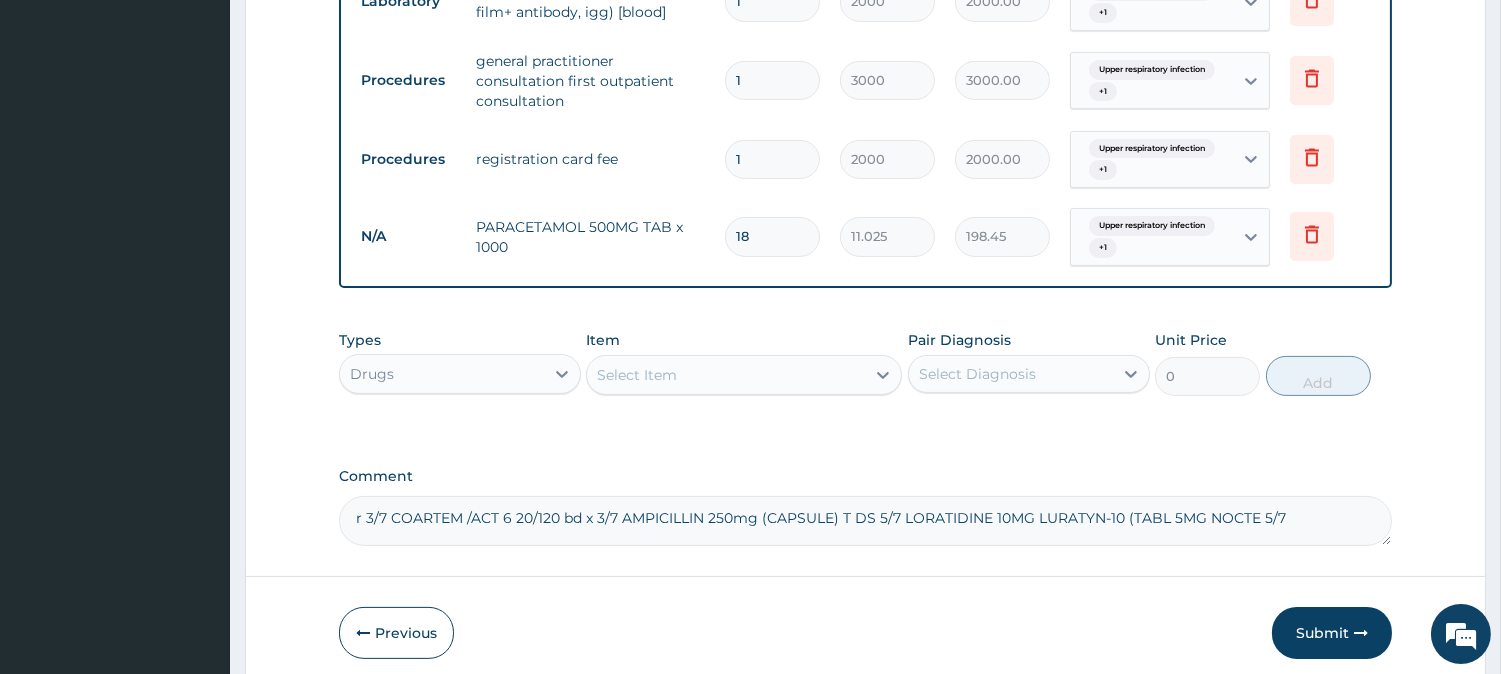 drag, startPoint x: 387, startPoint y: 514, endPoint x: 347, endPoint y: 520, distance: 40.4475 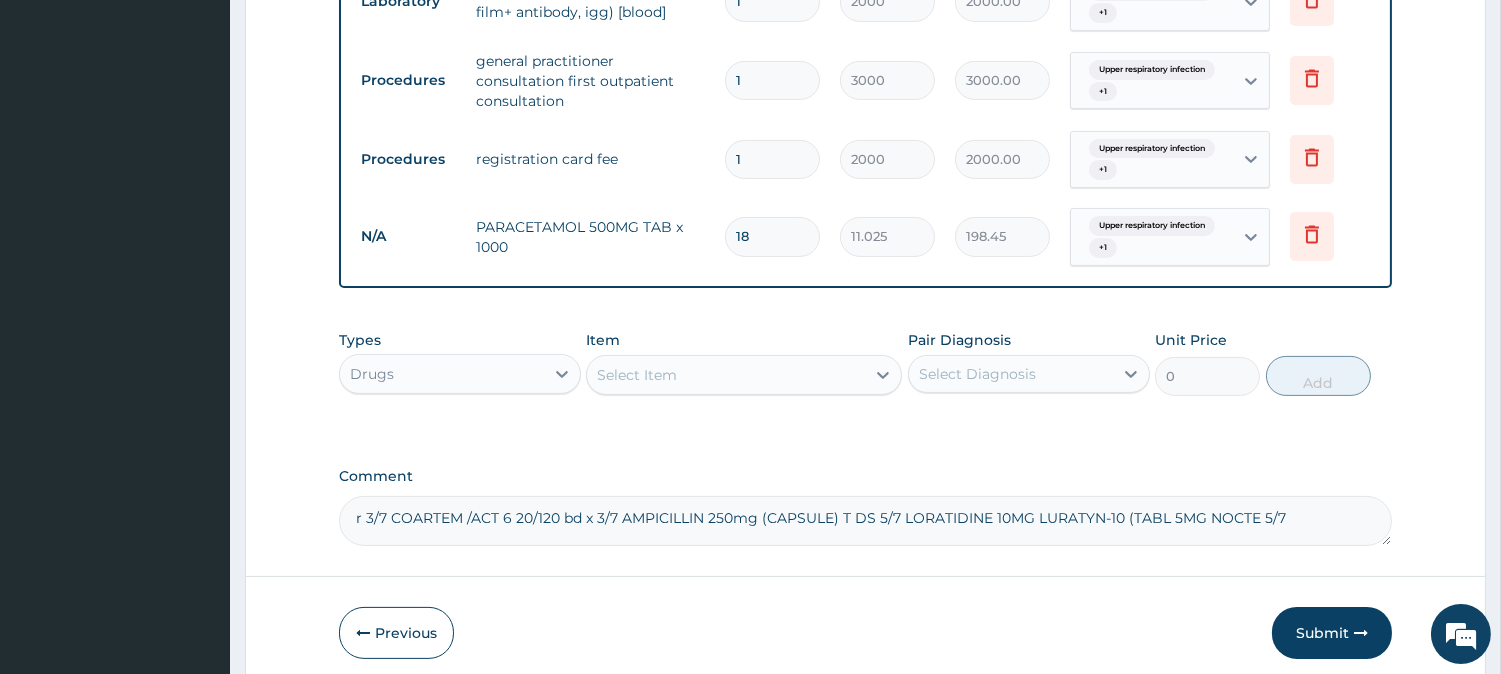 click on "r 3/7 COARTEM /ACT 6 20/120 bd x 3/7 AMPICILLIN 250mg (CAPSULE) T DS 5/7 LORATIDINE 10MG LURATYN-10 (TABL 5MG NOCTE 5/7" at bounding box center [865, 521] 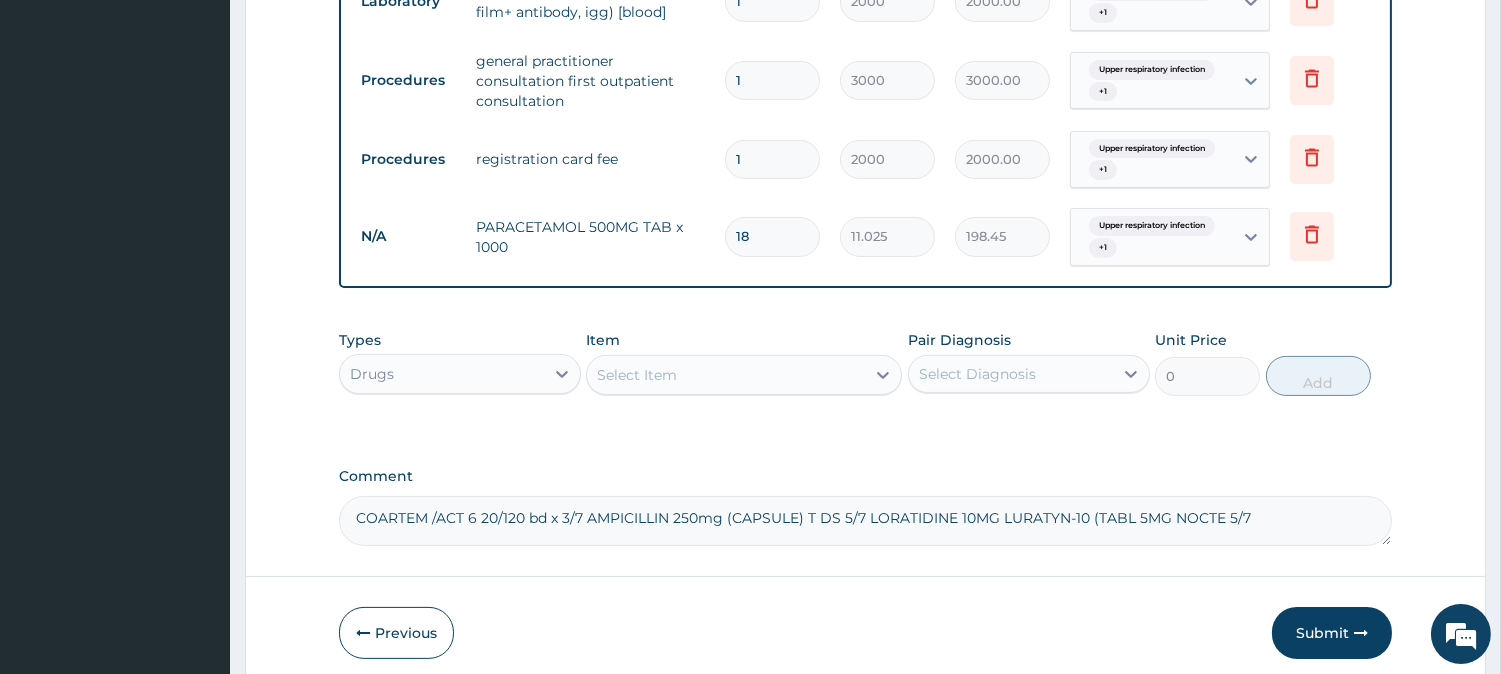 type on "COARTEM /ACT 6 20/120 bd x 3/7 AMPICILLIN 250mg (CAPSULE) T DS 5/7 LORATIDINE 10MG LURATYN-10 (TABL 5MG NOCTE 5/7" 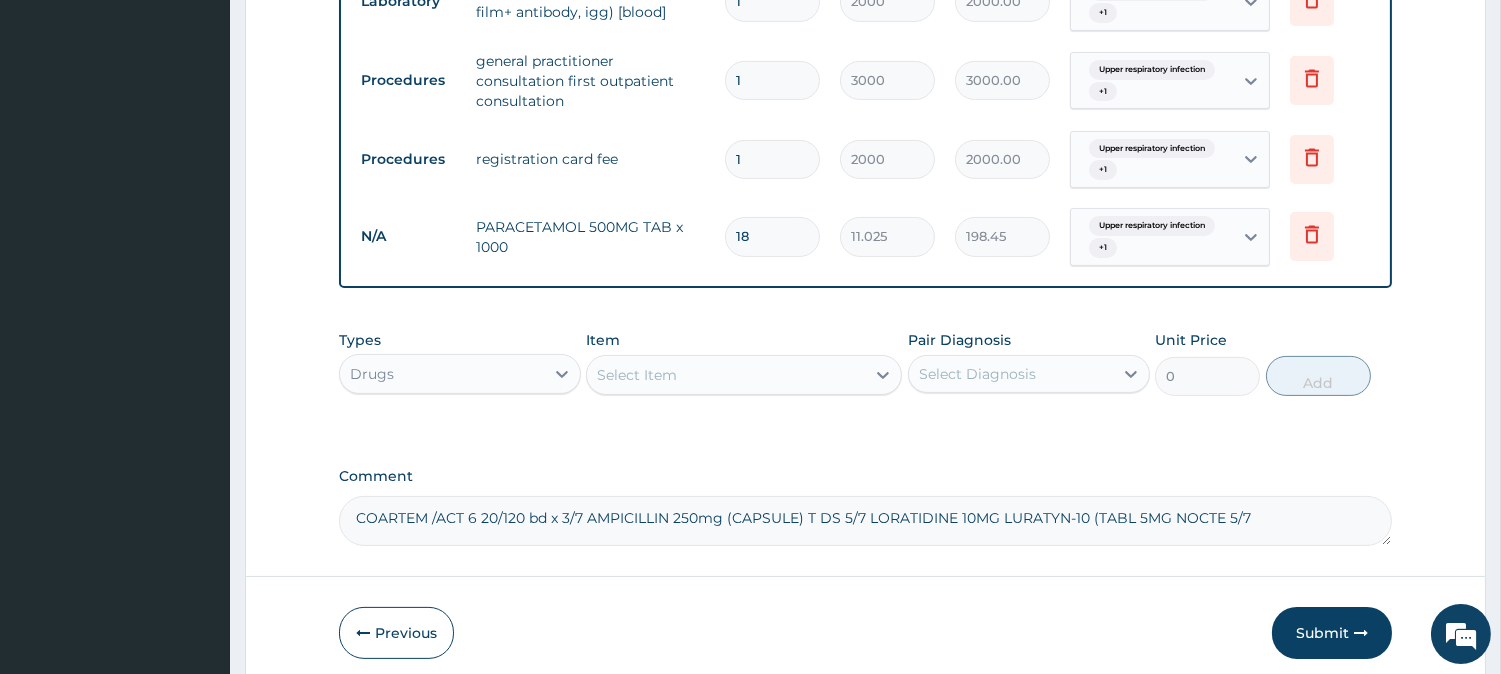 click on "Select Item" at bounding box center [726, 375] 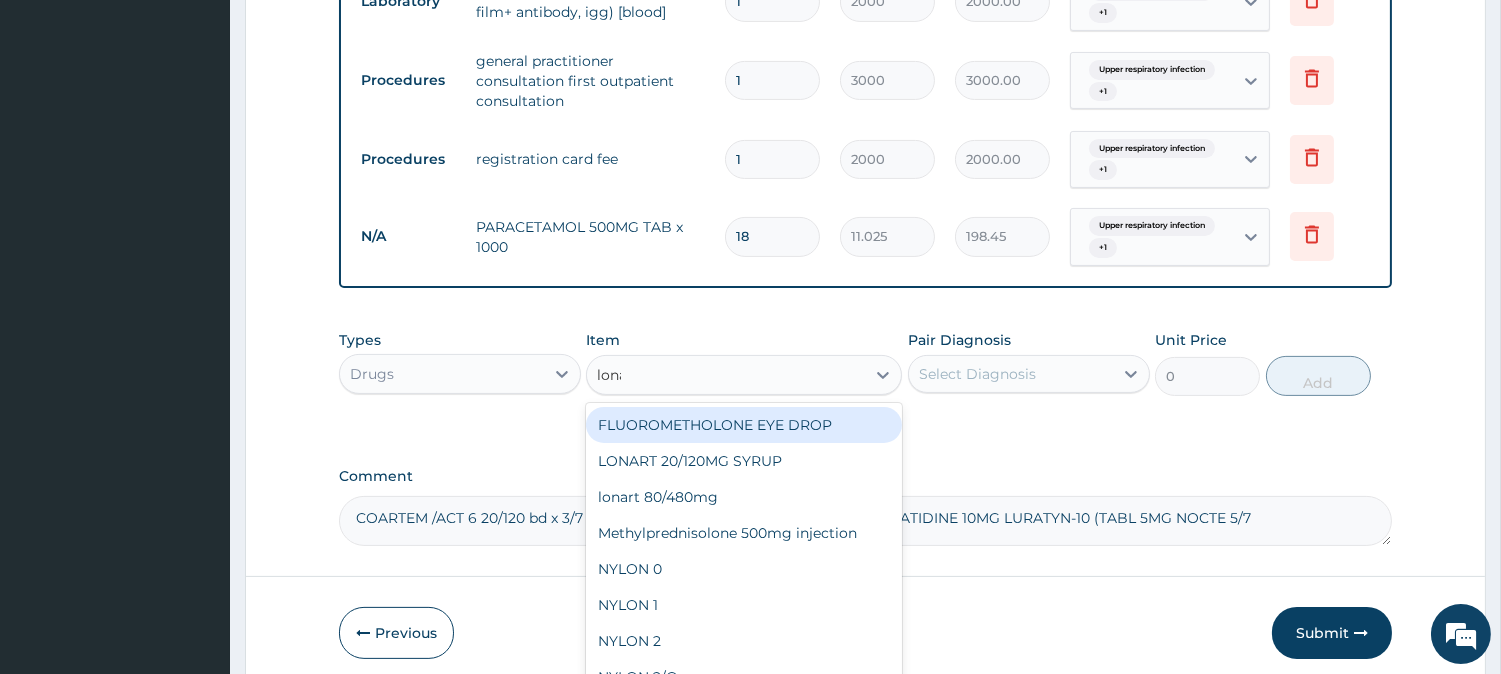 type on "lonar" 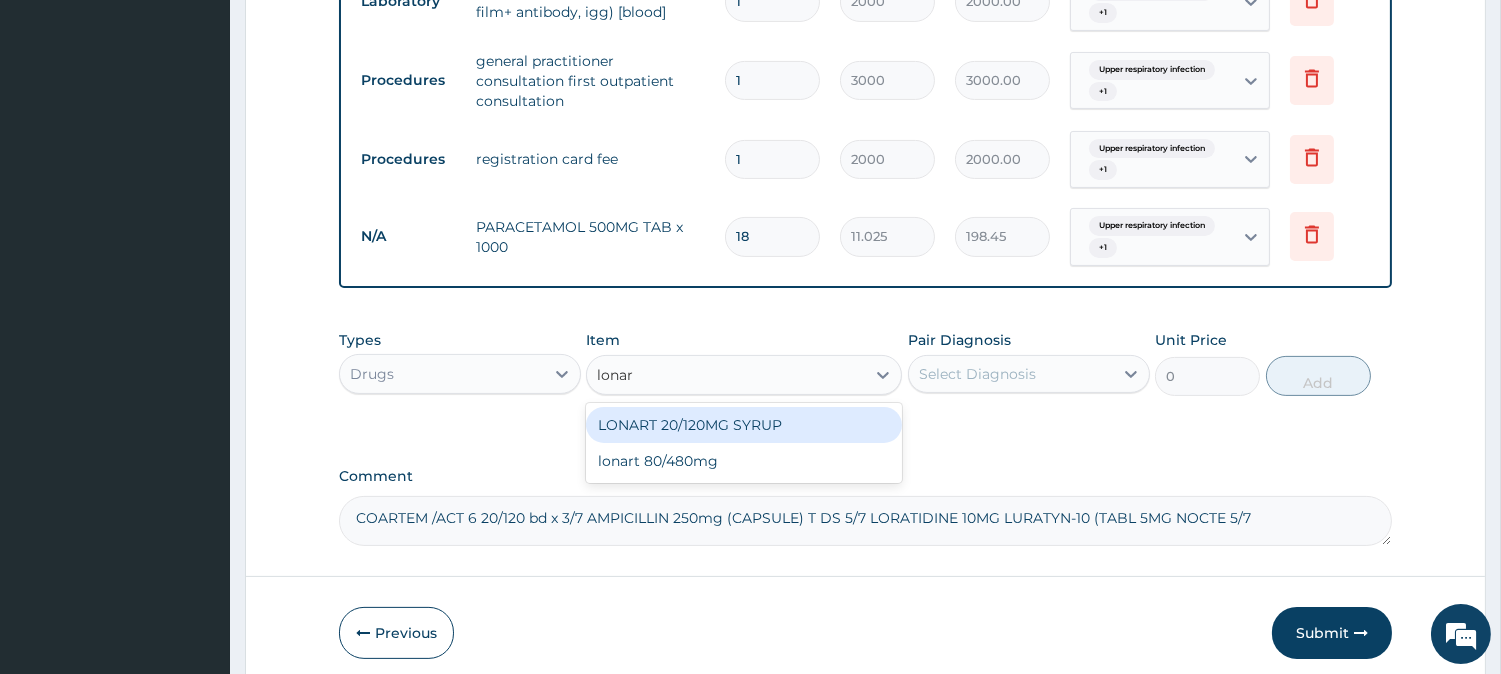 click on "LONART 20/120MG SYRUP" at bounding box center [744, 425] 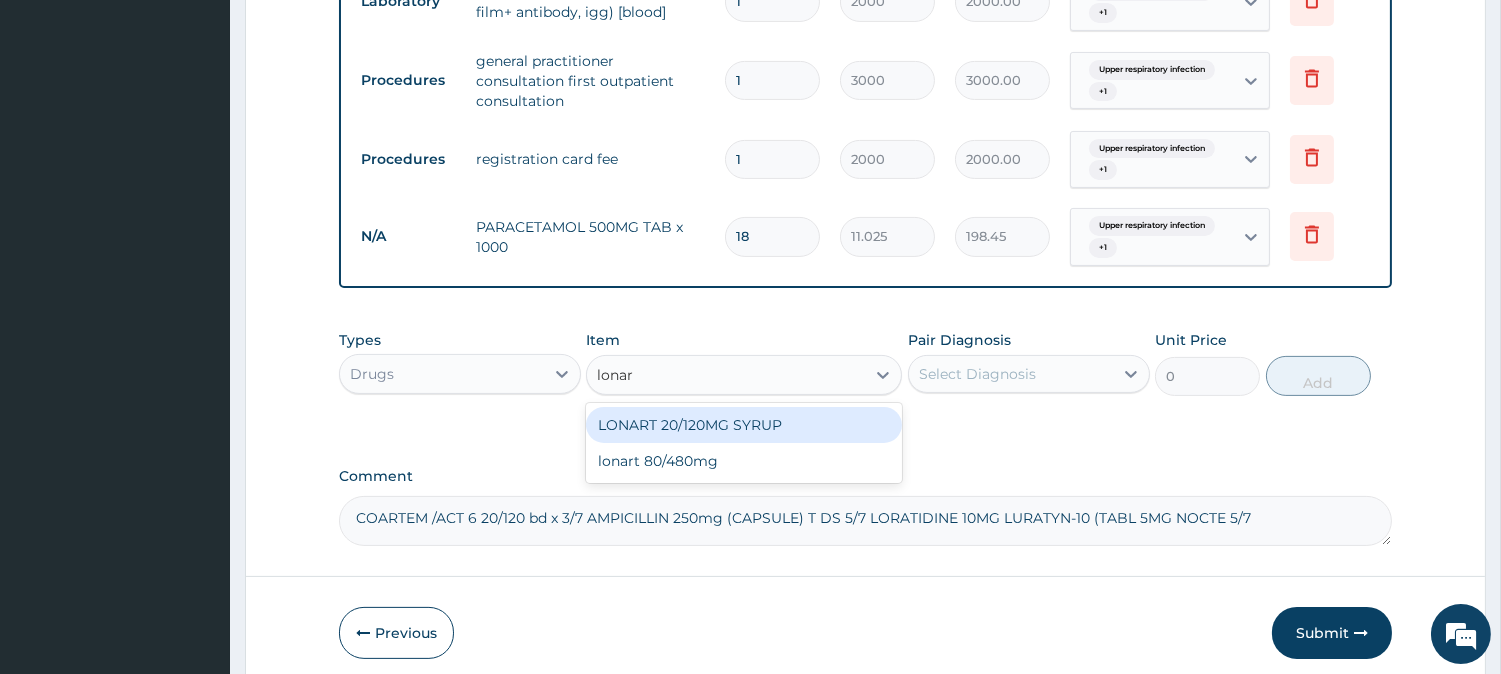 type 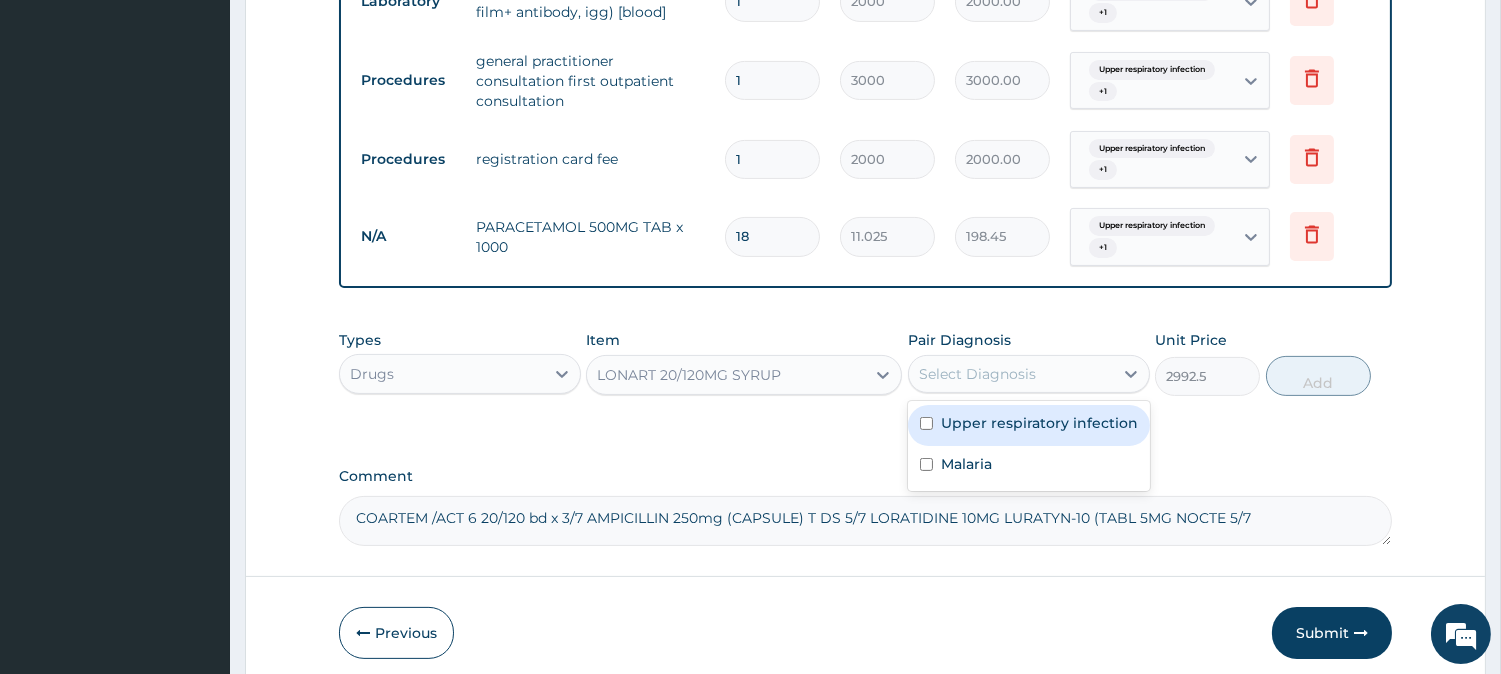 click on "Select Diagnosis" at bounding box center [977, 374] 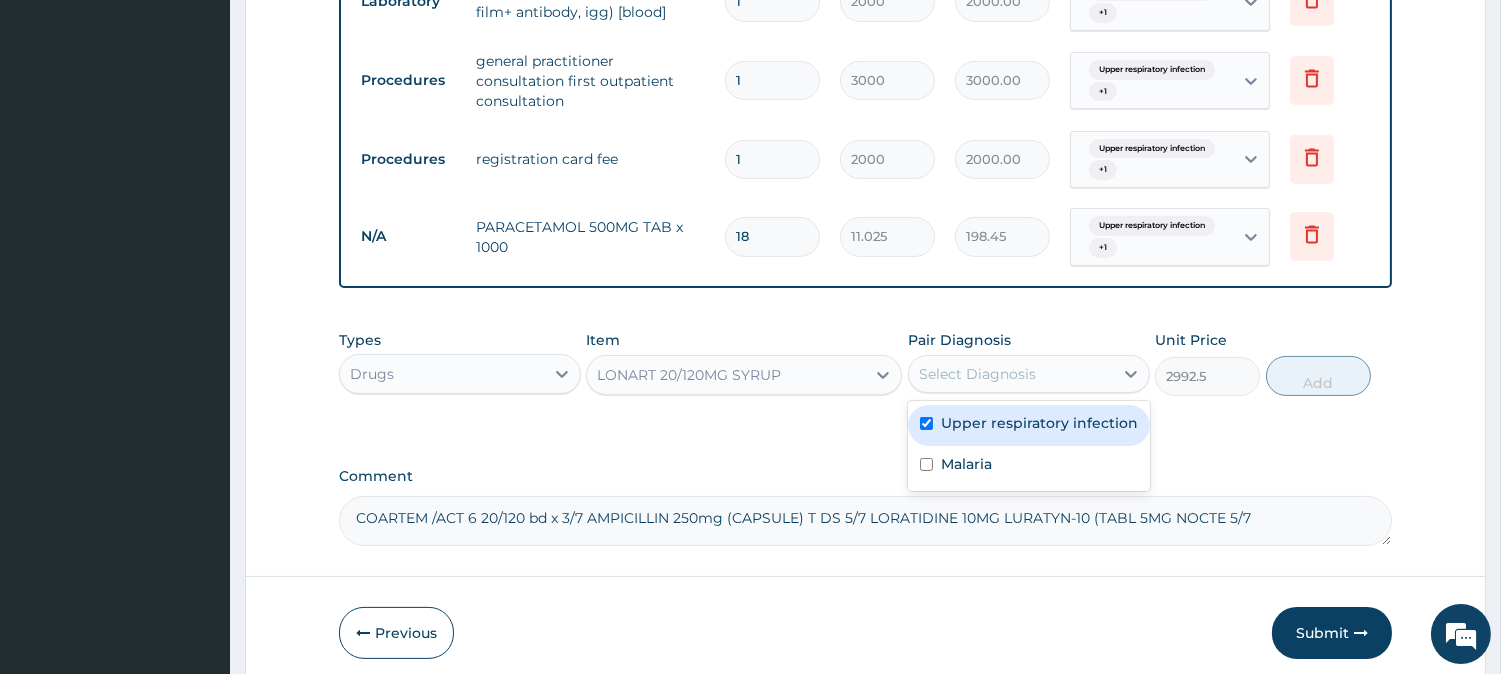 checkbox on "true" 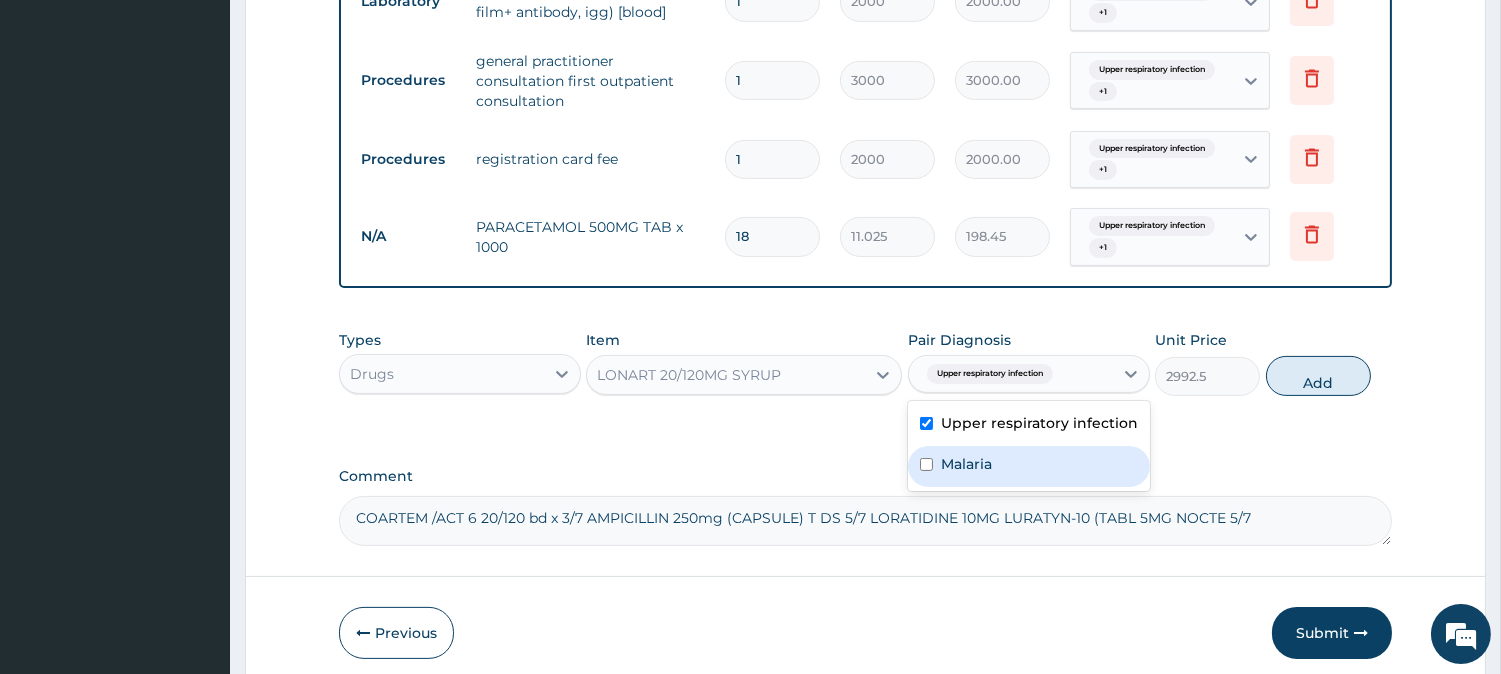 click on "Malaria" at bounding box center [966, 464] 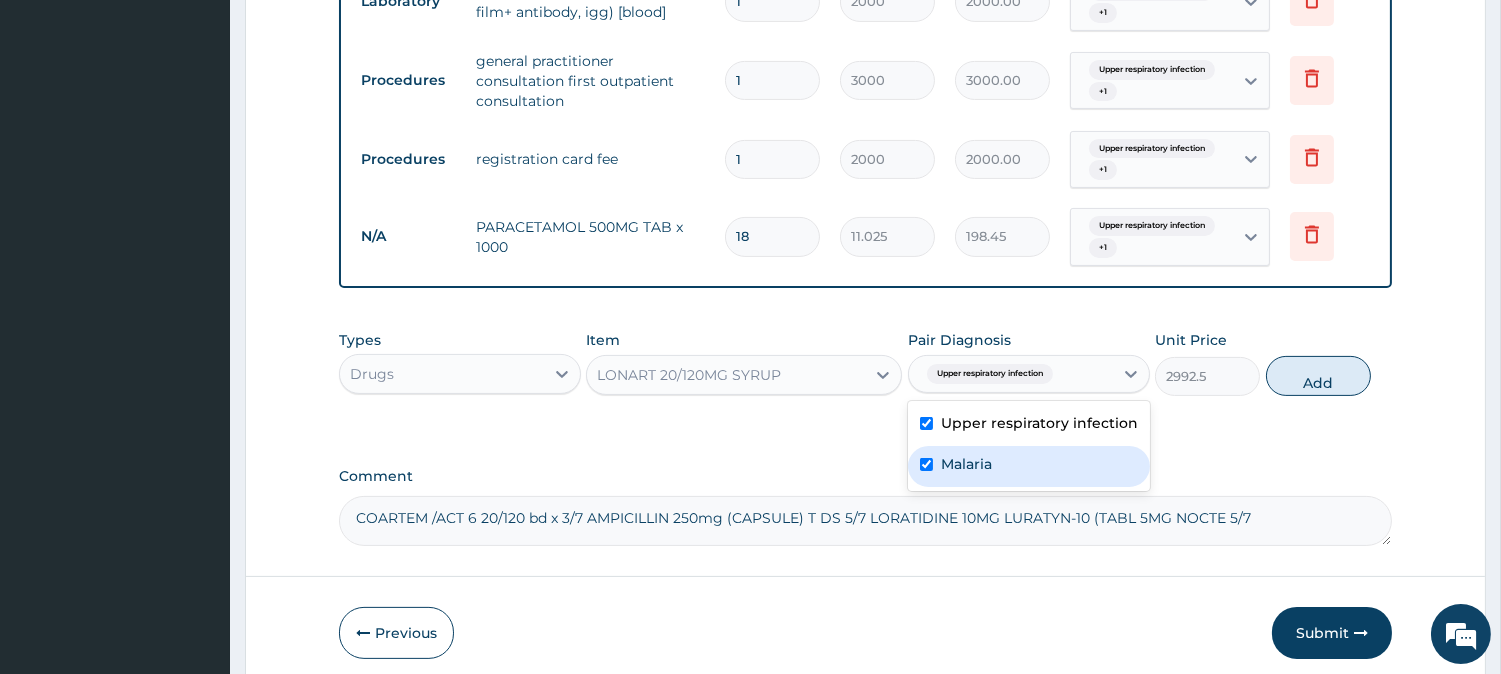 checkbox on "true" 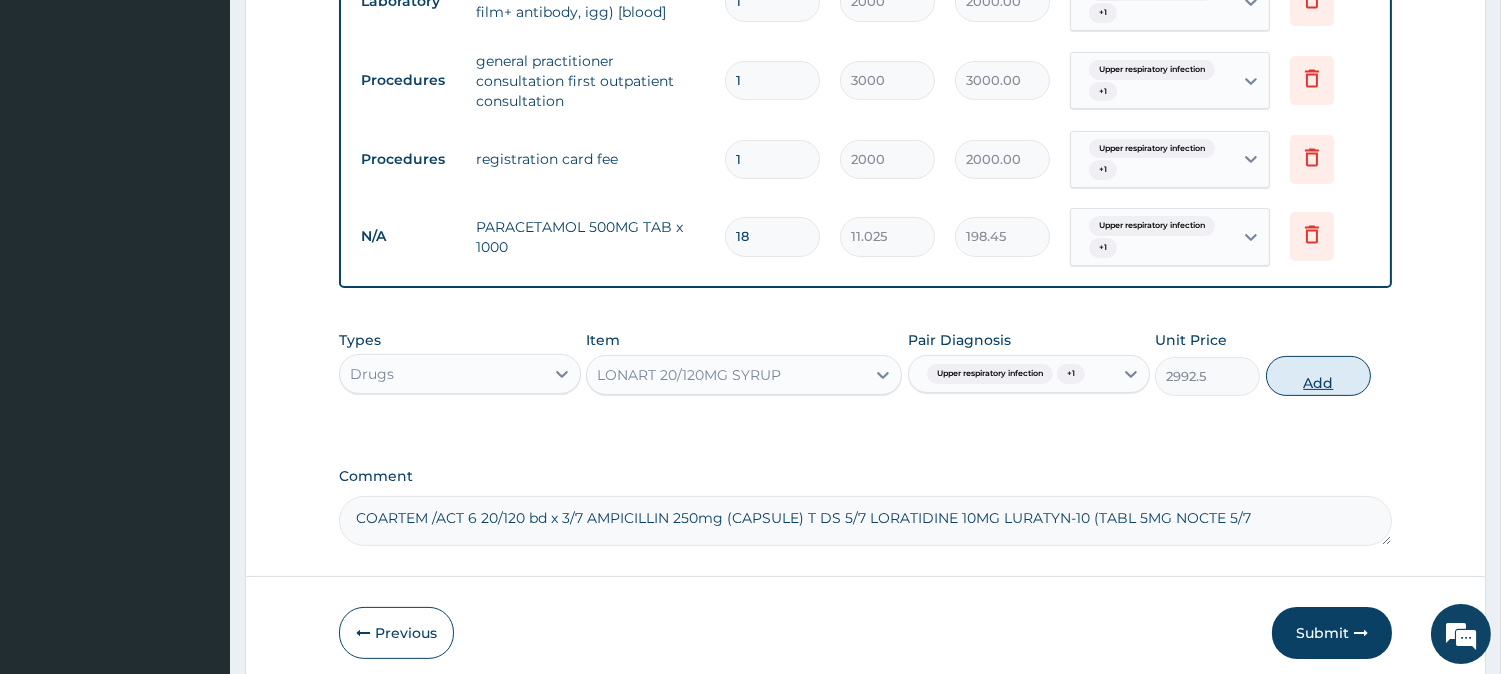 click on "Add" at bounding box center [1318, 376] 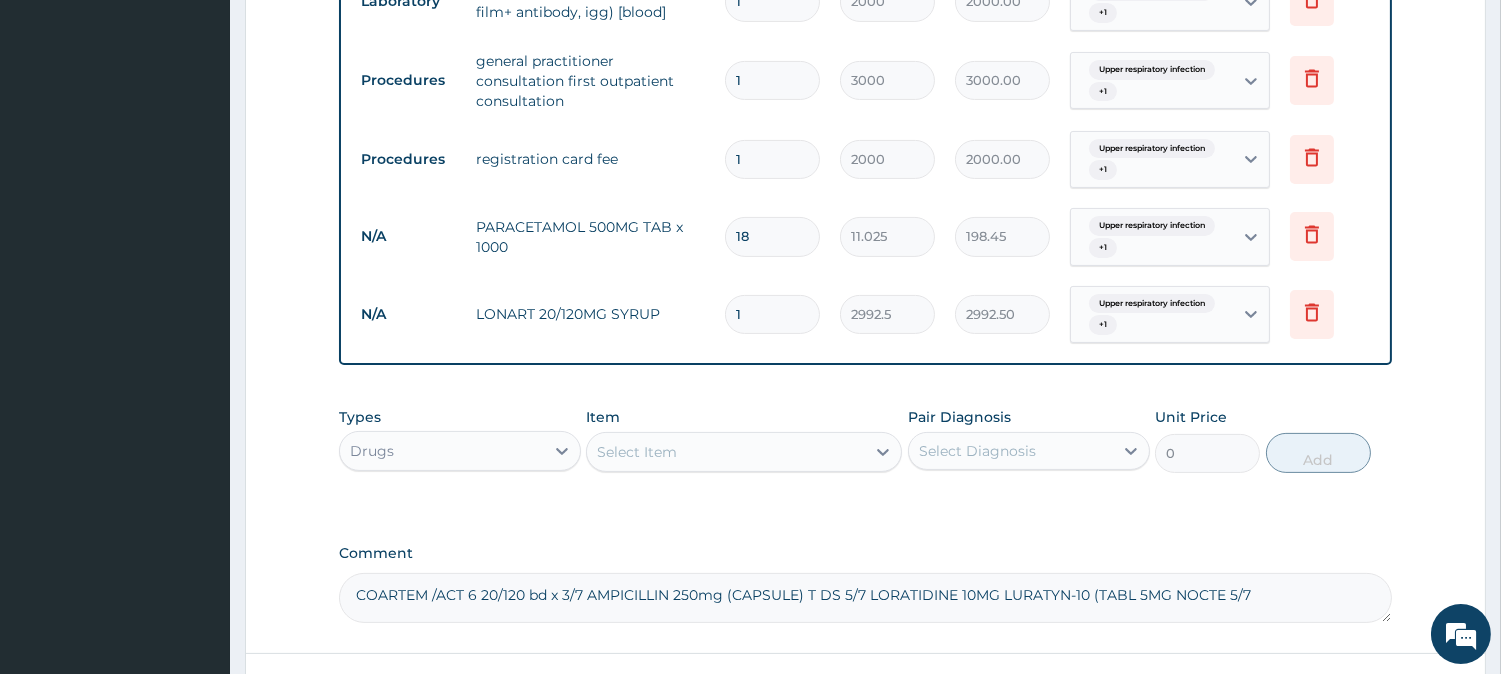 scroll, scrollTop: 0, scrollLeft: 0, axis: both 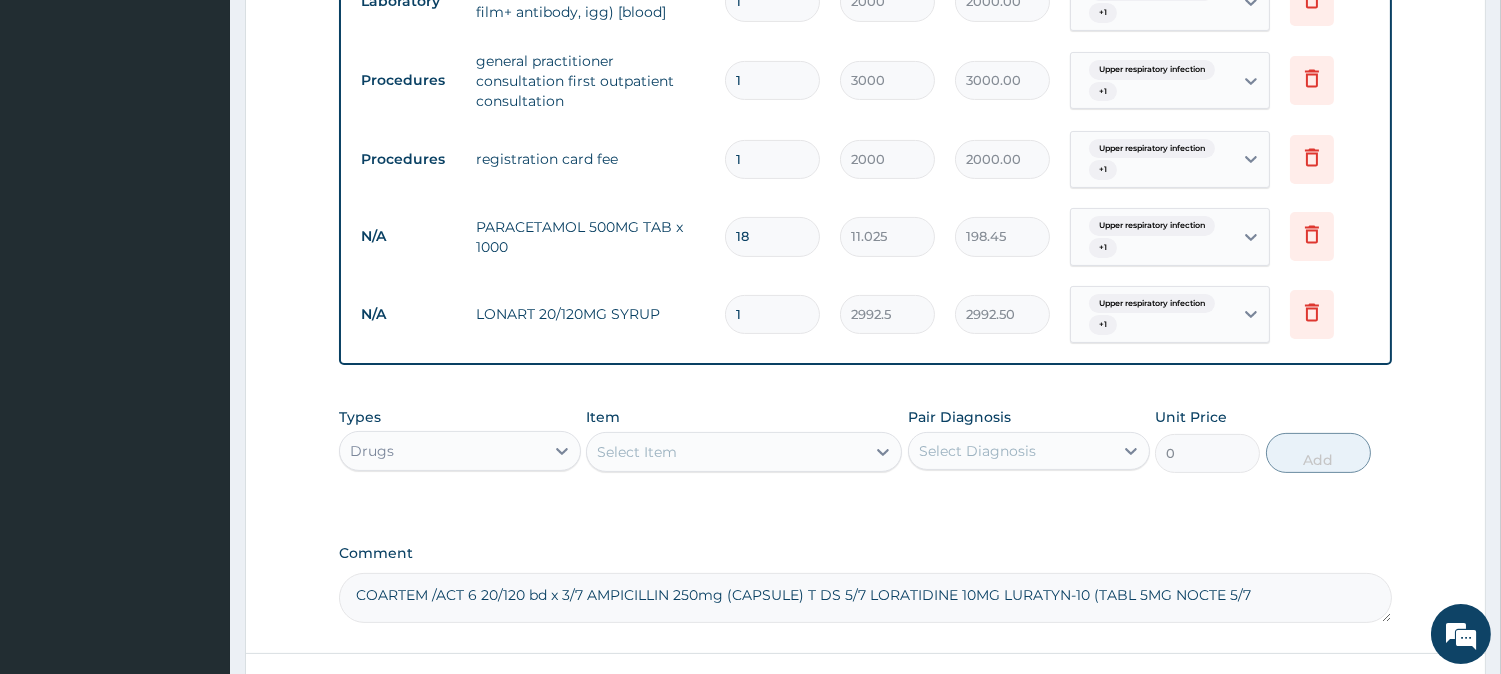 drag, startPoint x: 353, startPoint y: 593, endPoint x: 583, endPoint y: 584, distance: 230.17603 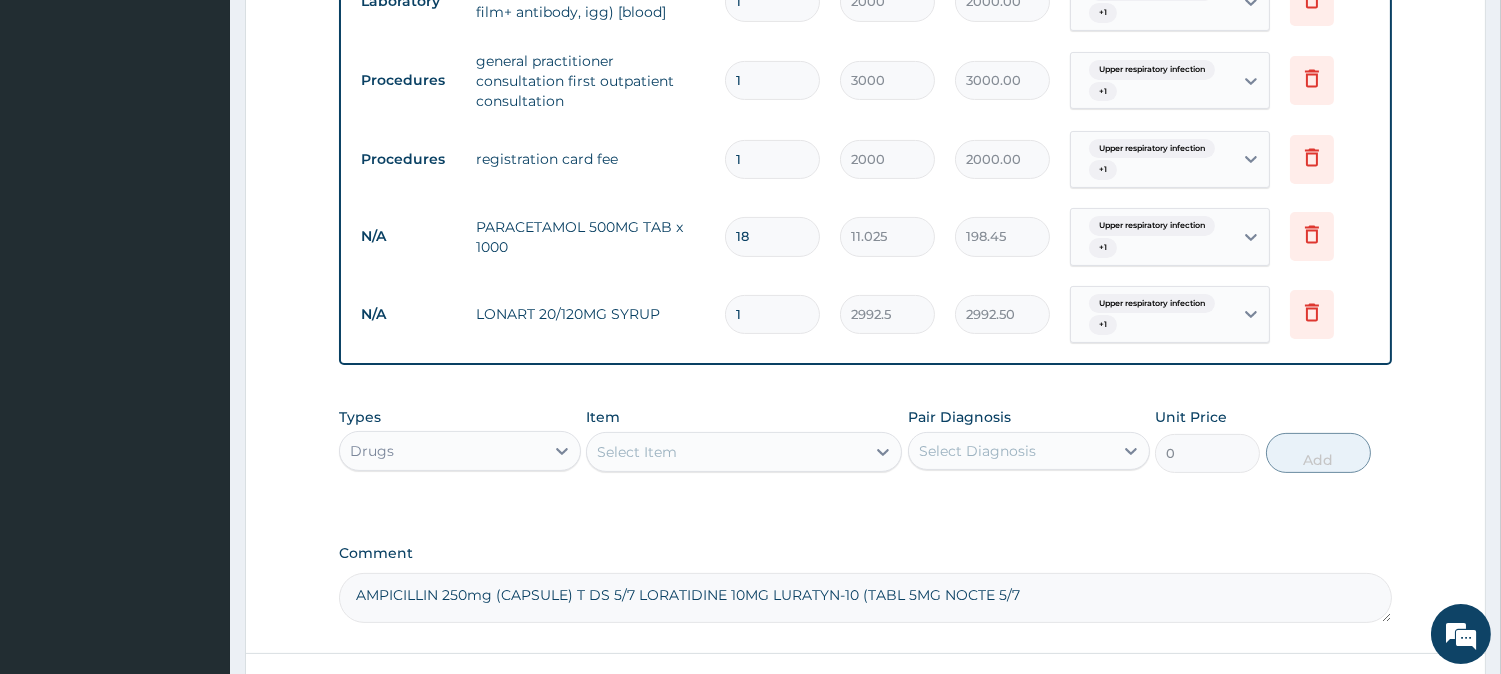 type on "AMPICILLIN 250mg (CAPSULE) T DS 5/7 LORATIDINE 10MG LURATYN-10 (TABL 5MG NOCTE 5/7" 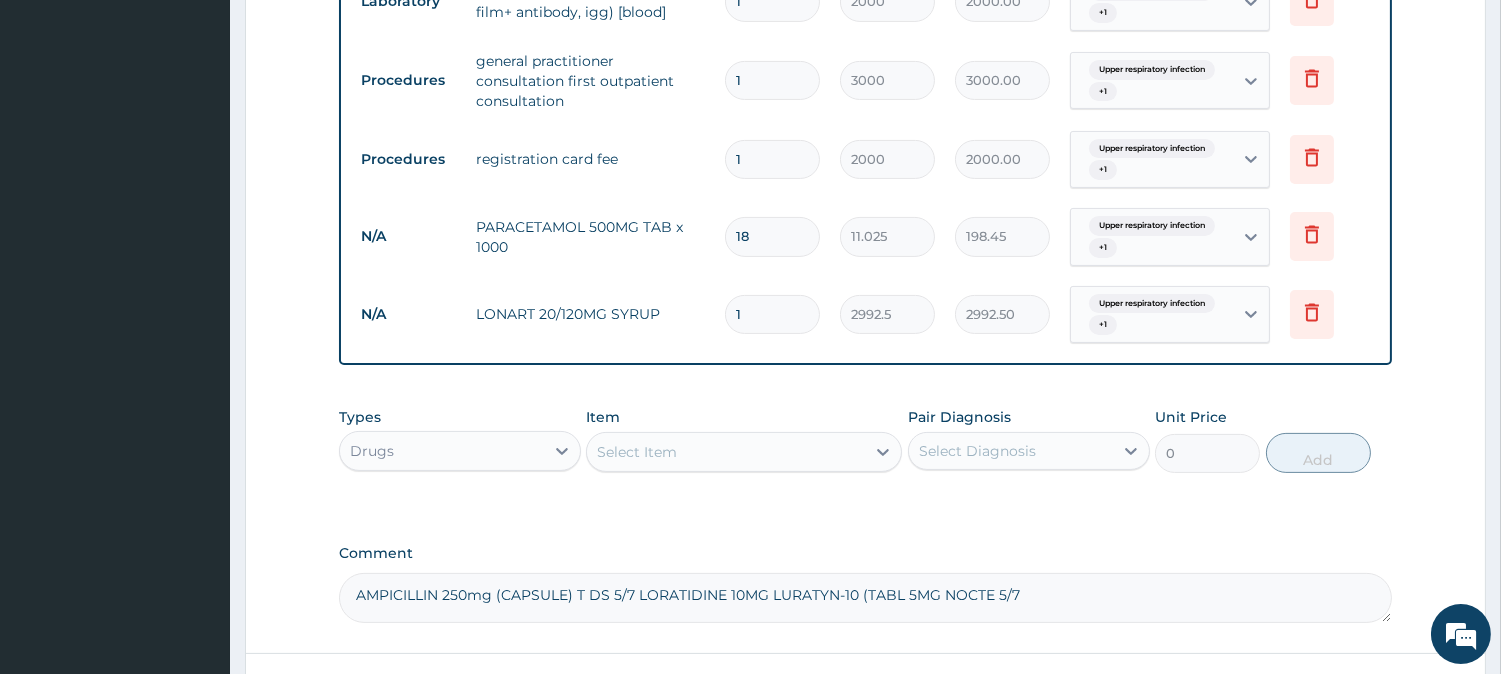 click on "Select Item" at bounding box center [726, 452] 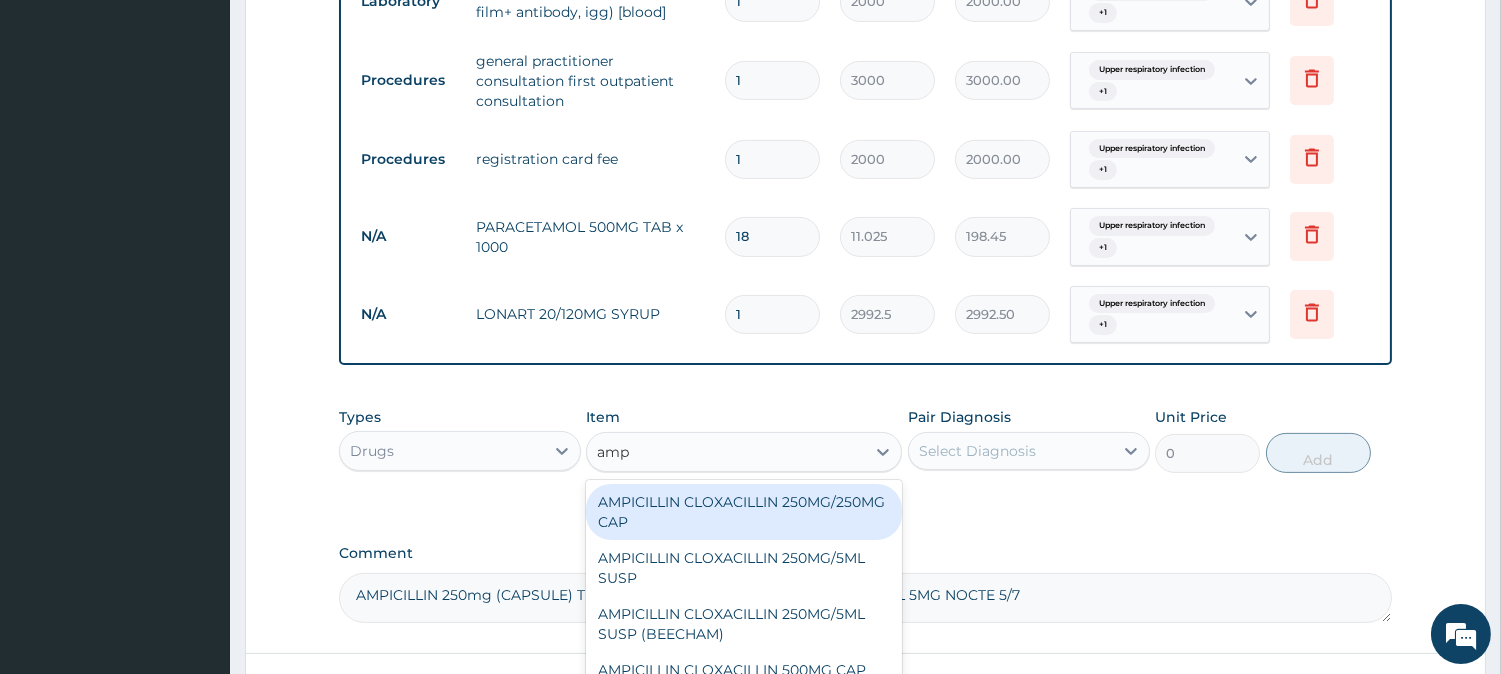 type on "ampi" 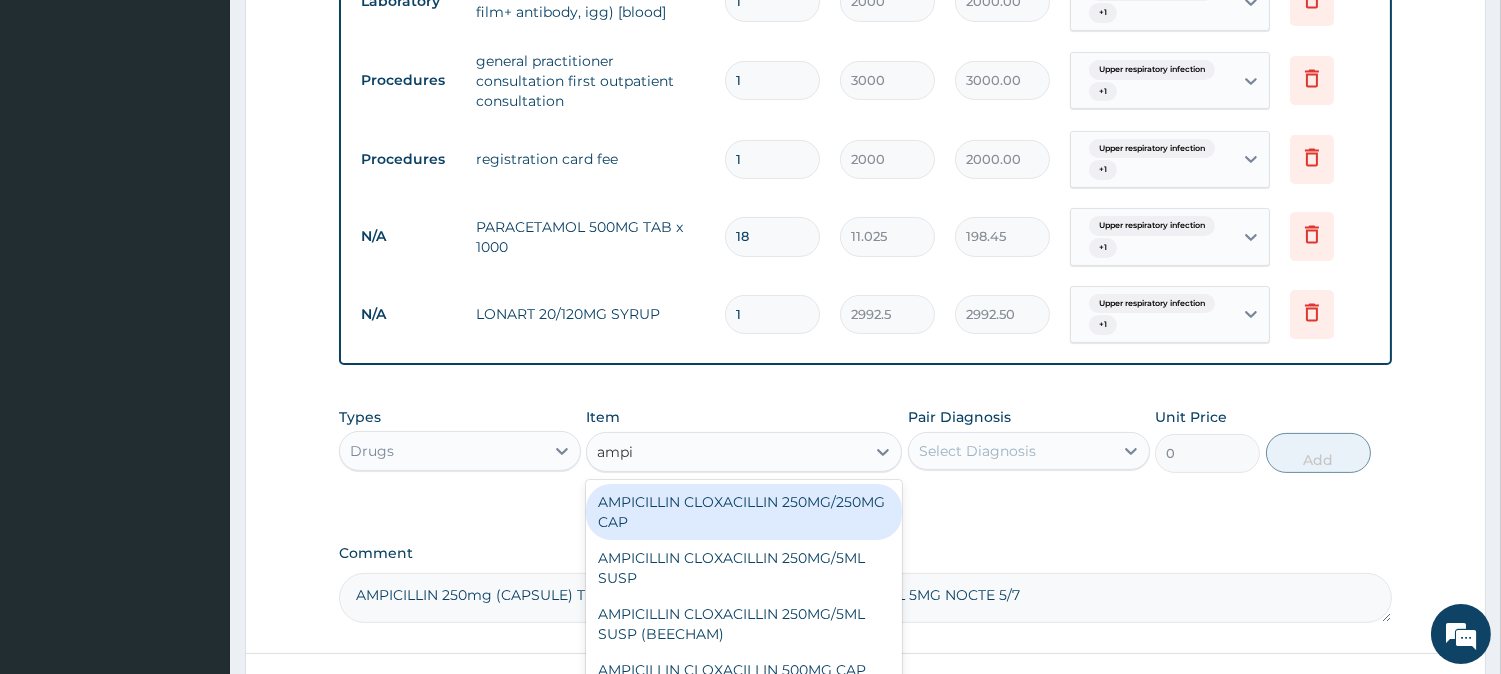 click on "AMPICILLIN CLOXACILLIN 250MG/250MG CAP" at bounding box center (744, 512) 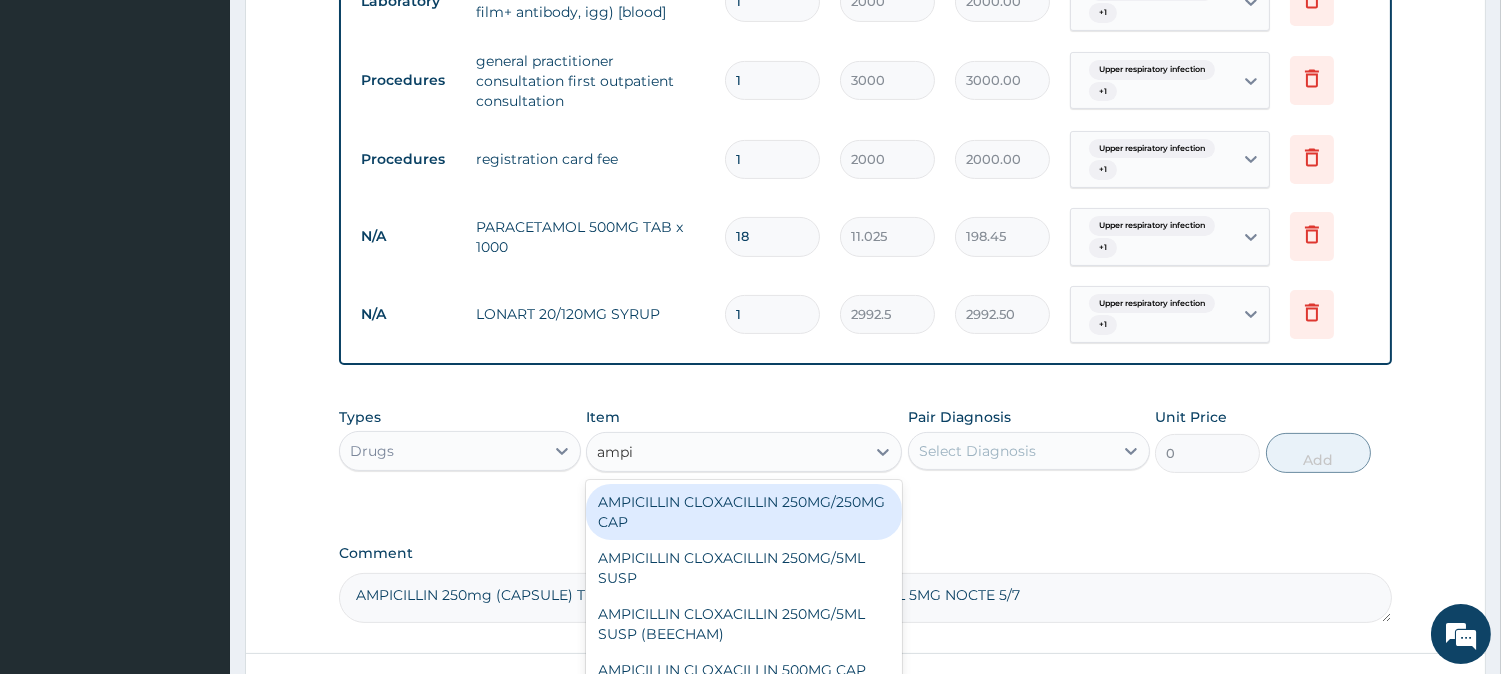 type 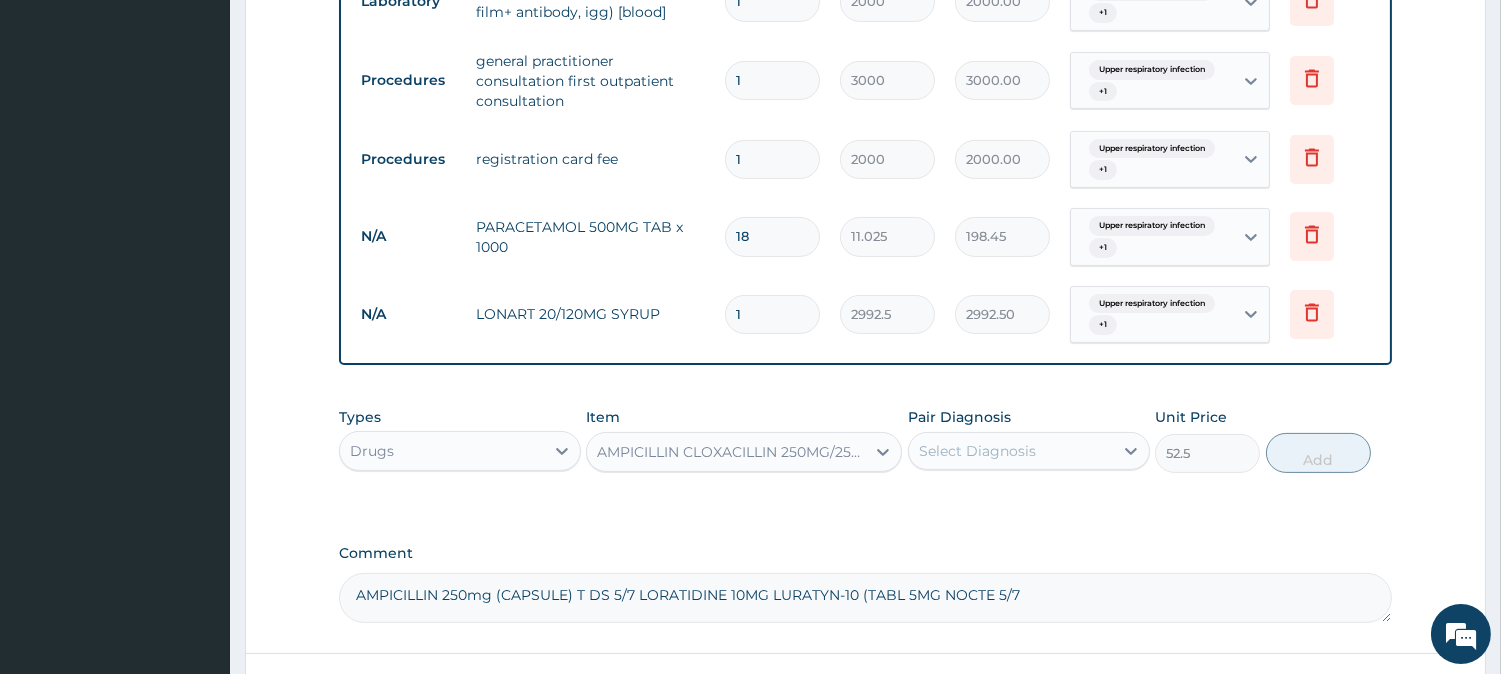 click on "Select Diagnosis" at bounding box center (977, 451) 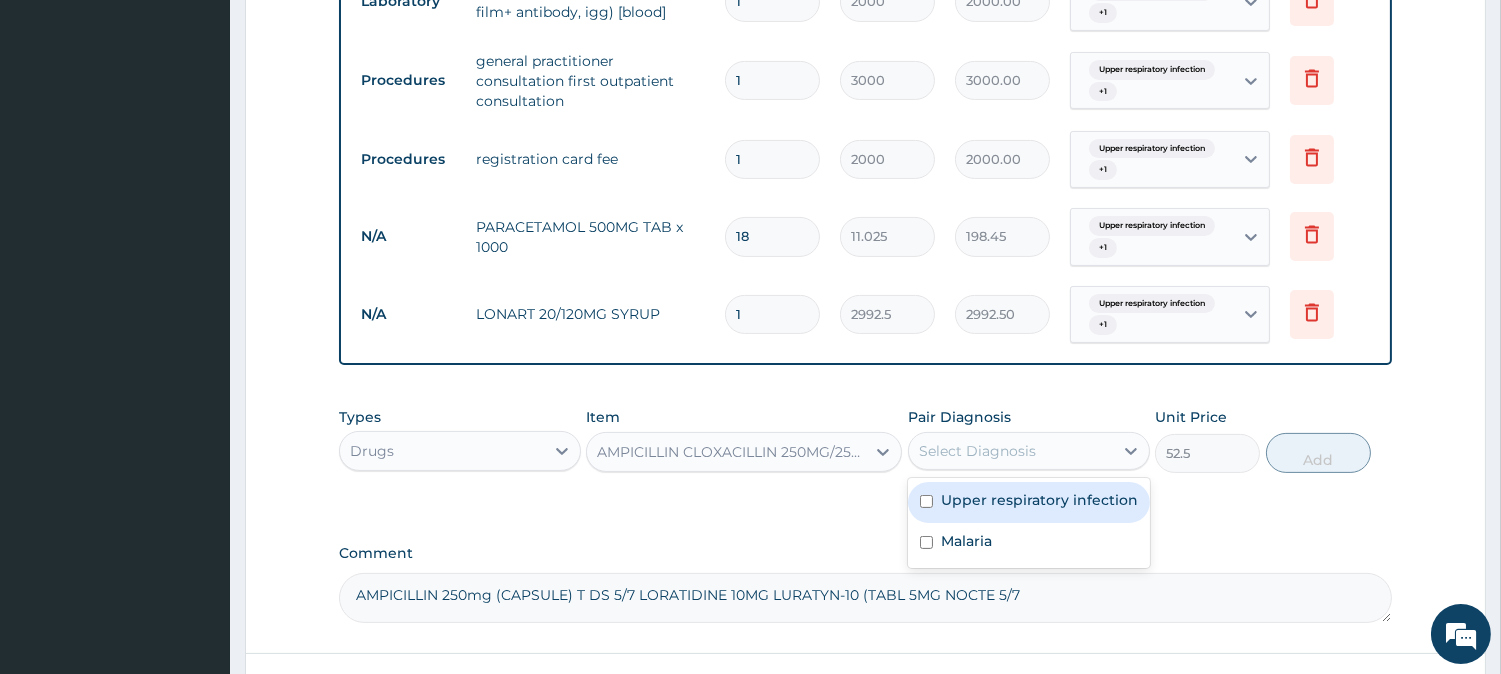 click on "Upper respiratory infection" at bounding box center [1039, 500] 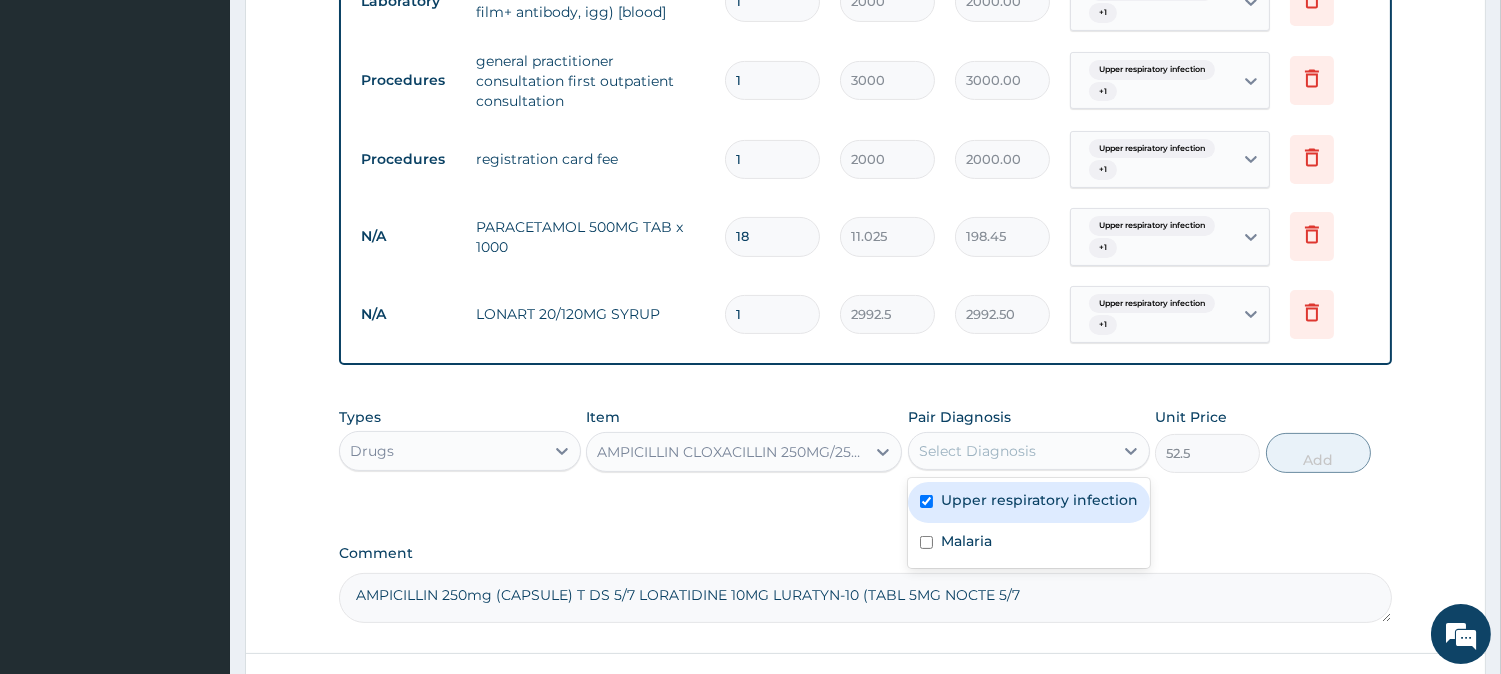 checkbox on "true" 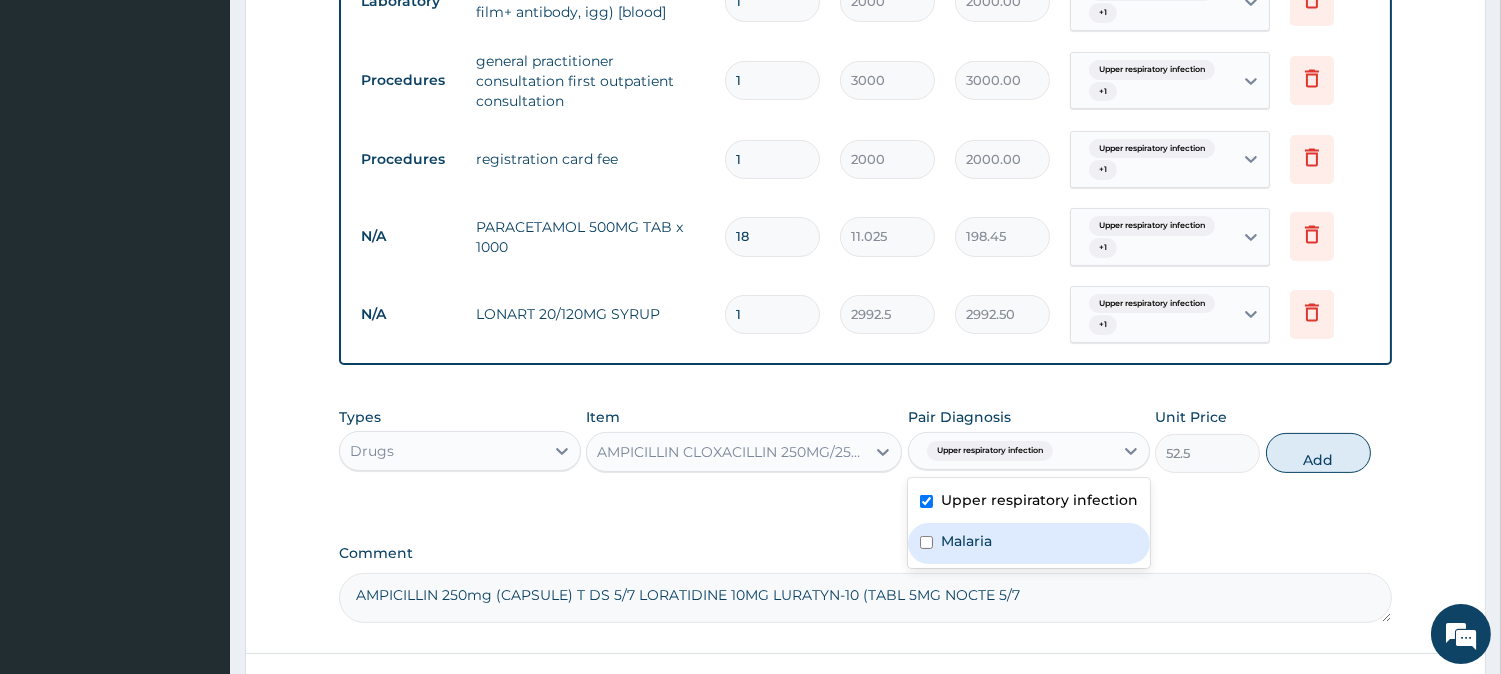 click on "Malaria" at bounding box center [1029, 543] 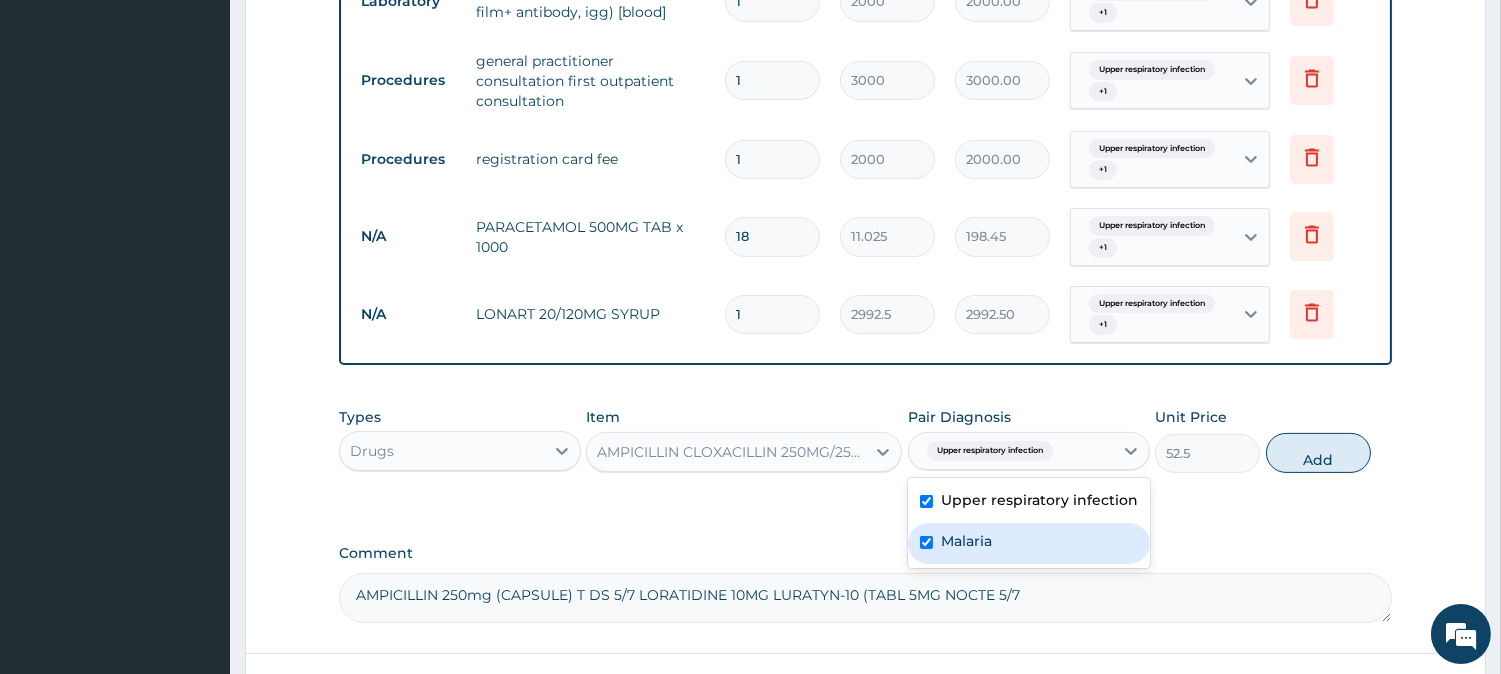 checkbox on "true" 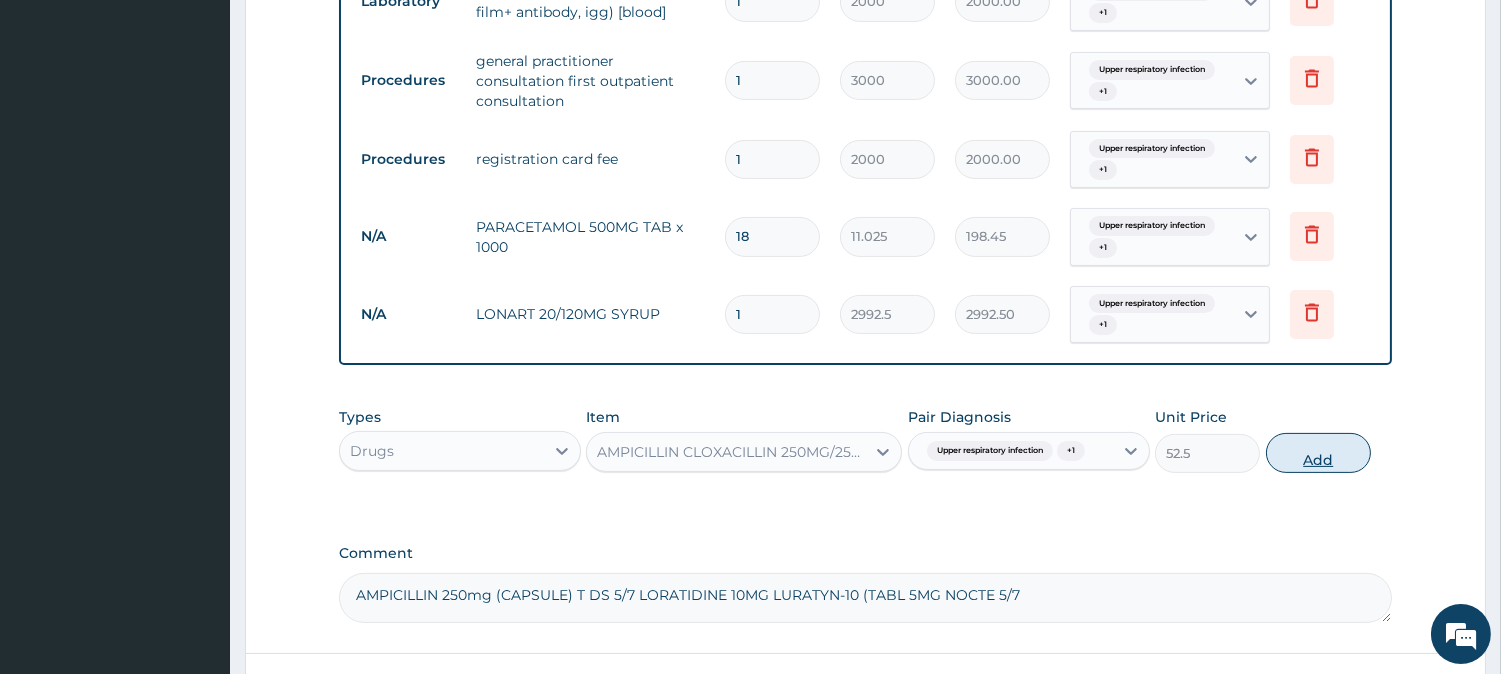 click on "Add" at bounding box center [1318, 453] 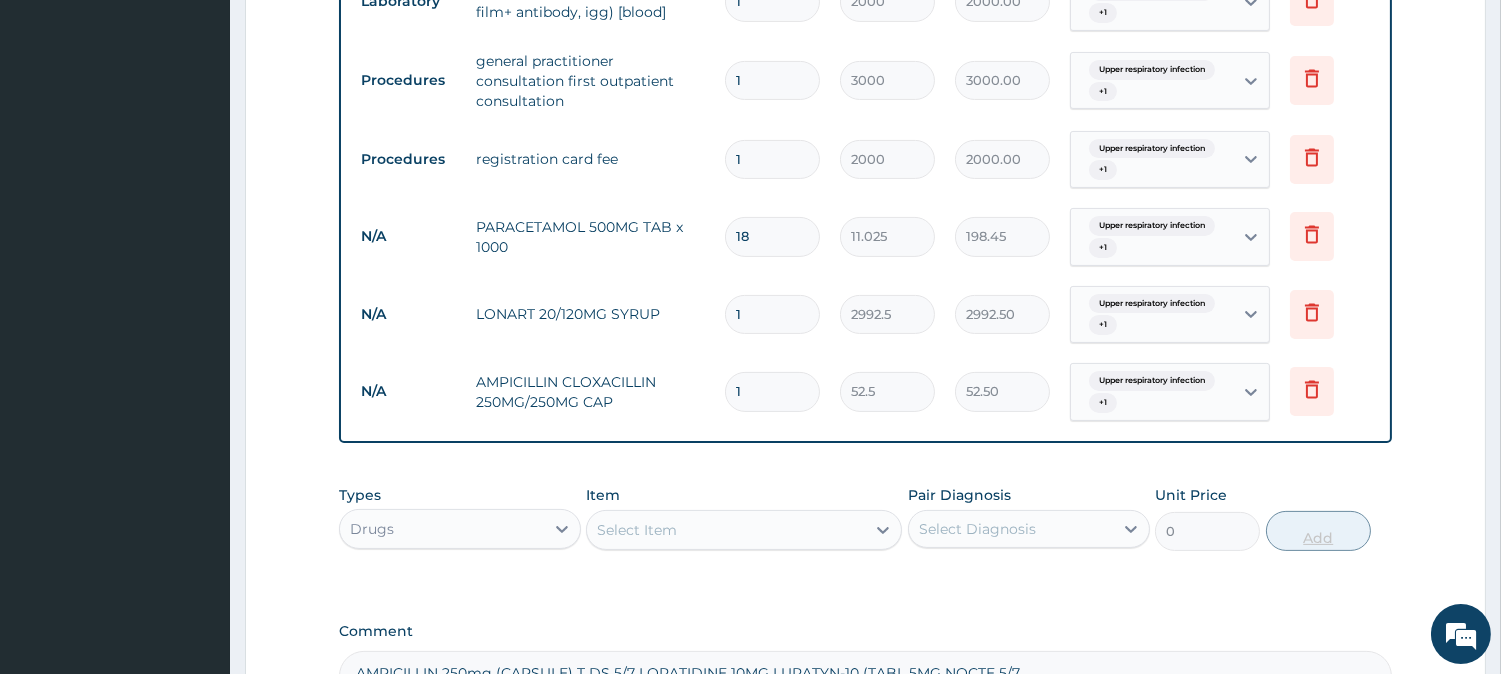 type on "15" 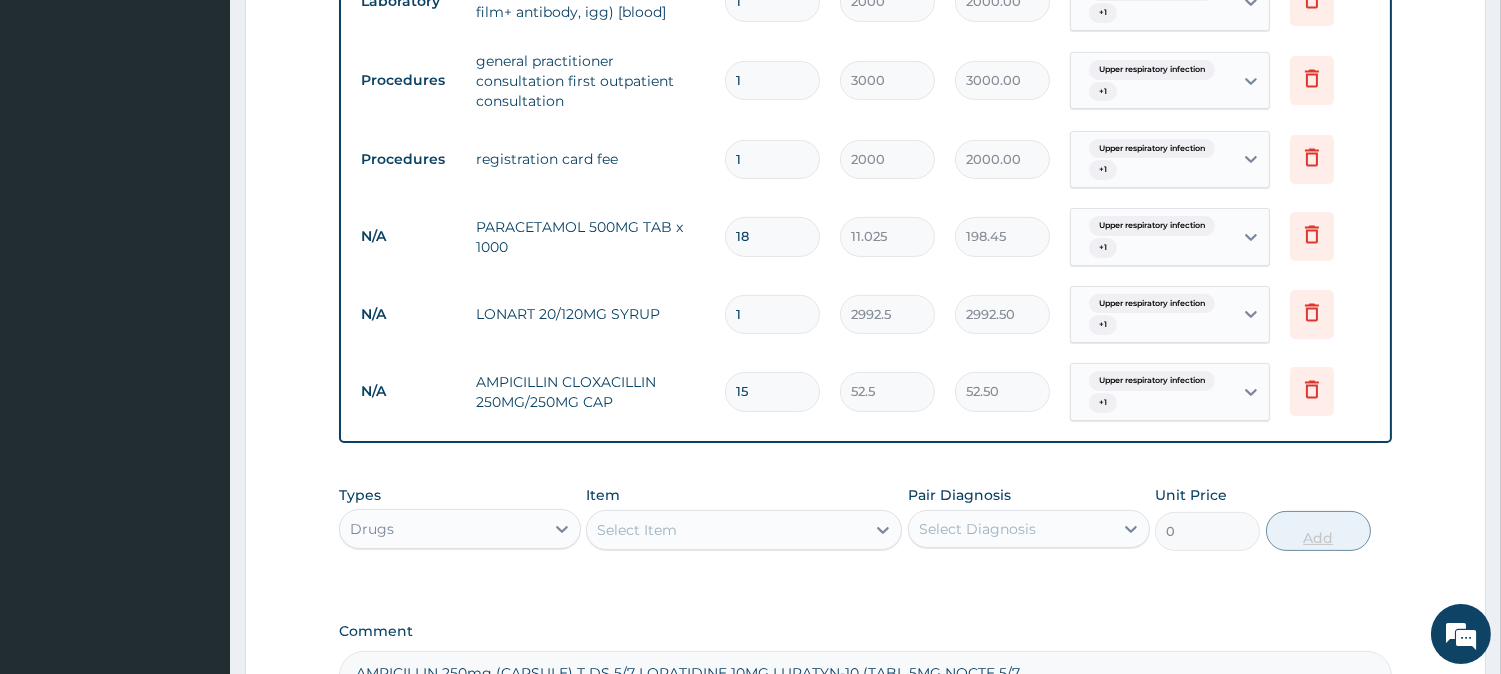 type on "787.50" 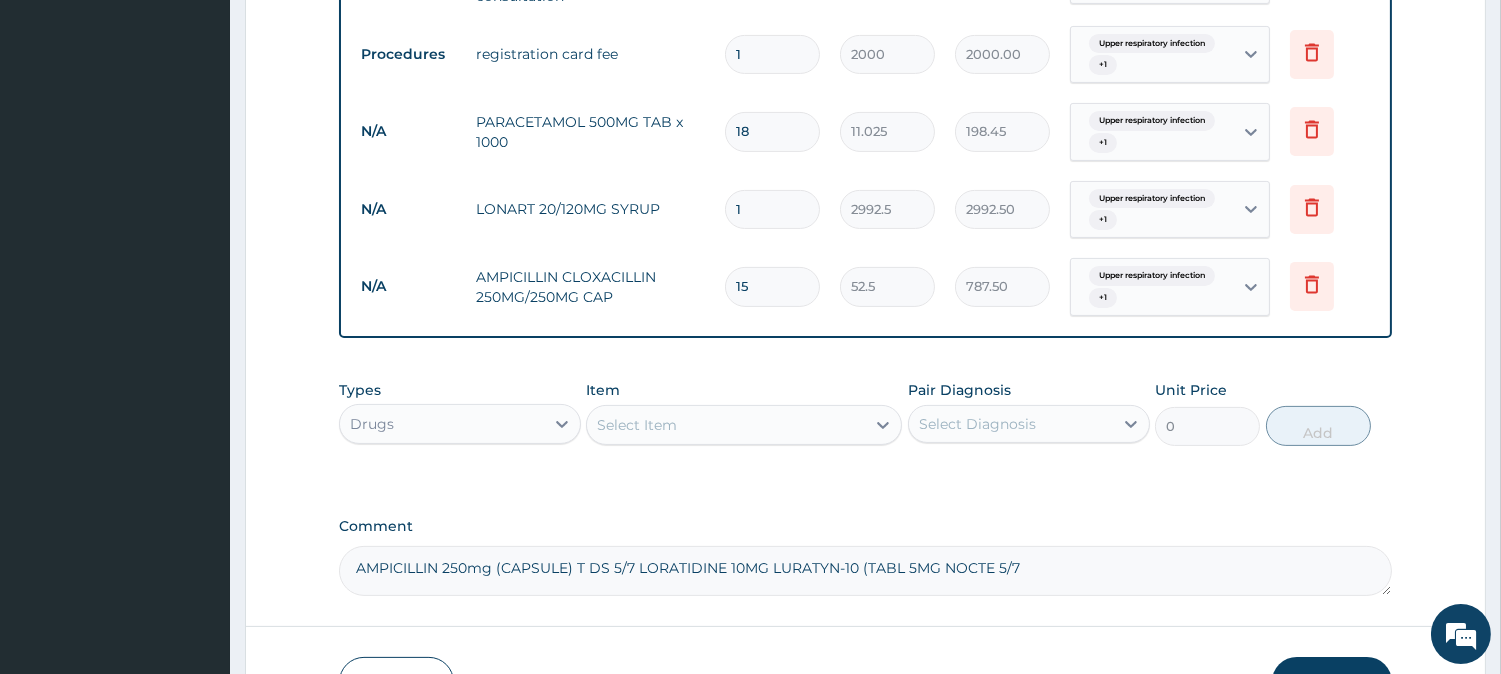 scroll, scrollTop: 1055, scrollLeft: 0, axis: vertical 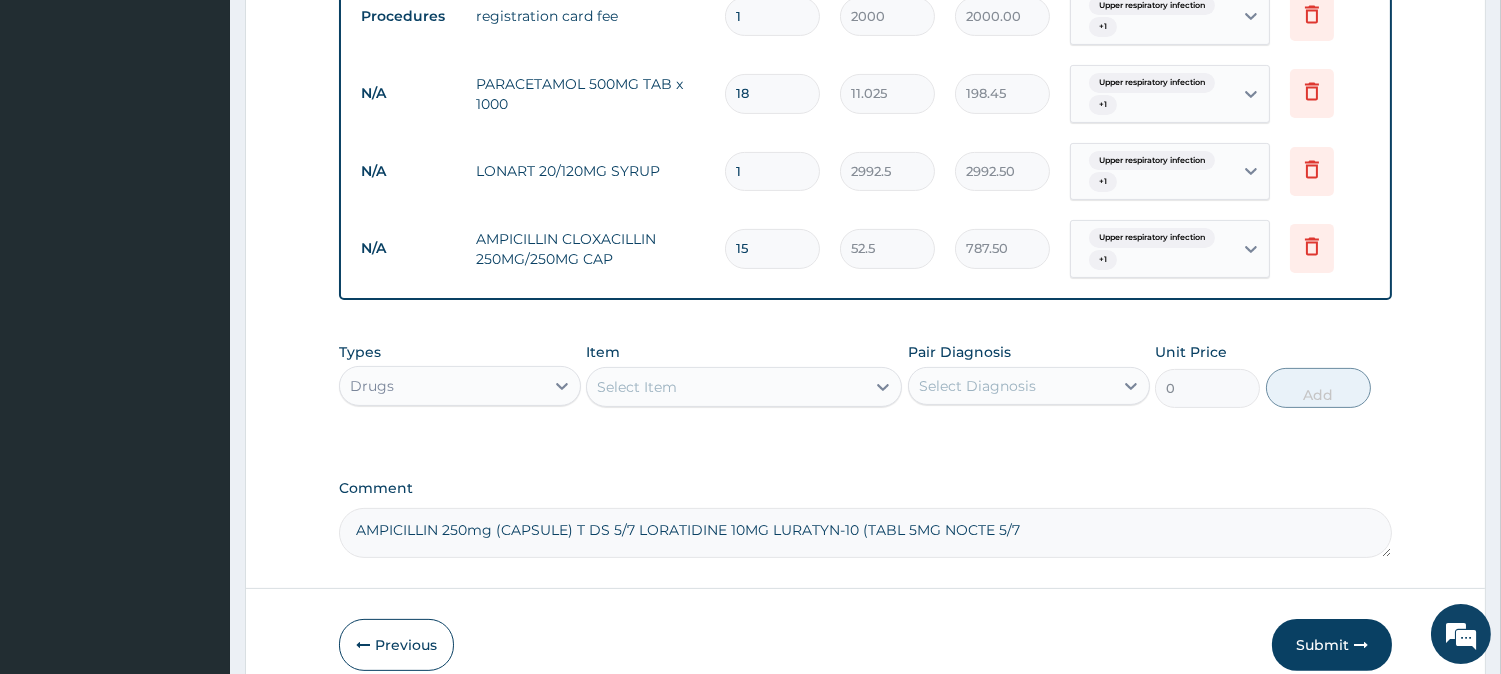 type on "15" 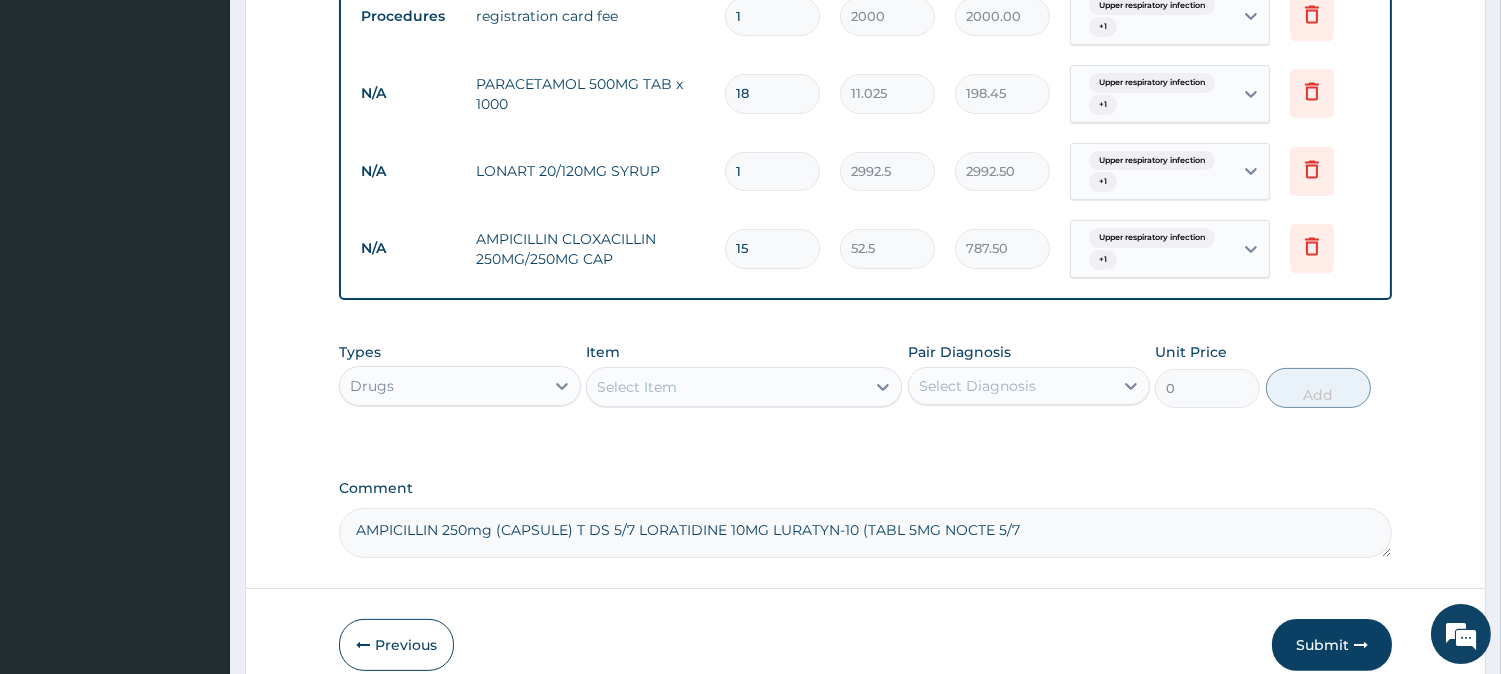 scroll, scrollTop: 0, scrollLeft: 0, axis: both 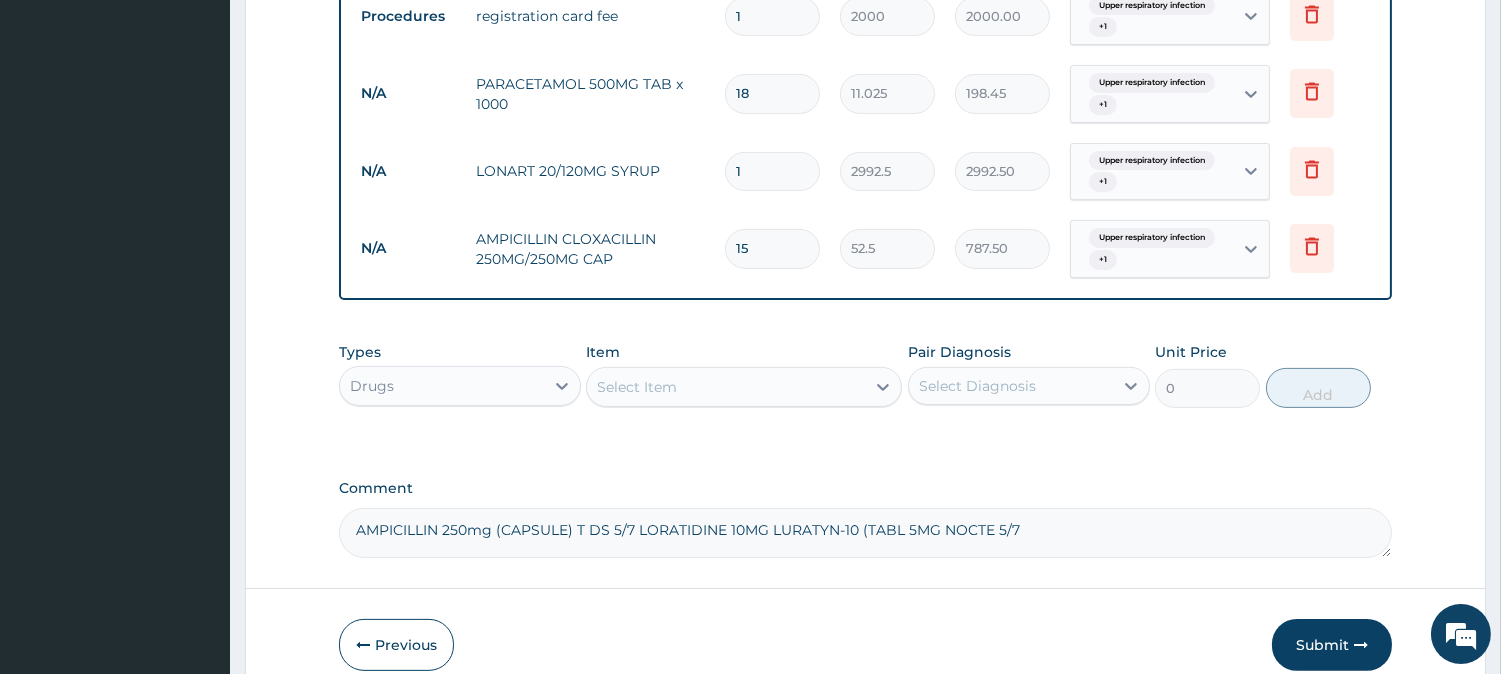 drag, startPoint x: 358, startPoint y: 535, endPoint x: 627, endPoint y: 524, distance: 269.22482 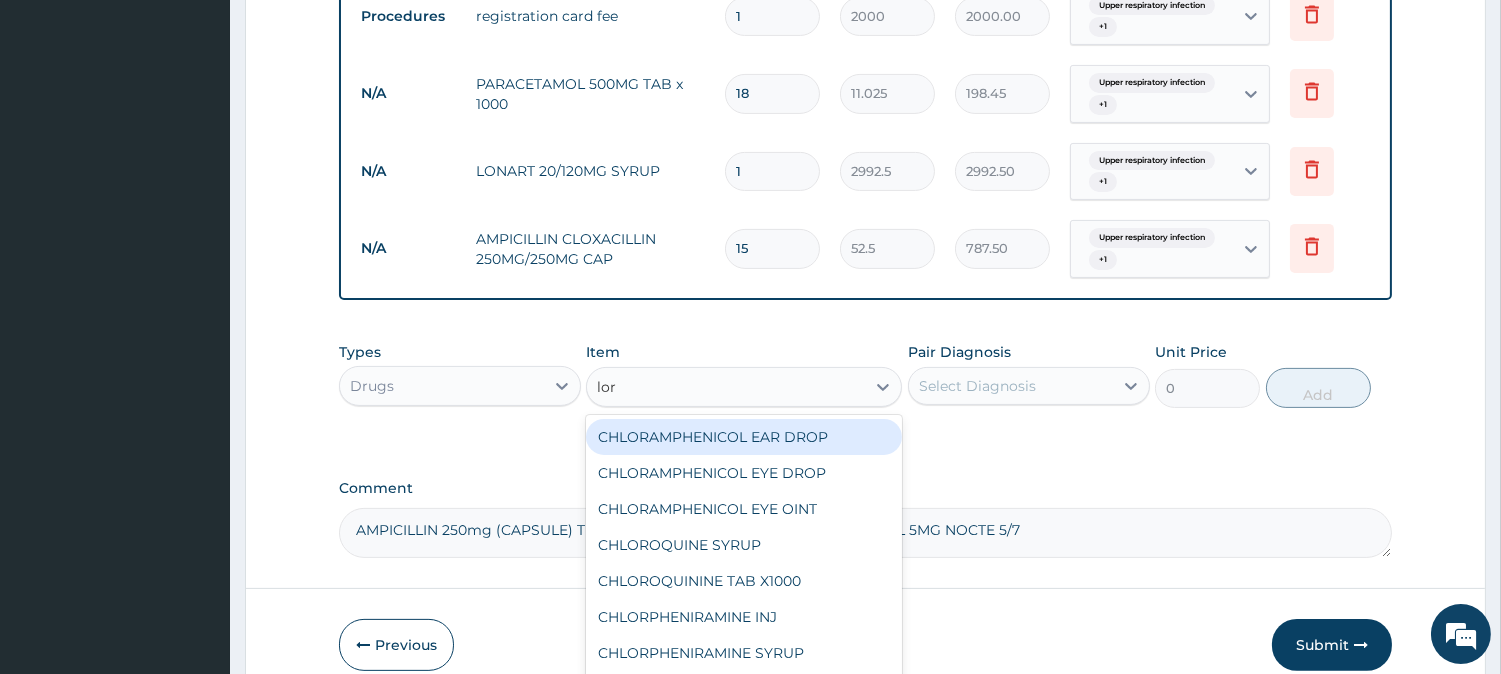type on "lora" 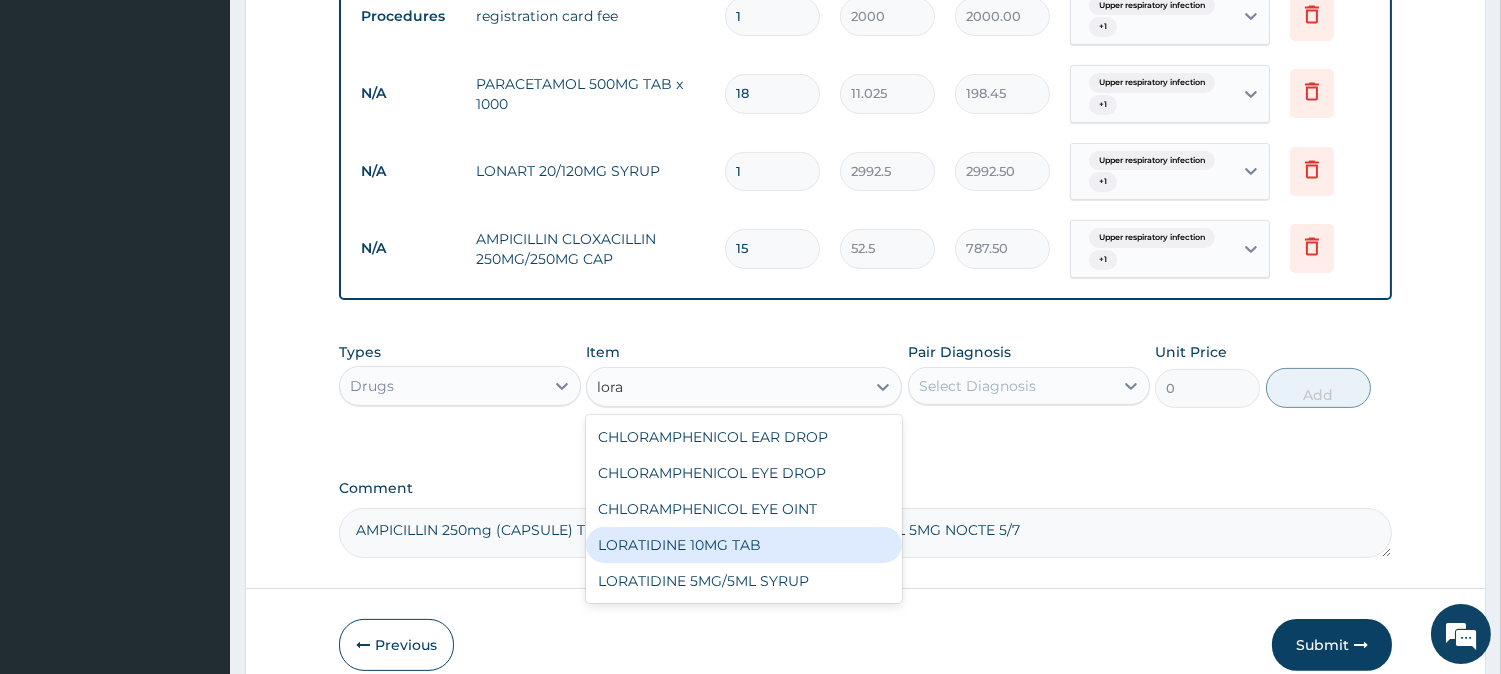 click on "LORATIDINE 10MG TAB" at bounding box center [744, 545] 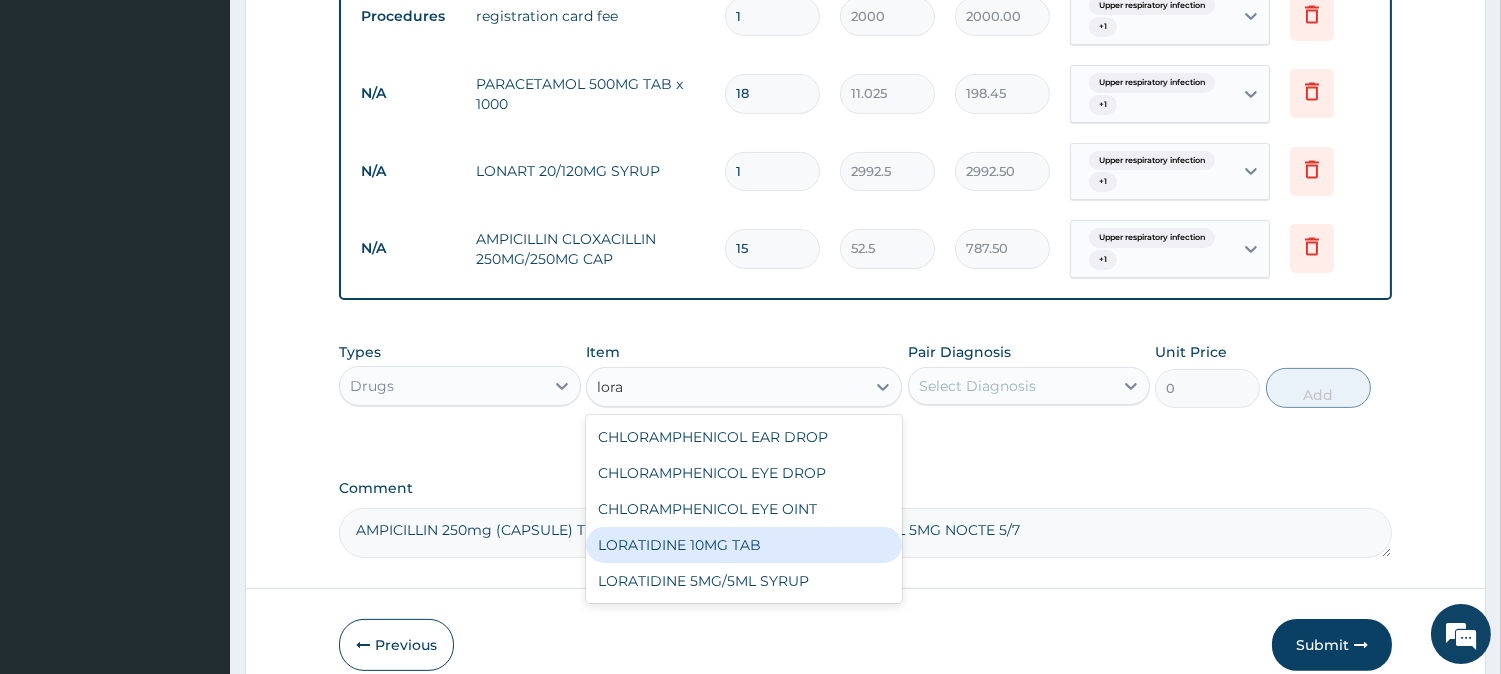 type 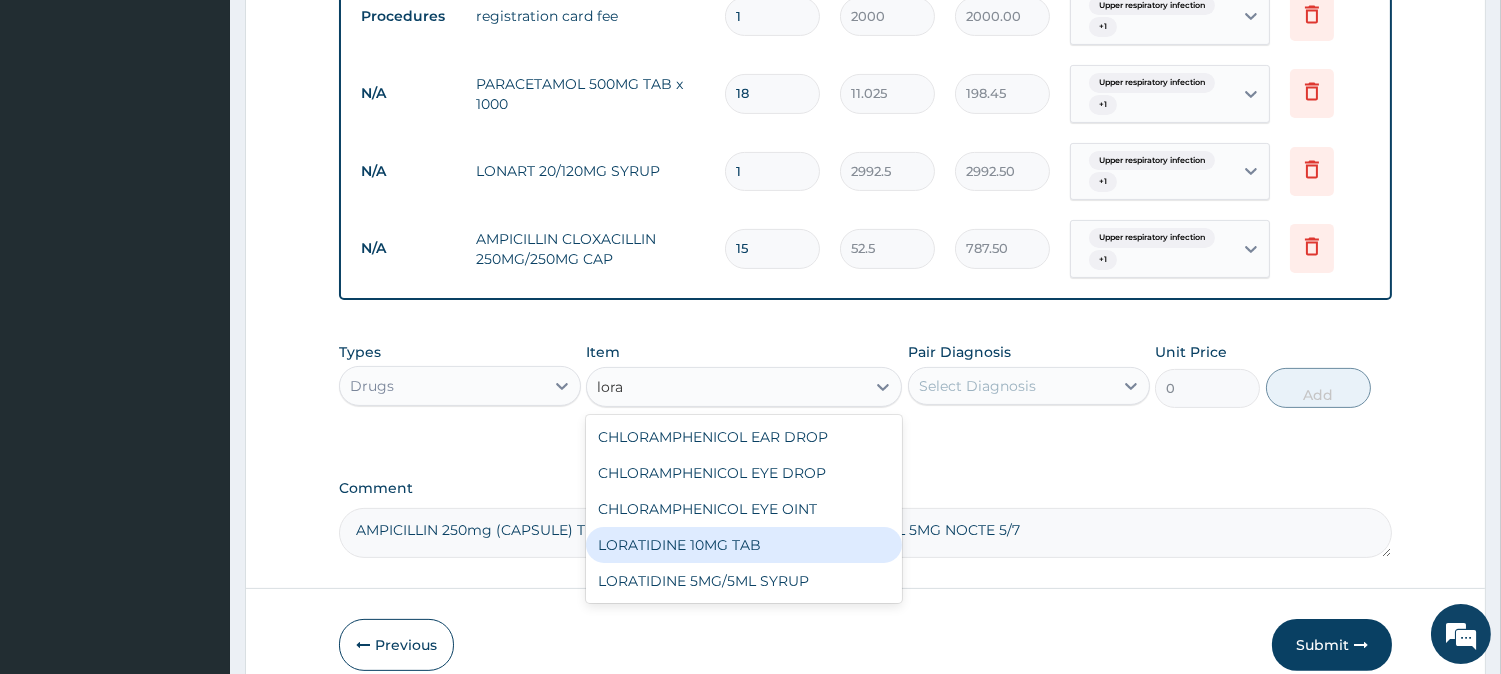 type on "52.5" 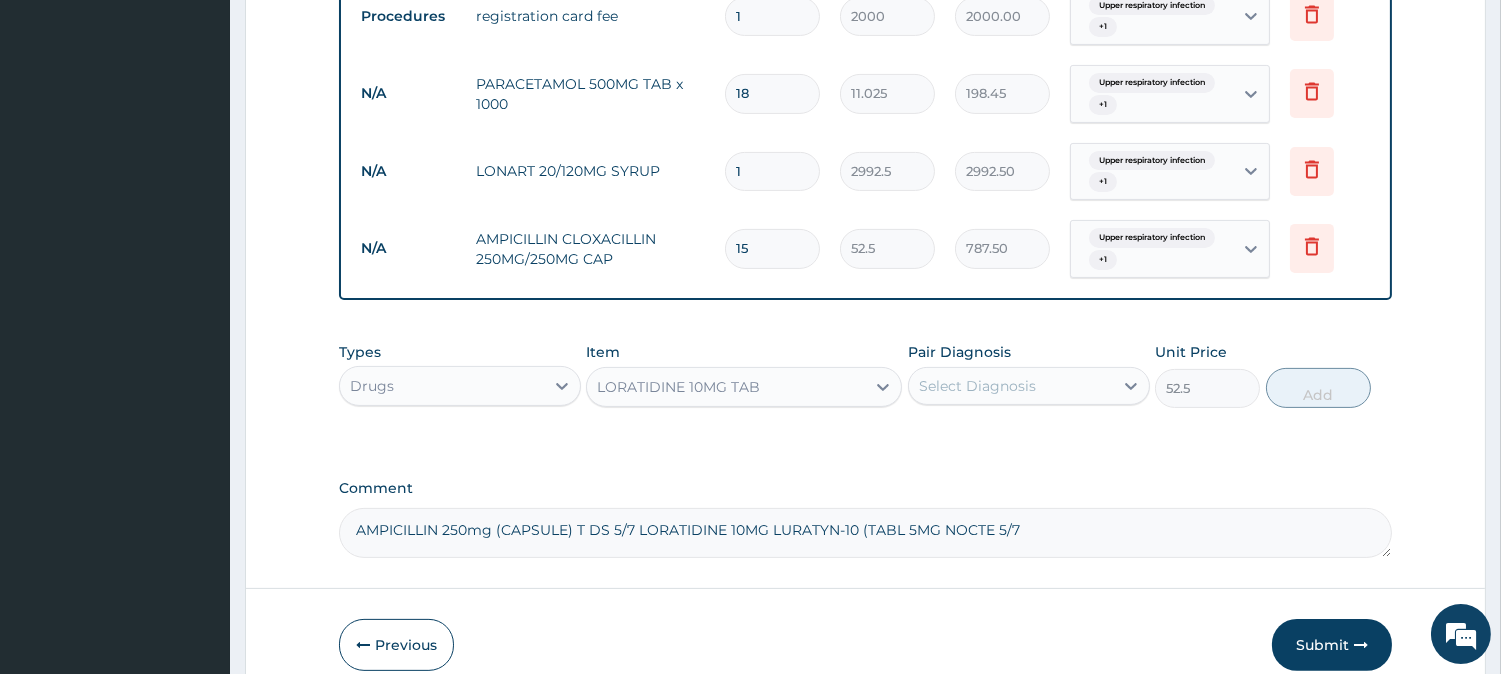 click on "LORATIDINE 10MG TAB" at bounding box center [726, 387] 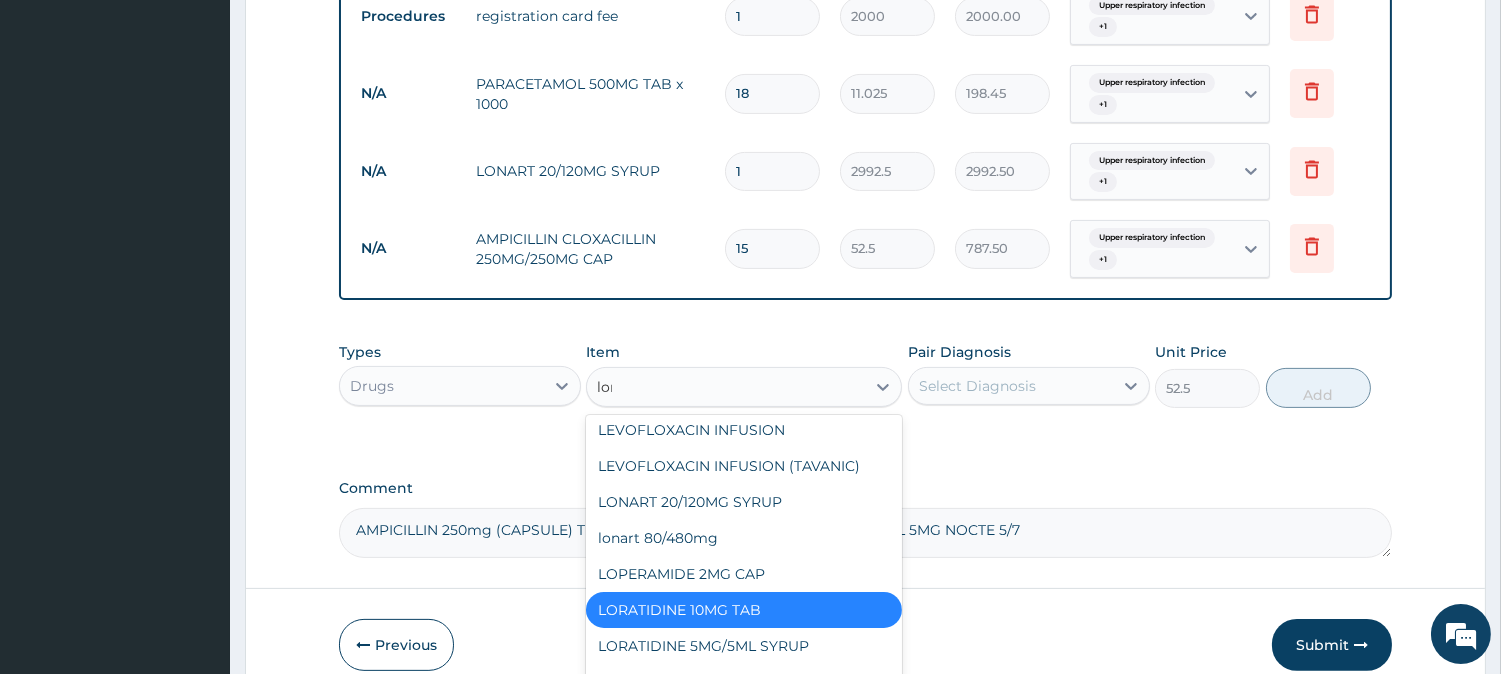 scroll, scrollTop: 940, scrollLeft: 0, axis: vertical 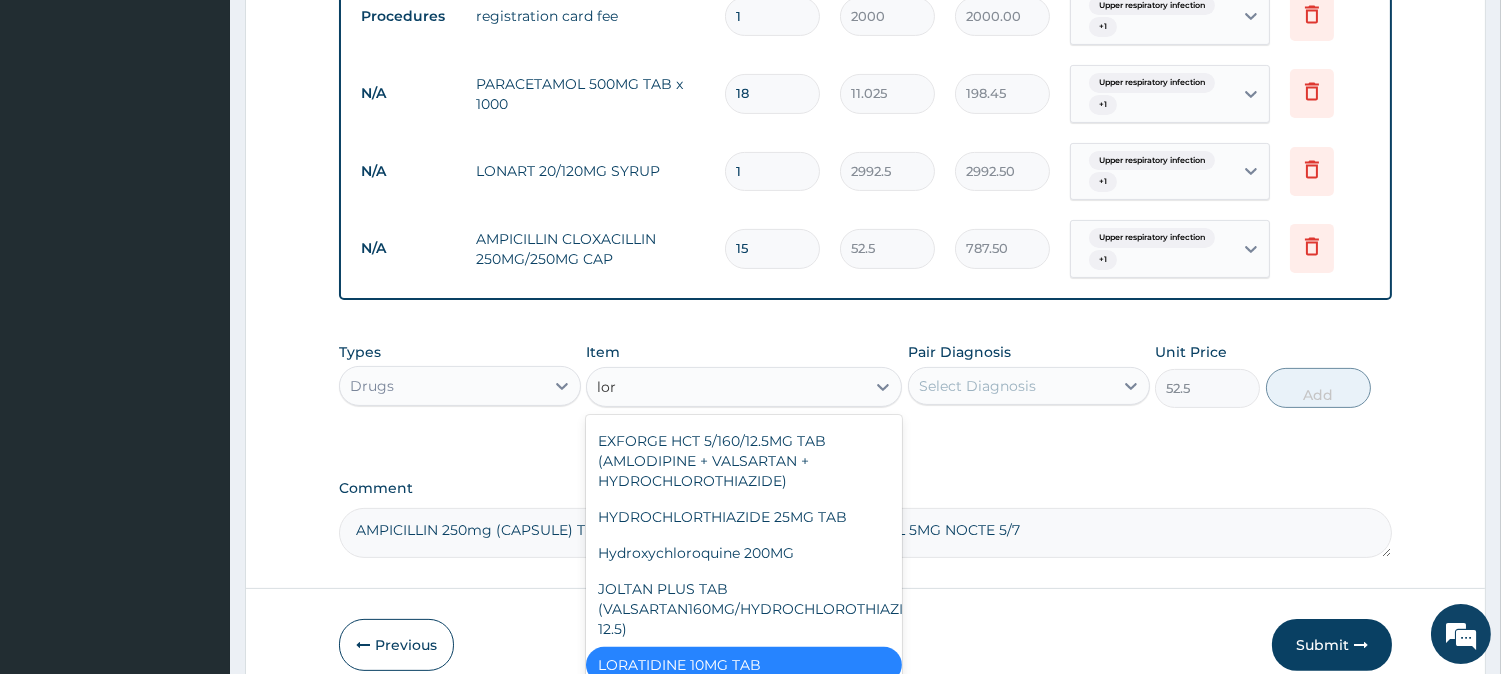 type on "lora" 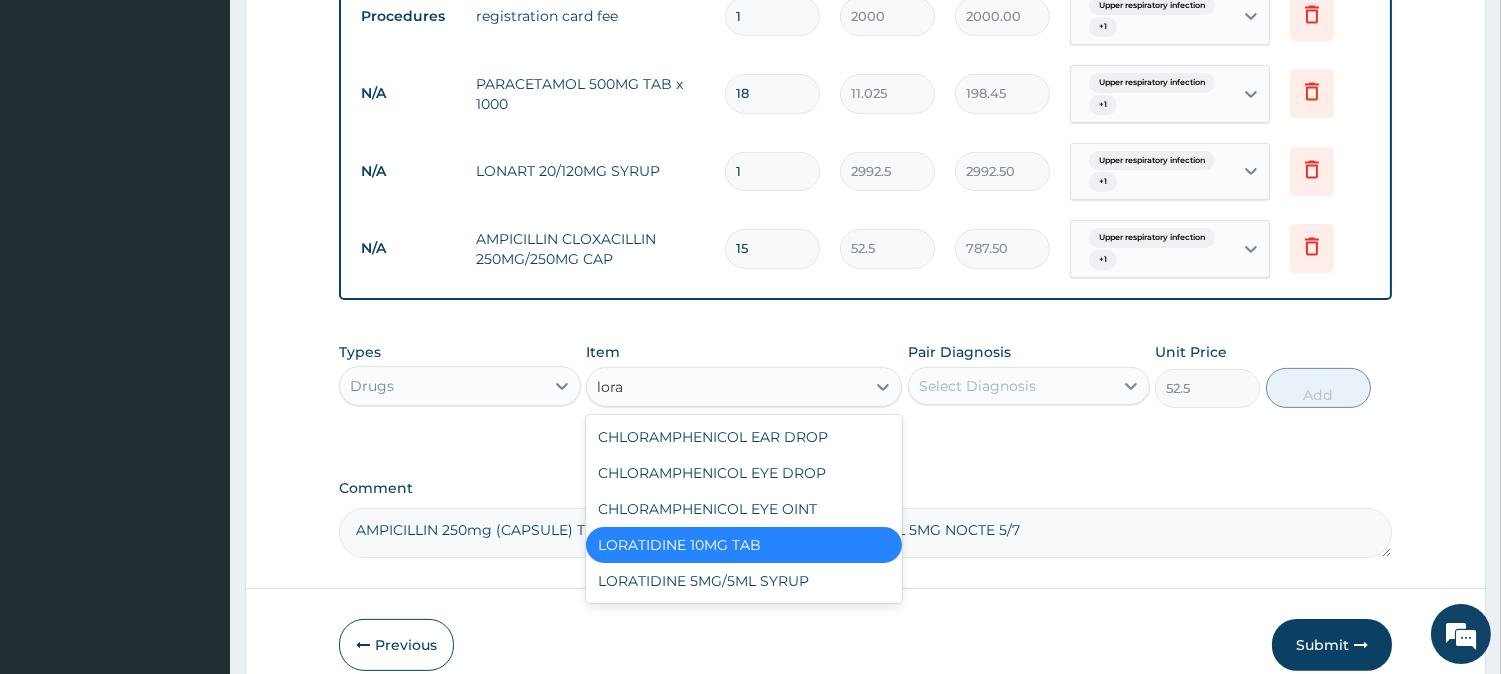 scroll, scrollTop: 0, scrollLeft: 0, axis: both 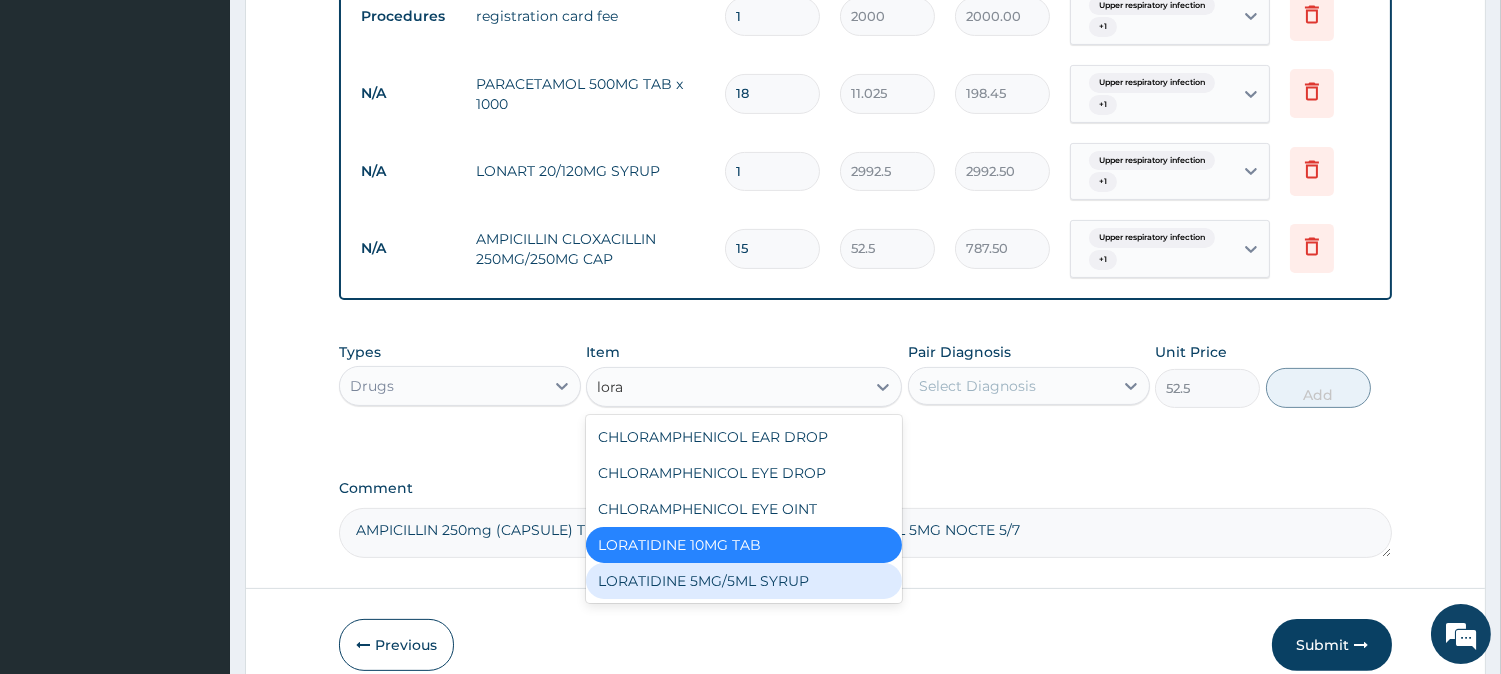 click on "LORATIDINE 5MG/5ML SYRUP" at bounding box center [744, 581] 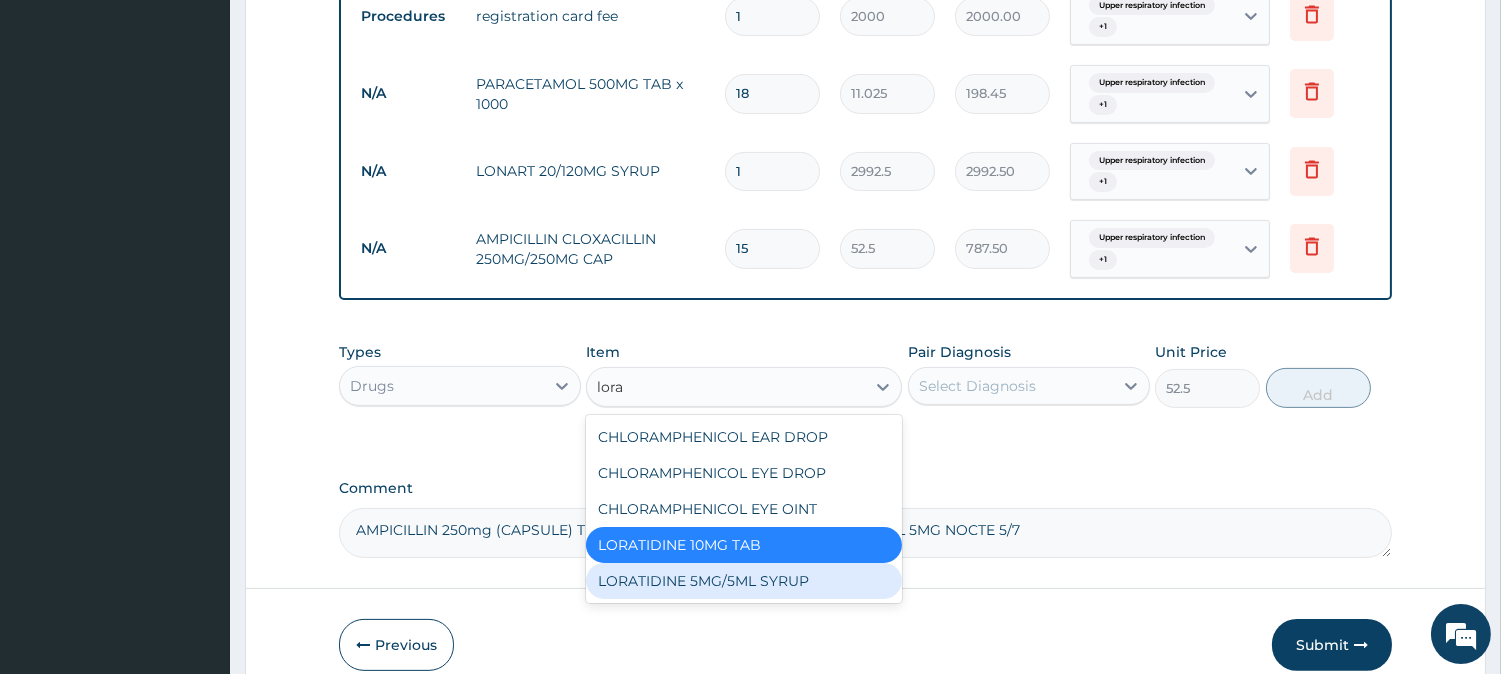 type 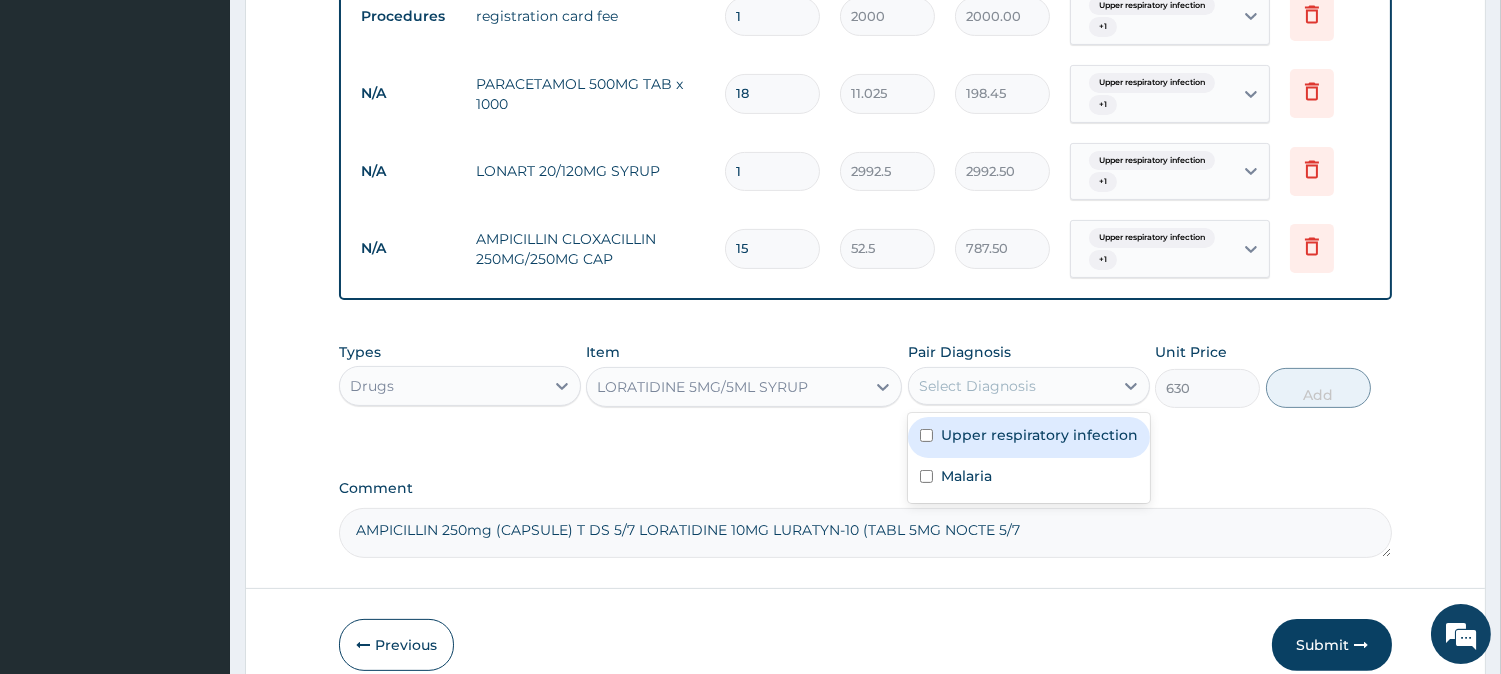 click on "Select Diagnosis" at bounding box center (1011, 386) 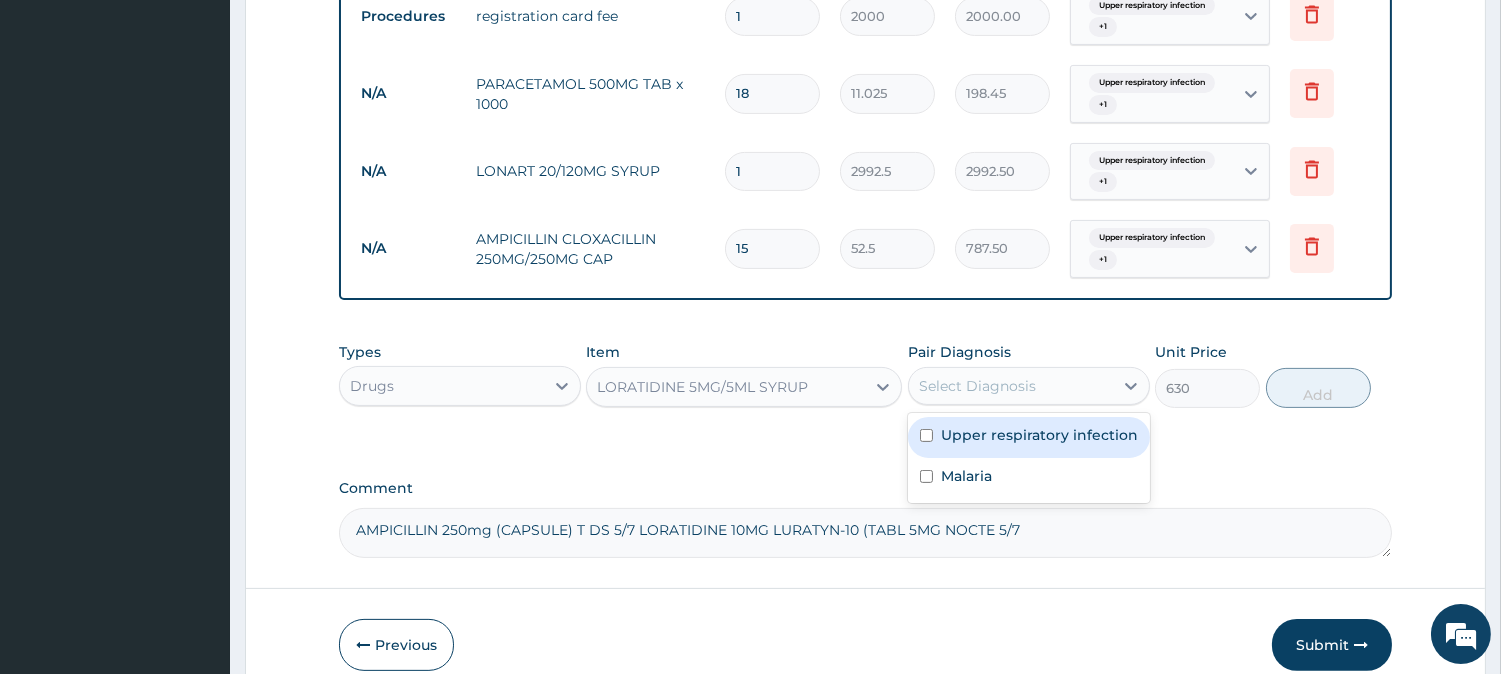 click on "Upper respiratory infection" at bounding box center (1039, 435) 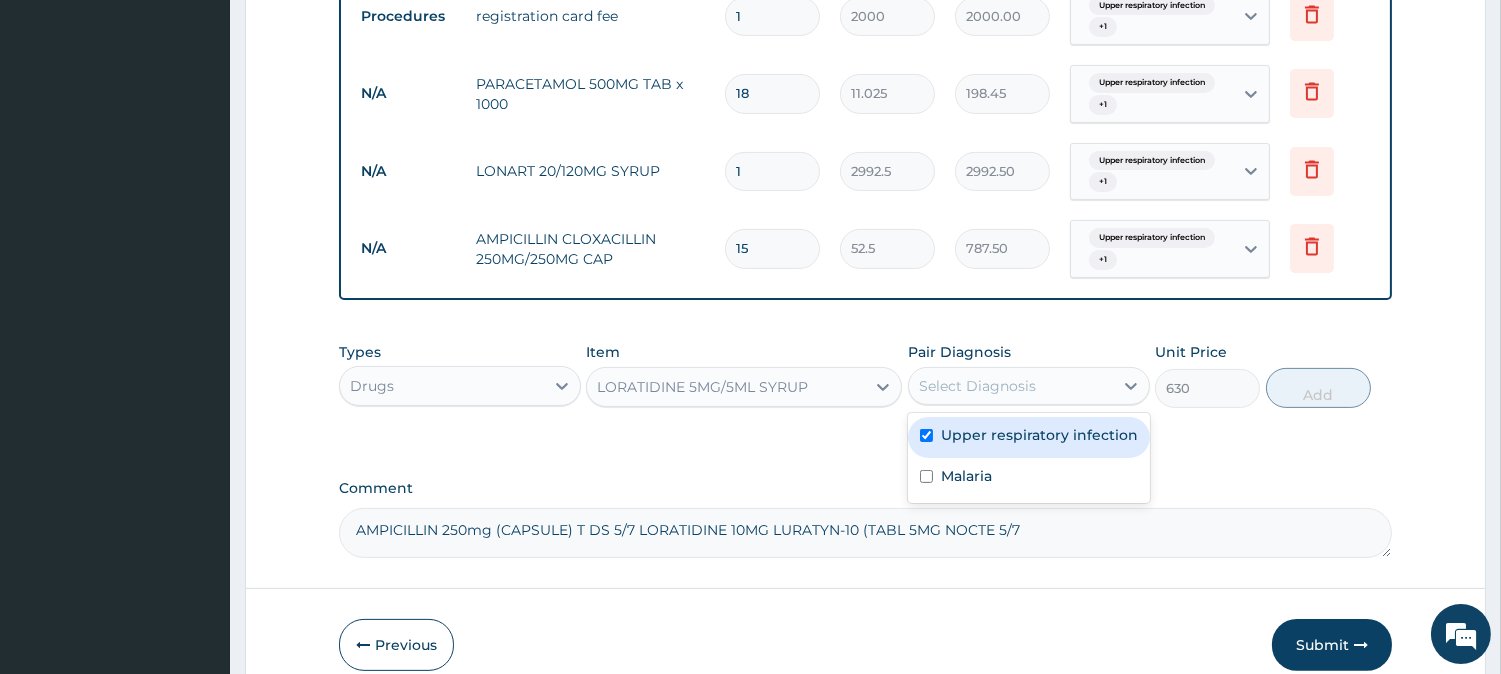 checkbox on "true" 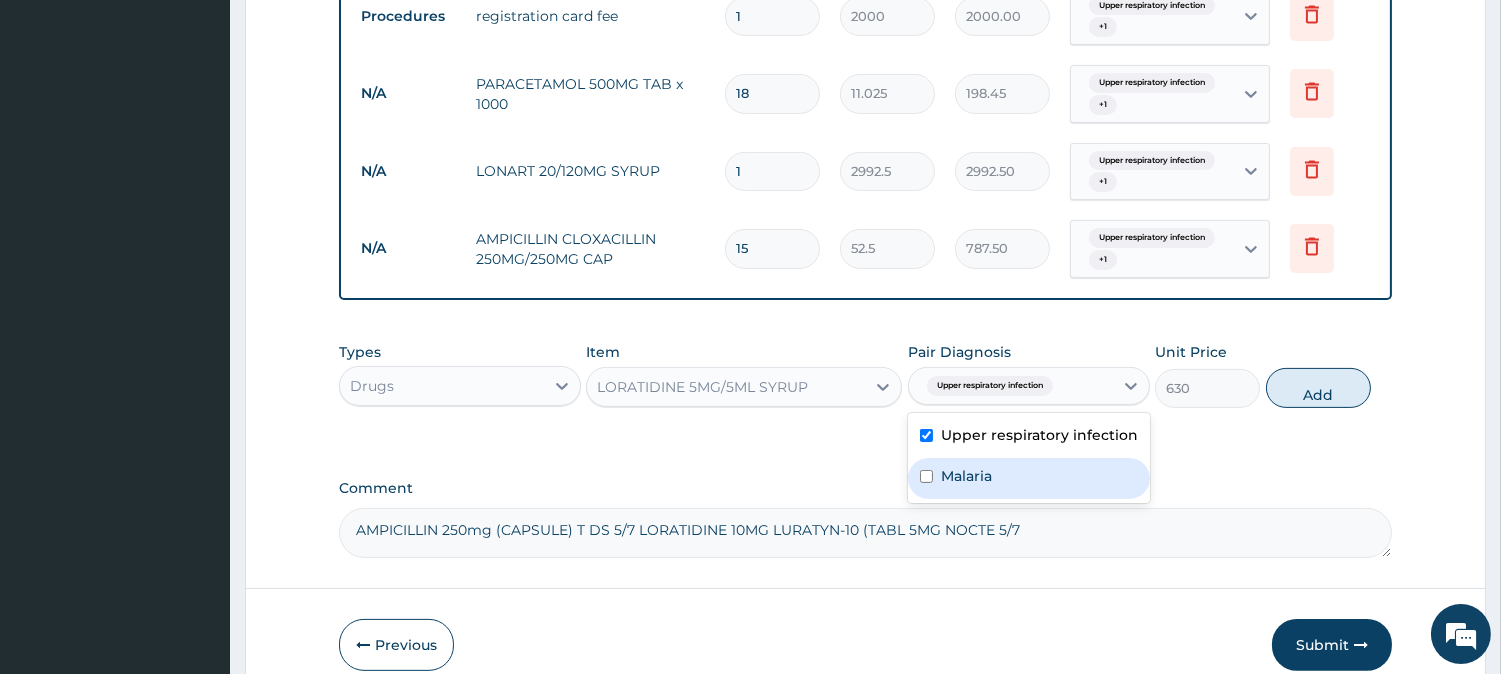 click on "Malaria" at bounding box center [1029, 478] 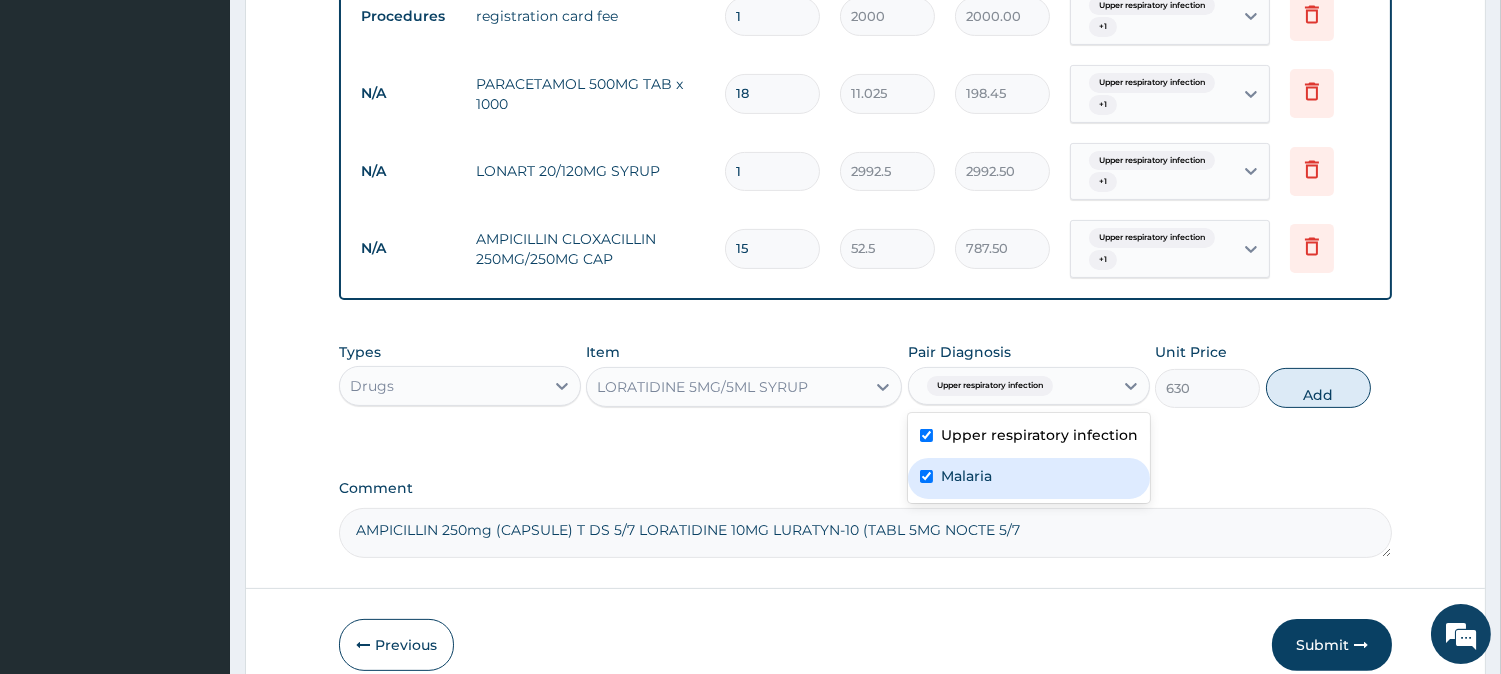 checkbox on "true" 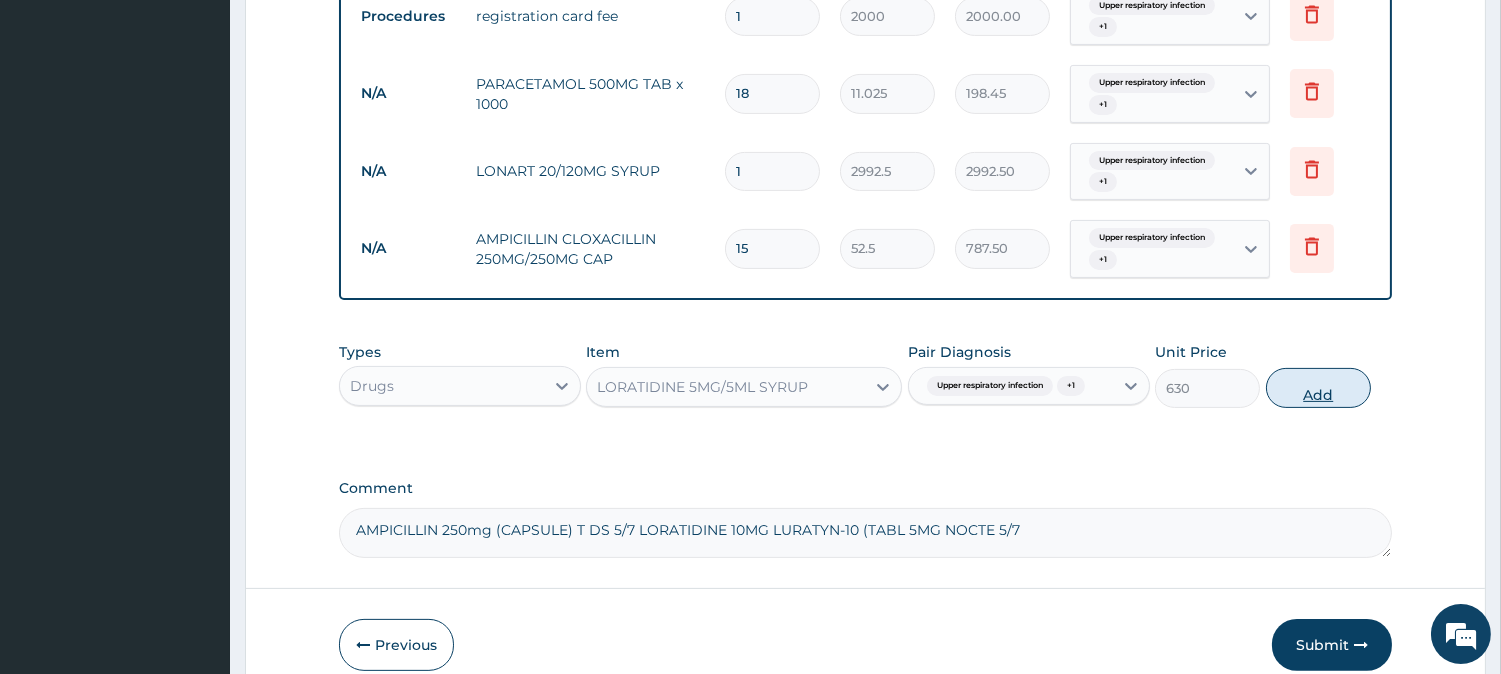 click on "Add" at bounding box center [1318, 388] 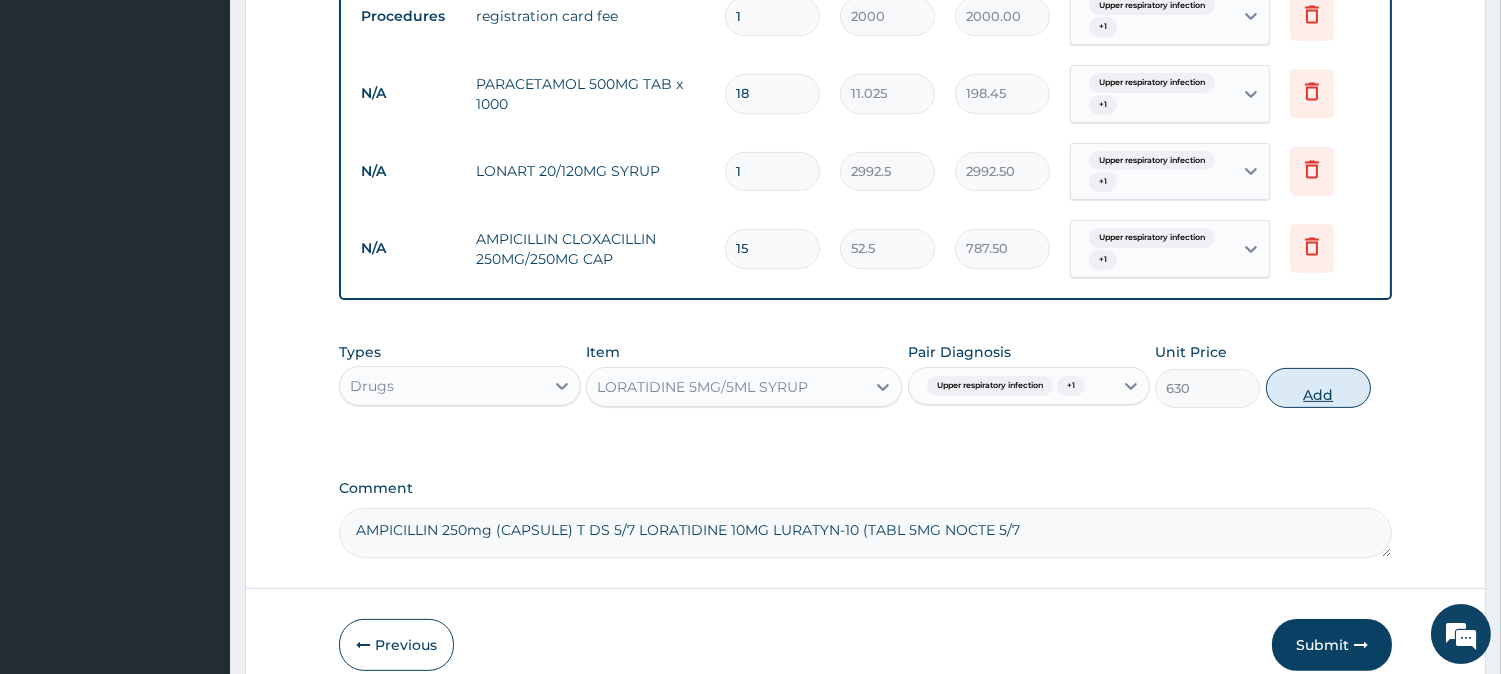 type on "0" 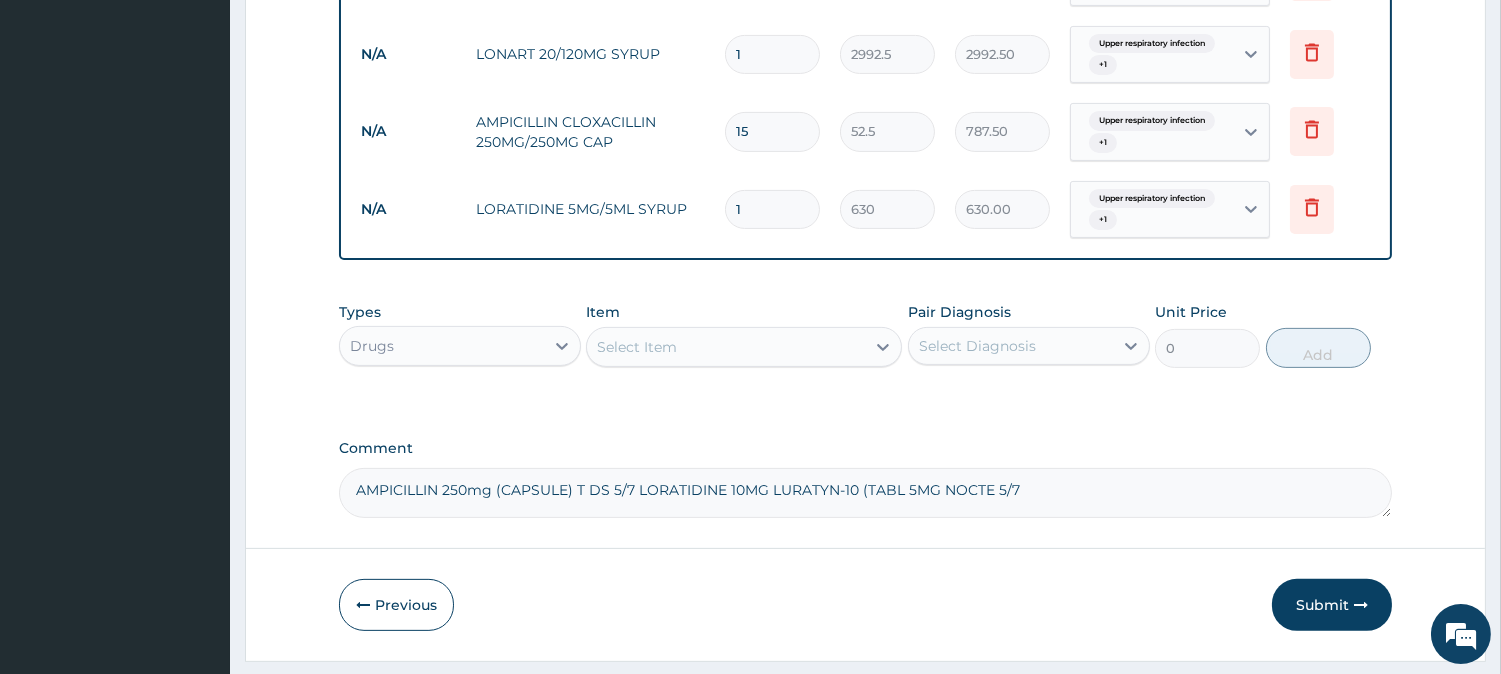 scroll, scrollTop: 1205, scrollLeft: 0, axis: vertical 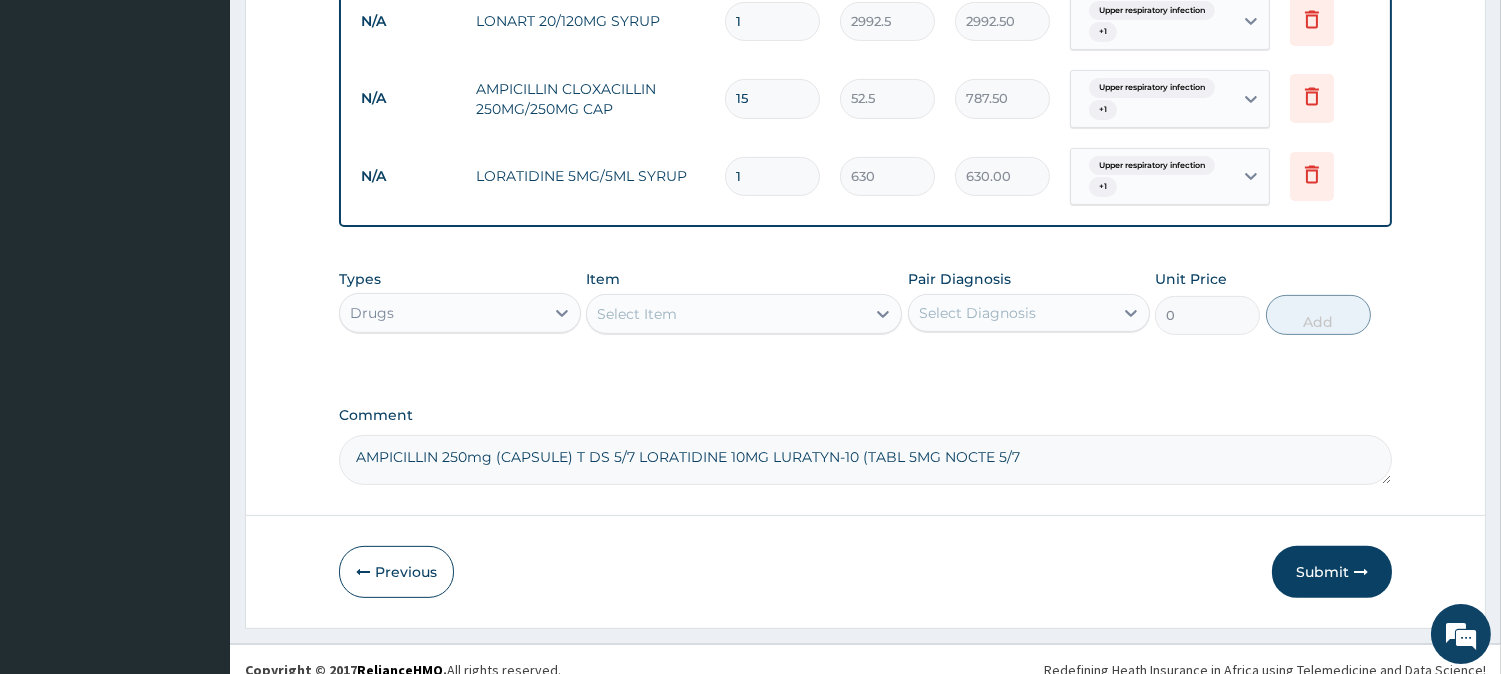 click on "Select Item" at bounding box center [726, 314] 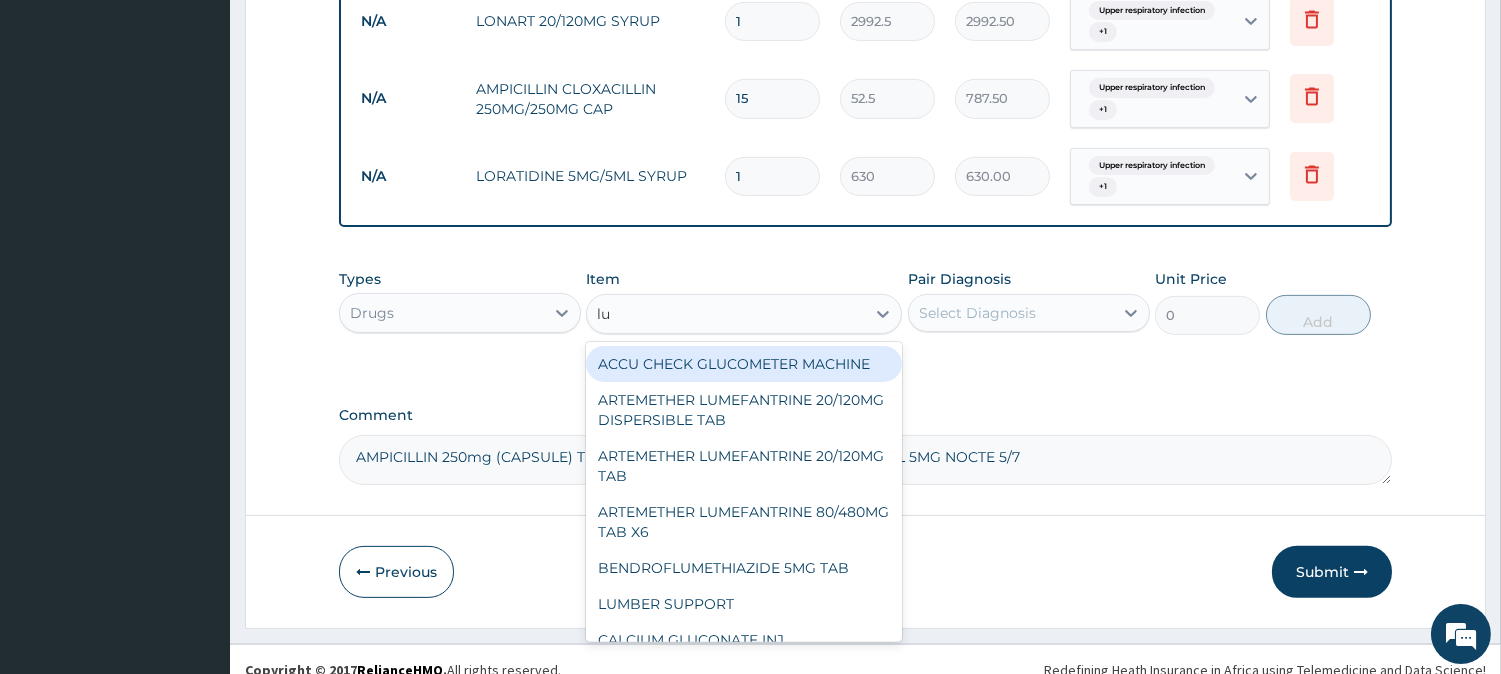 type on "l" 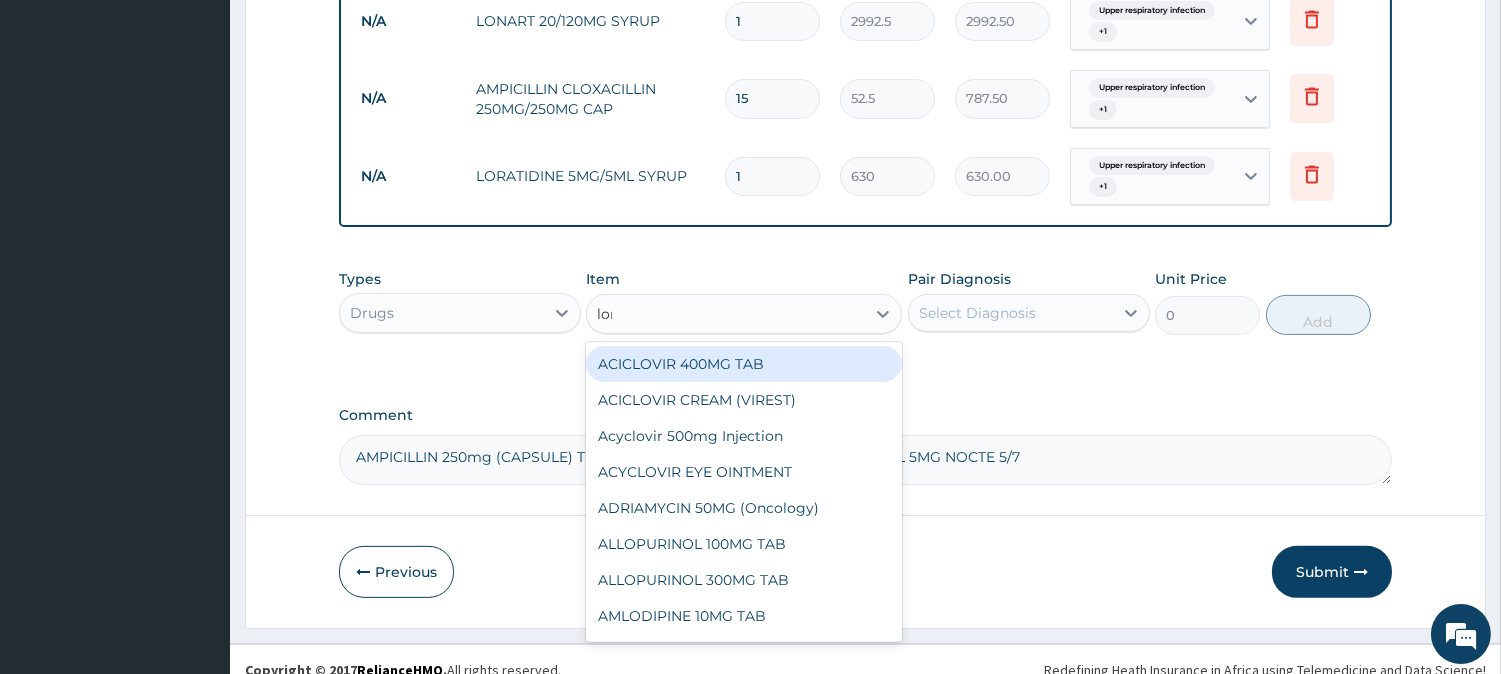 type on "lora" 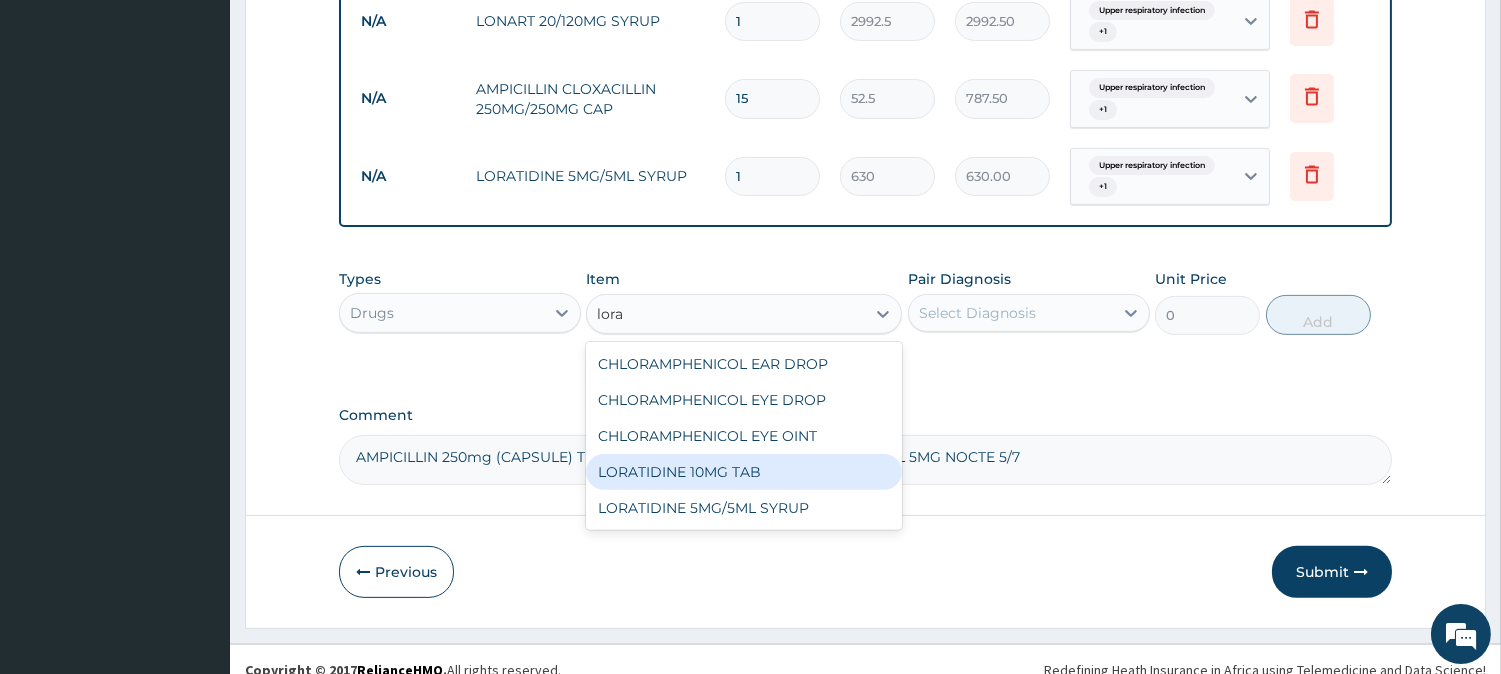 click on "LORATIDINE 10MG TAB" at bounding box center [744, 472] 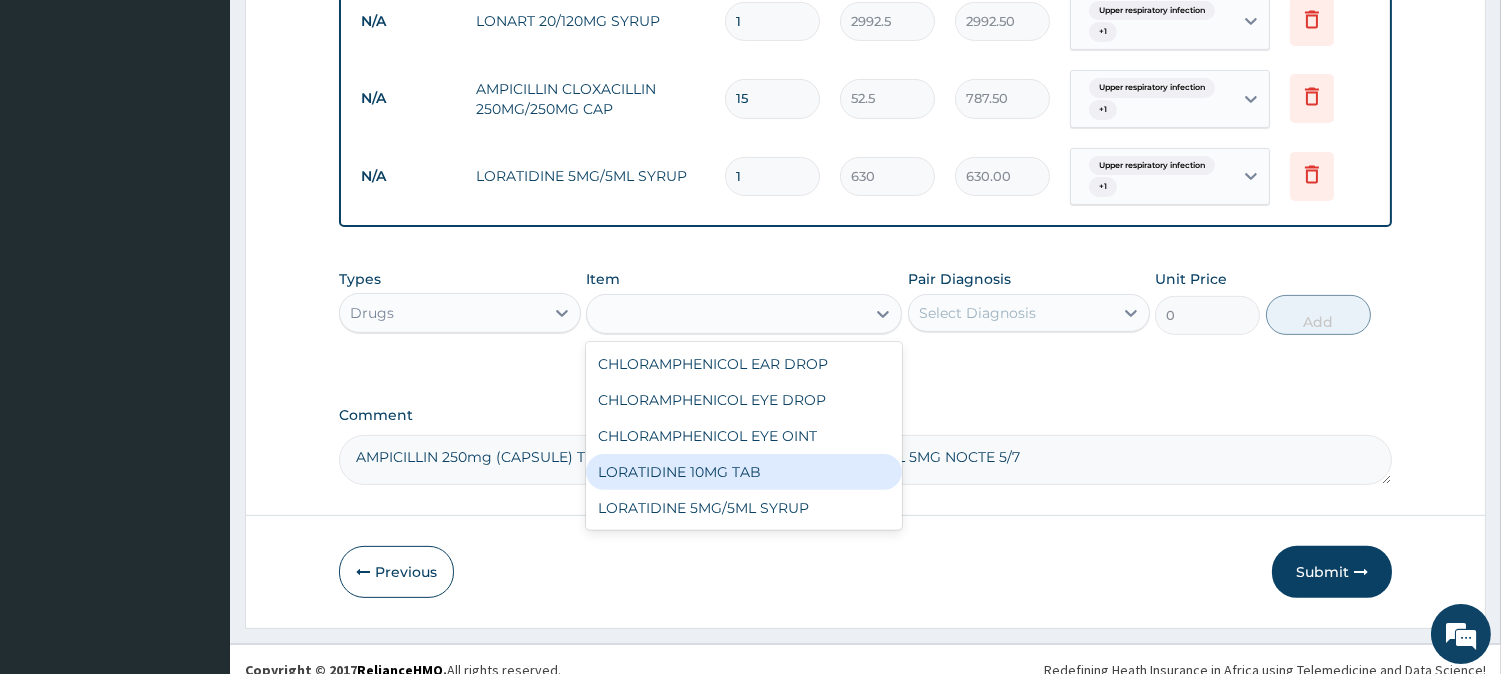 type on "52.5" 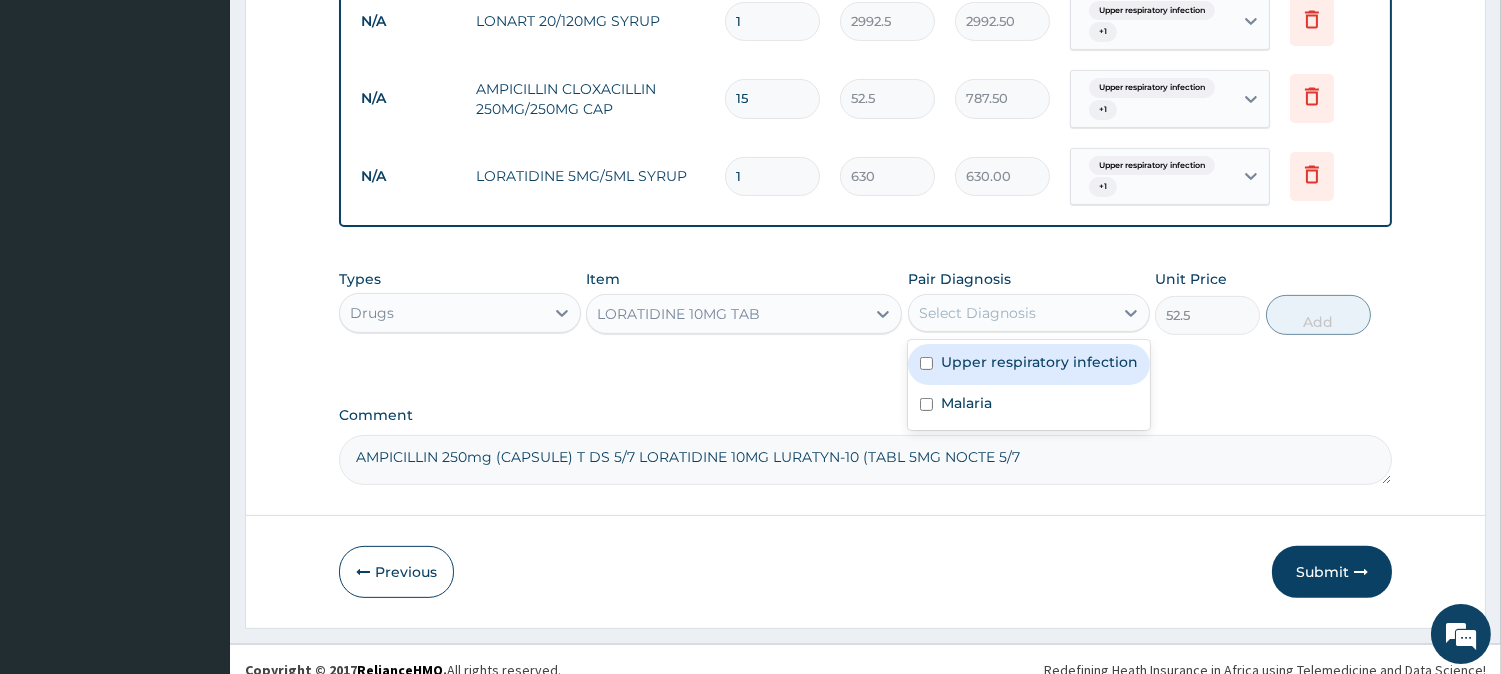 click on "Select Diagnosis" at bounding box center (1029, 313) 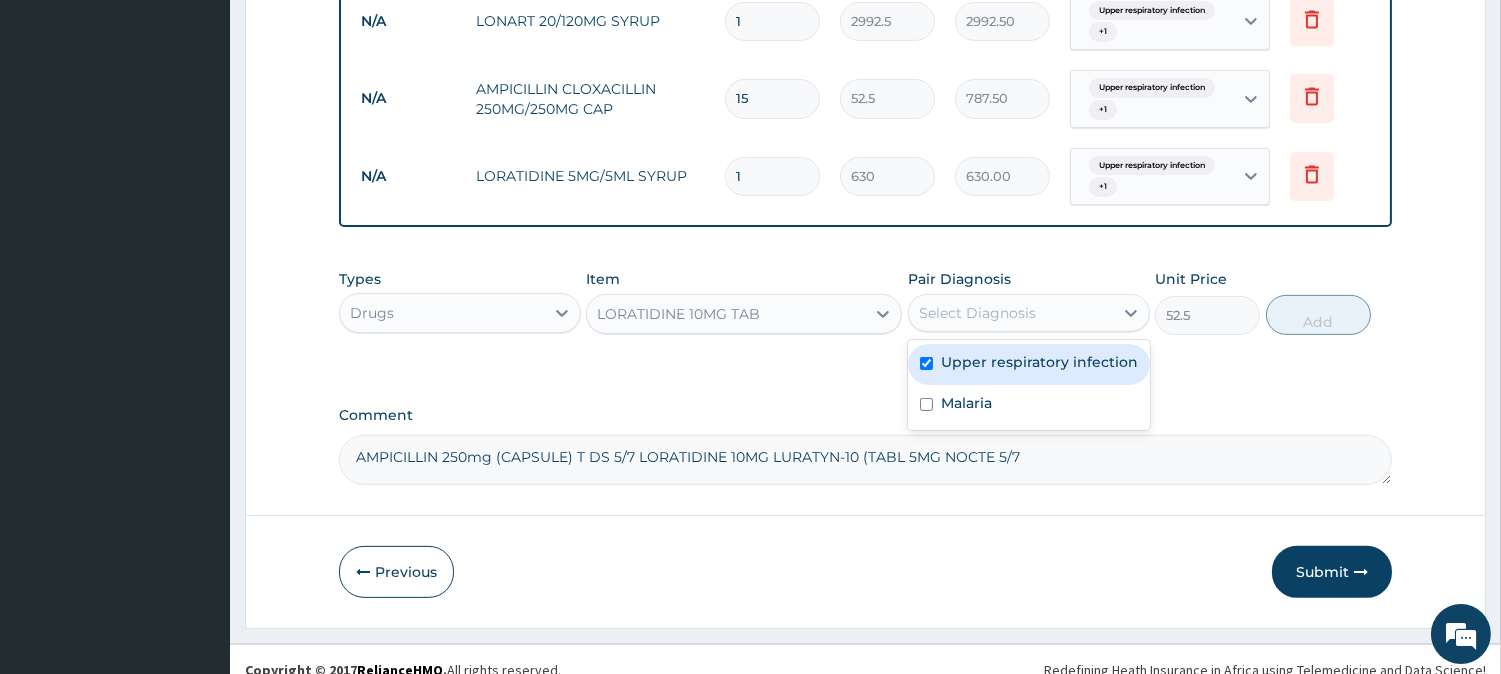 checkbox on "true" 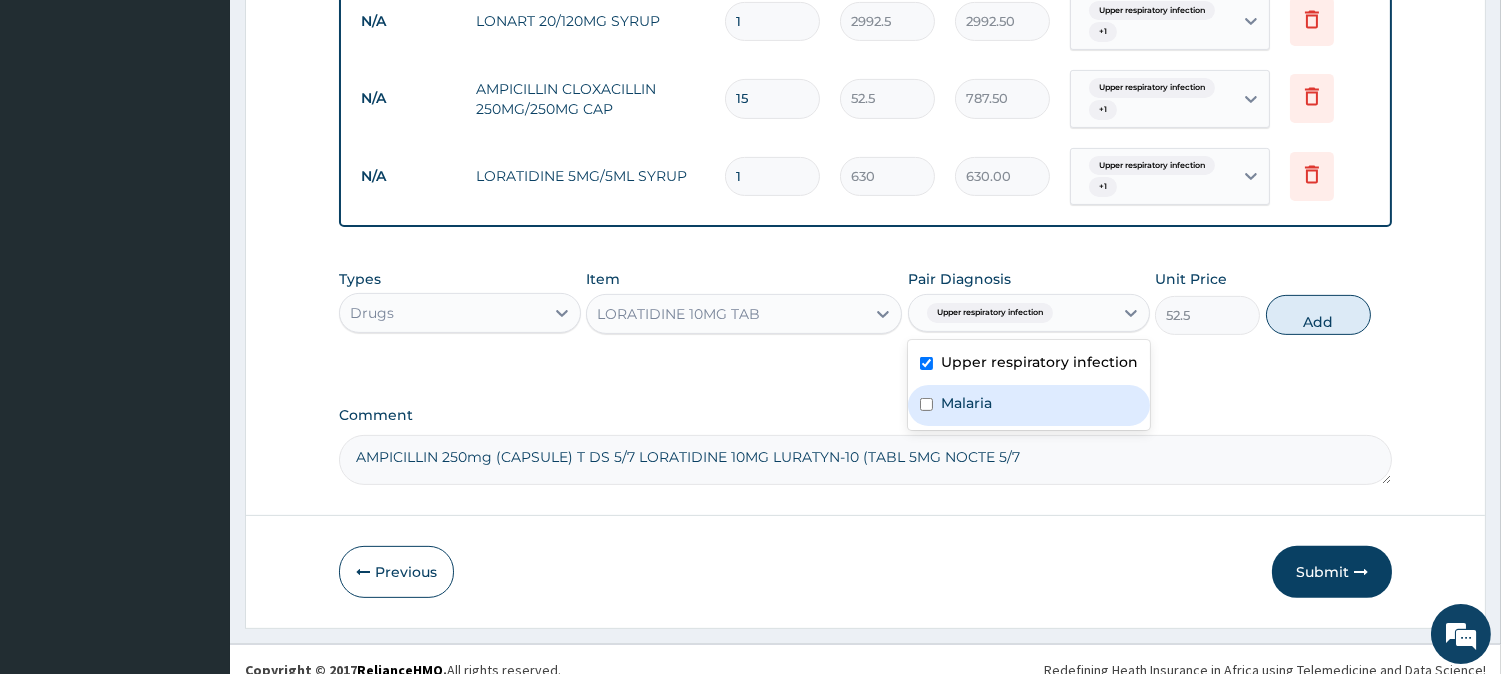 click on "Malaria" at bounding box center (1029, 405) 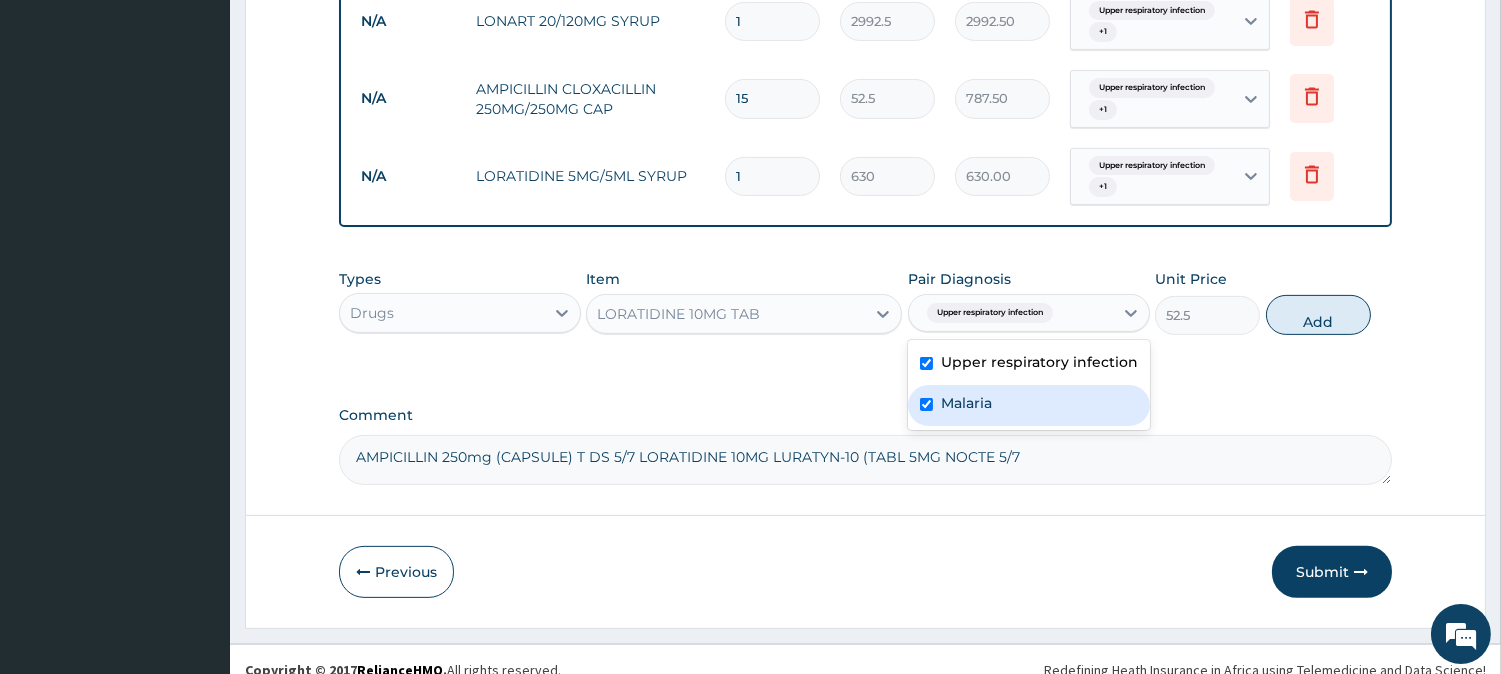 checkbox on "true" 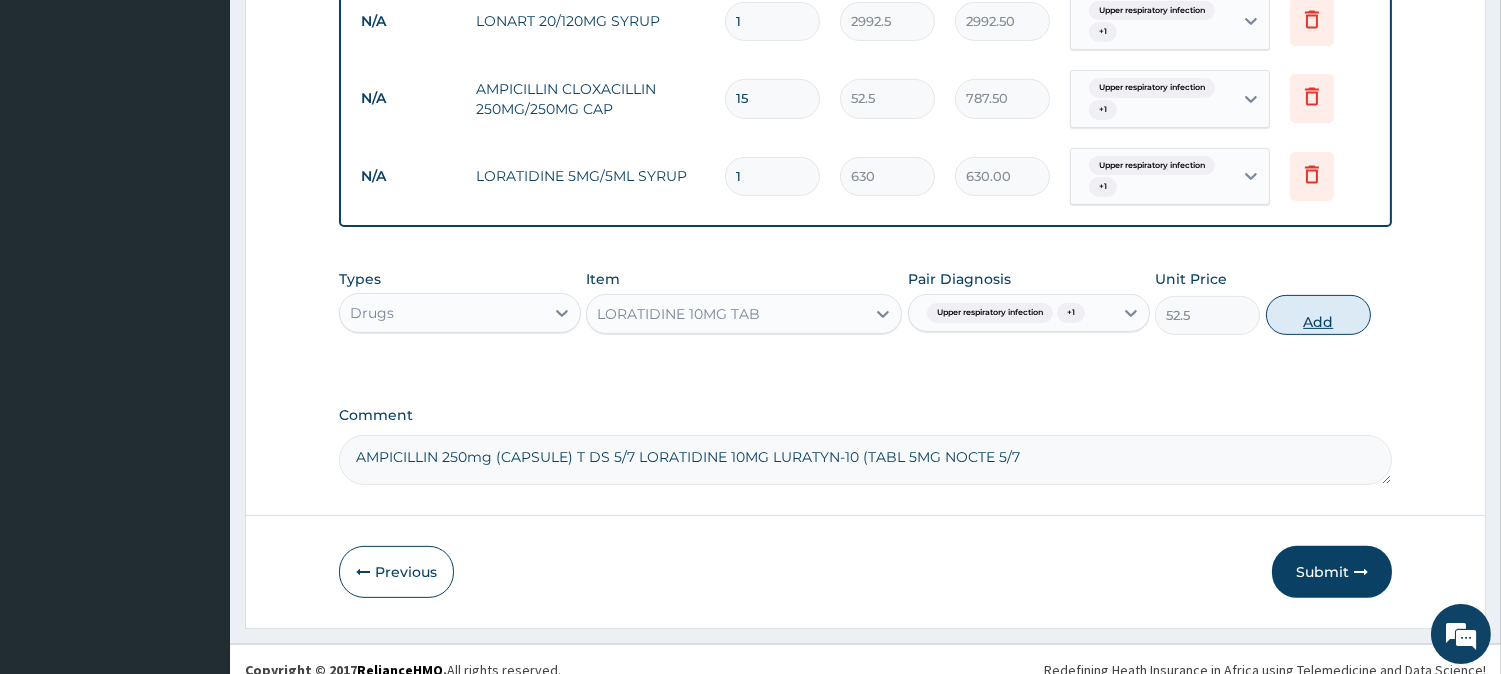 click on "Add" at bounding box center (1318, 315) 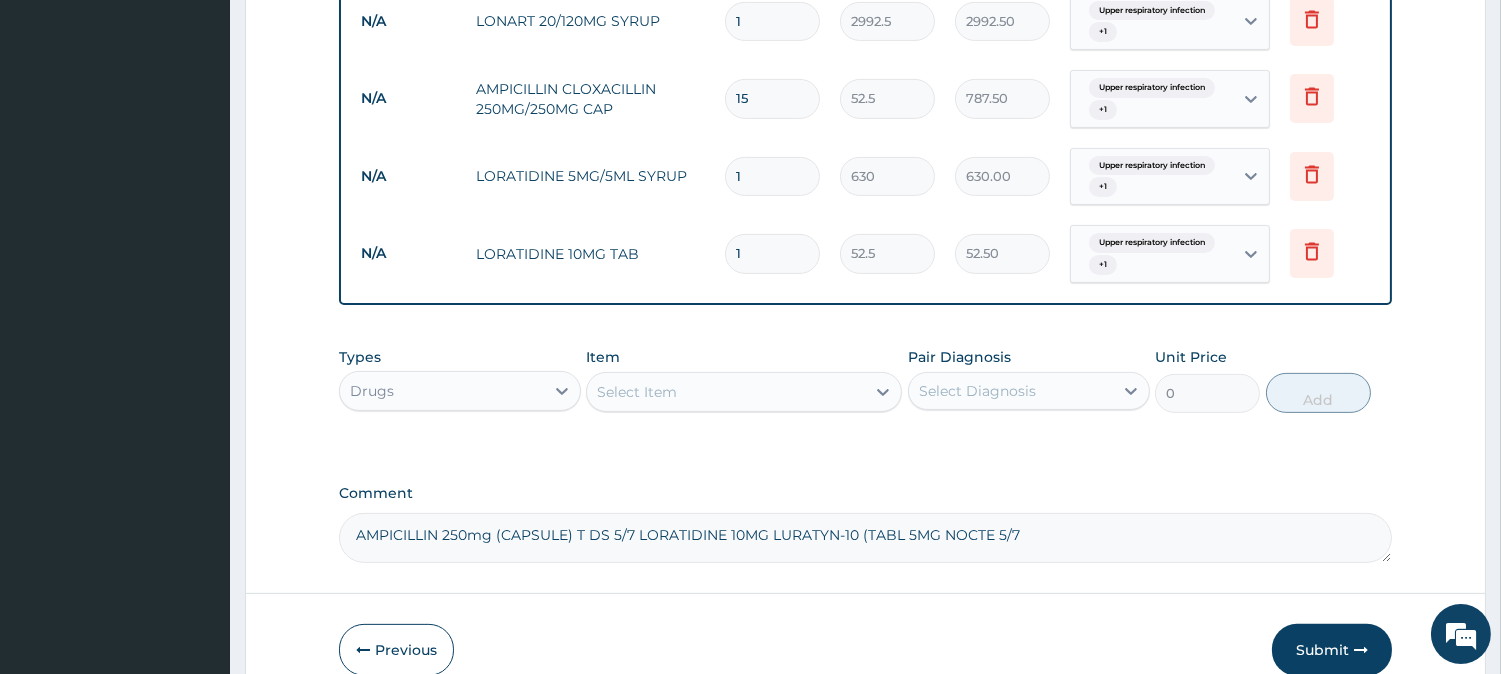 type 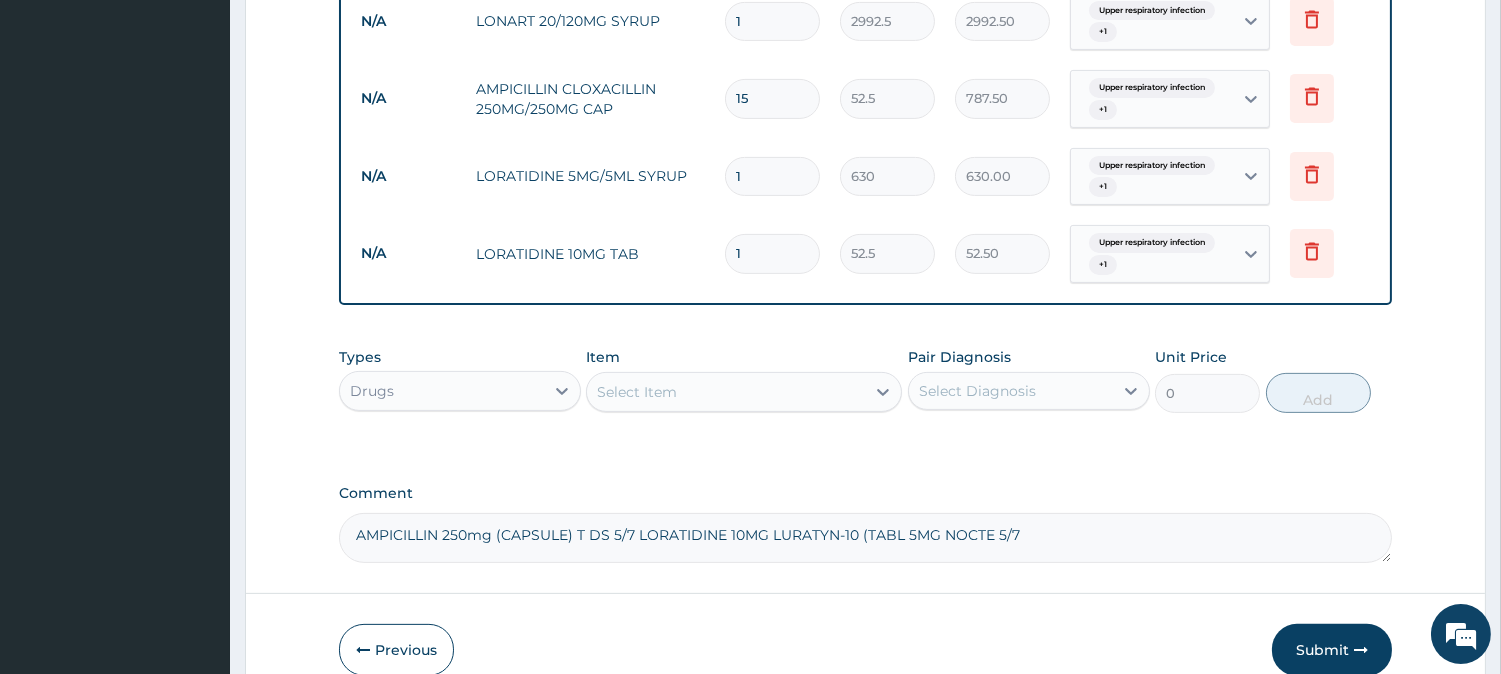 type on "0.00" 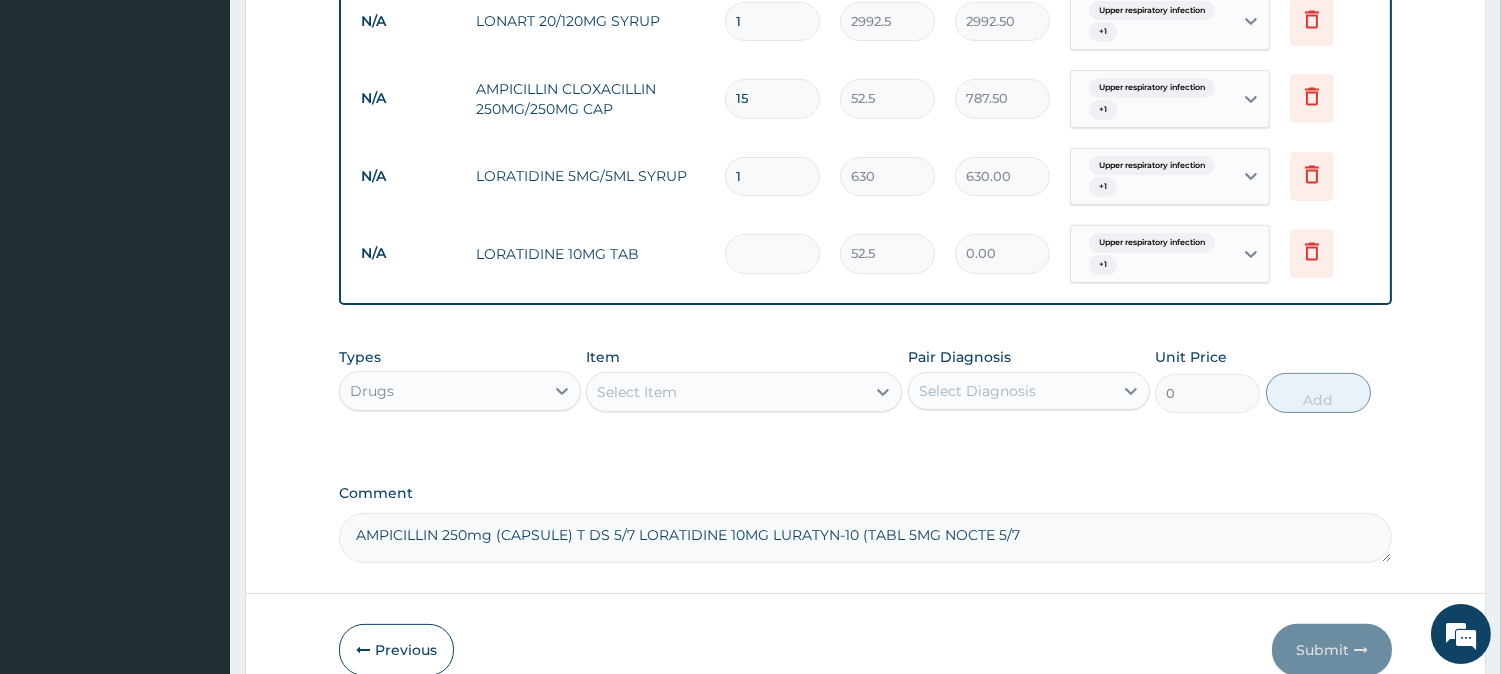 type on "5" 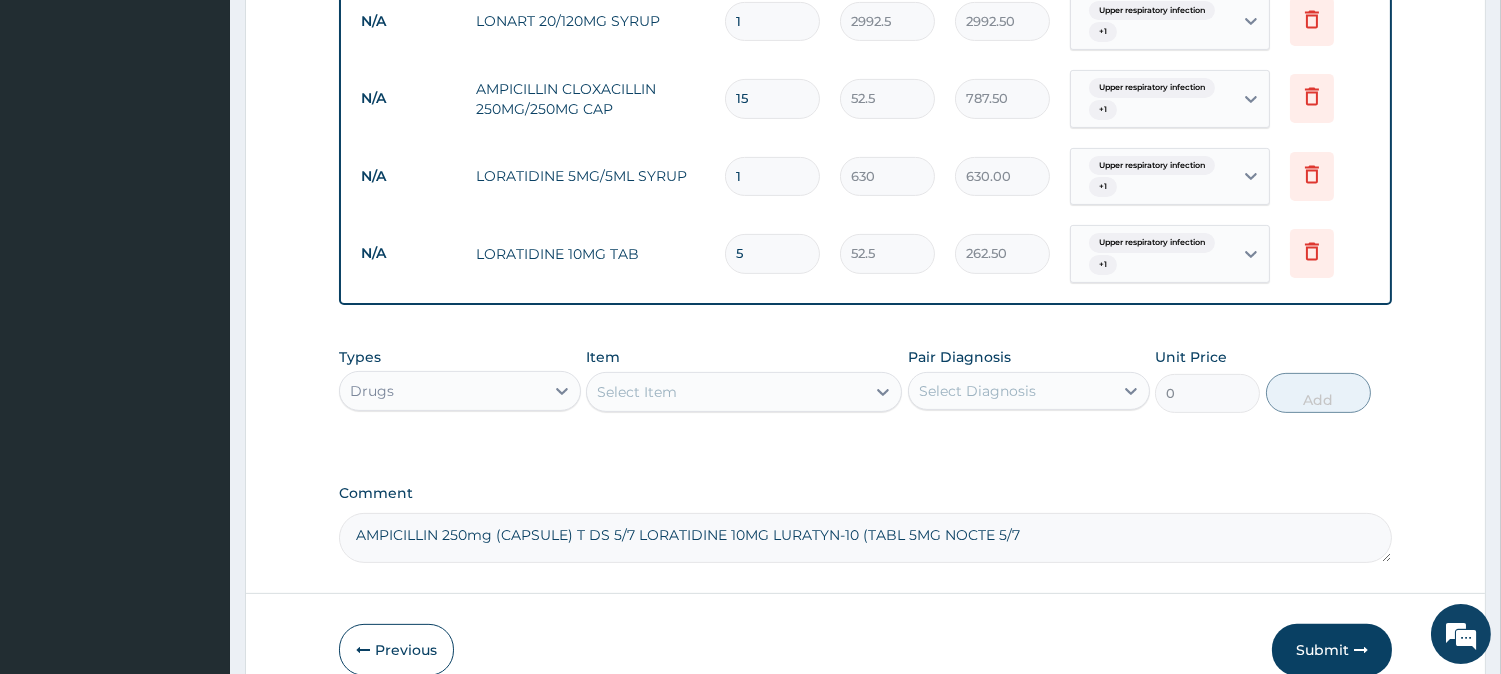 type on "5" 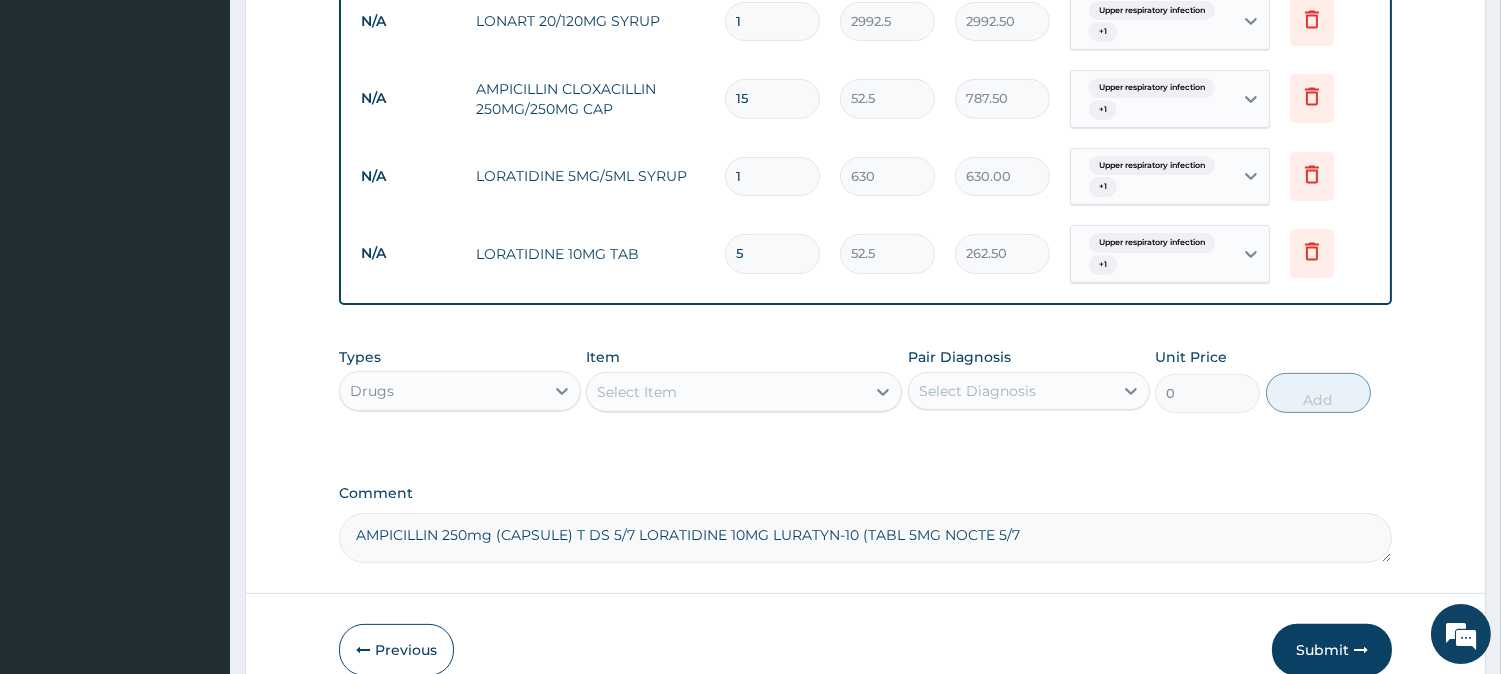 drag, startPoint x: 776, startPoint y: 533, endPoint x: 842, endPoint y: 534, distance: 66.007576 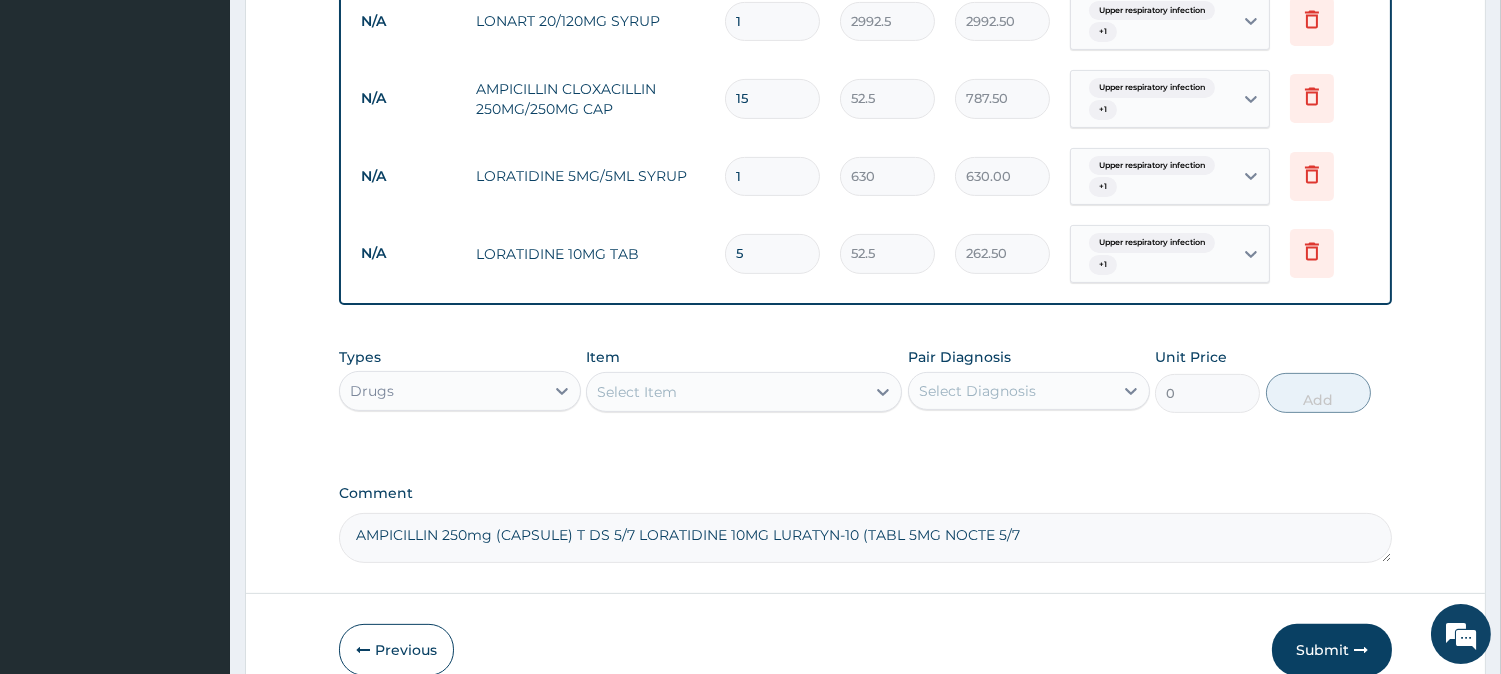 click on "AMPICILLIN 250mg (CAPSULE) T DS 5/7 LORATIDINE 10MG LURATYN-10 (TABL 5MG NOCTE 5/7" at bounding box center [865, 538] 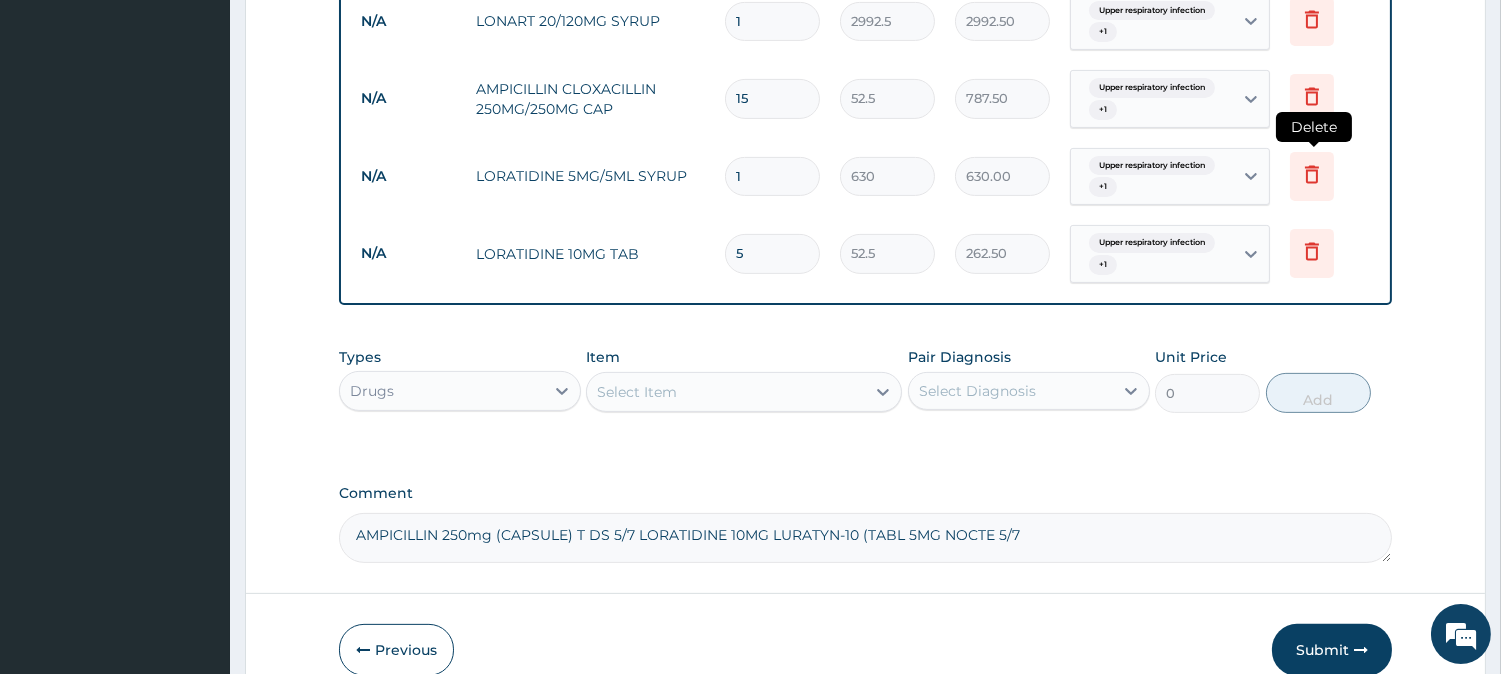 click at bounding box center [1312, 176] 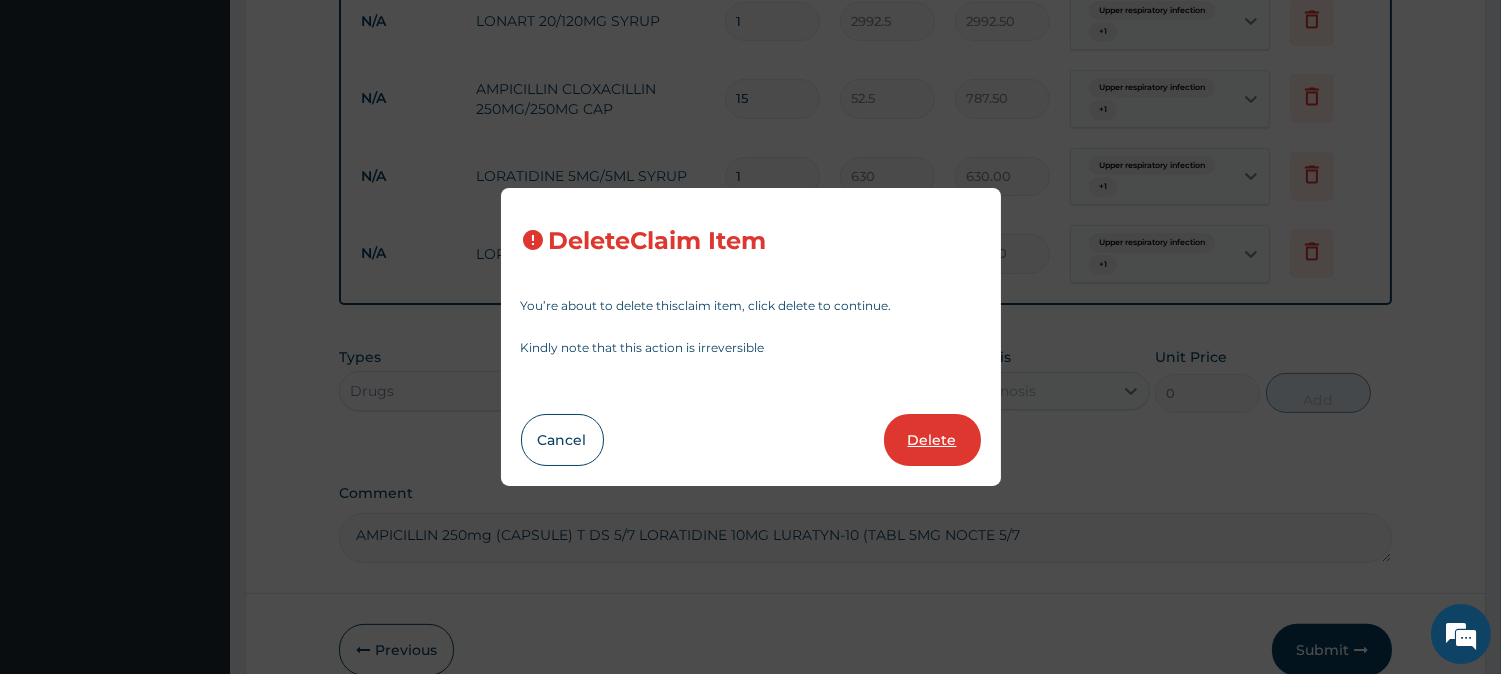 click on "Delete" at bounding box center [932, 440] 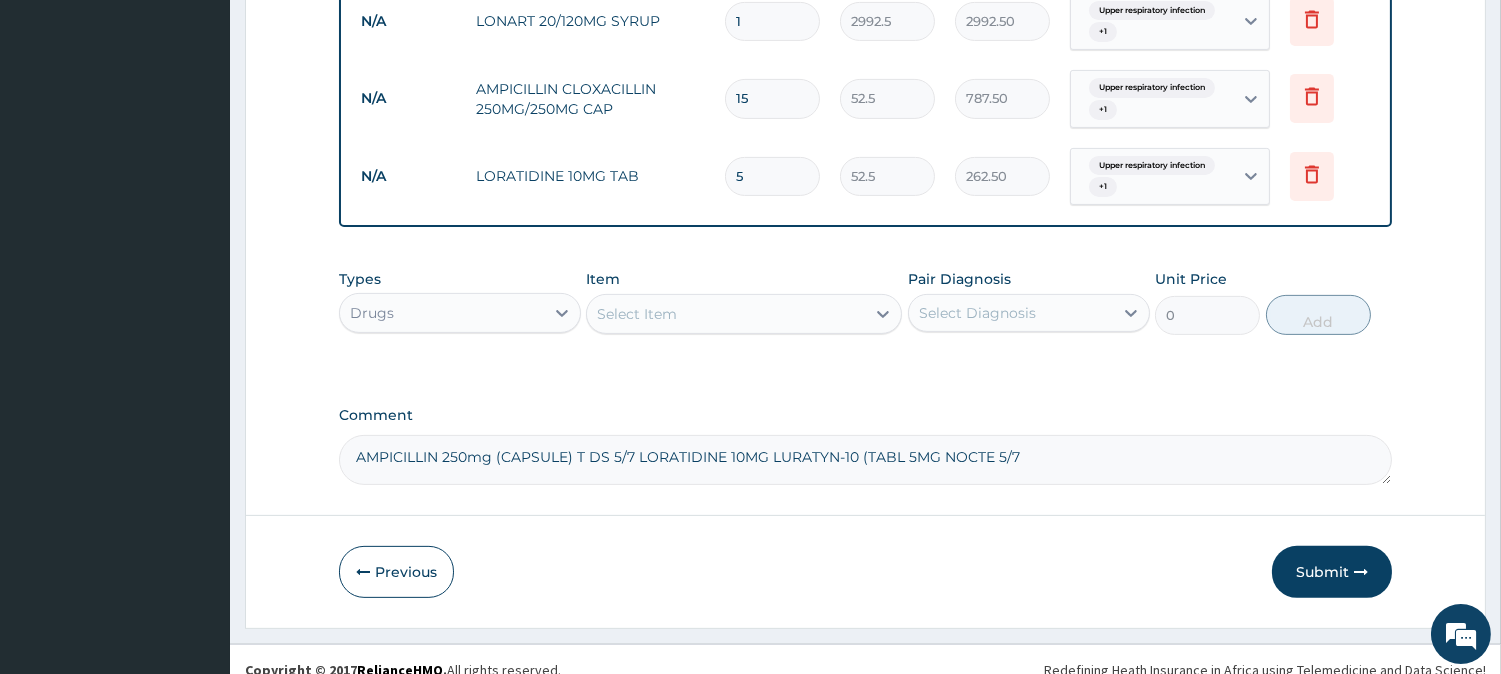 scroll, scrollTop: 0, scrollLeft: 0, axis: both 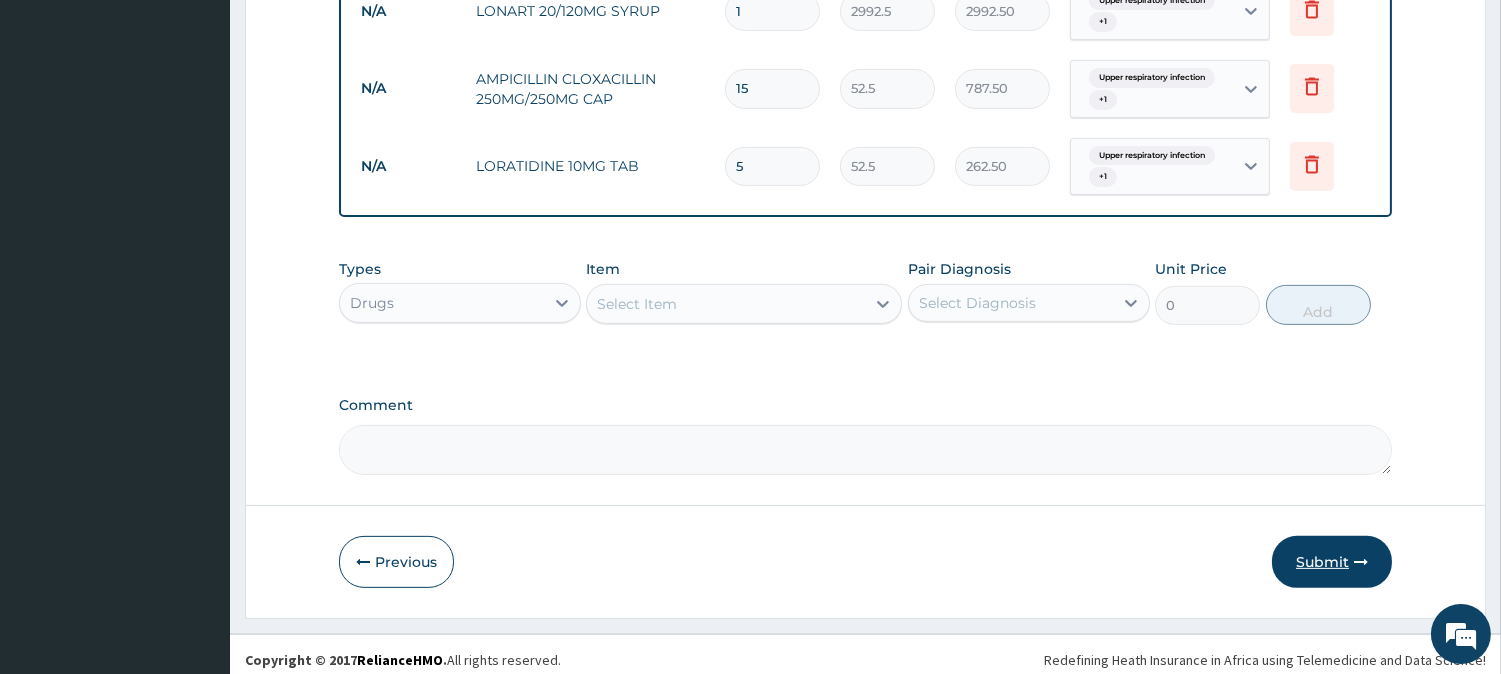 type 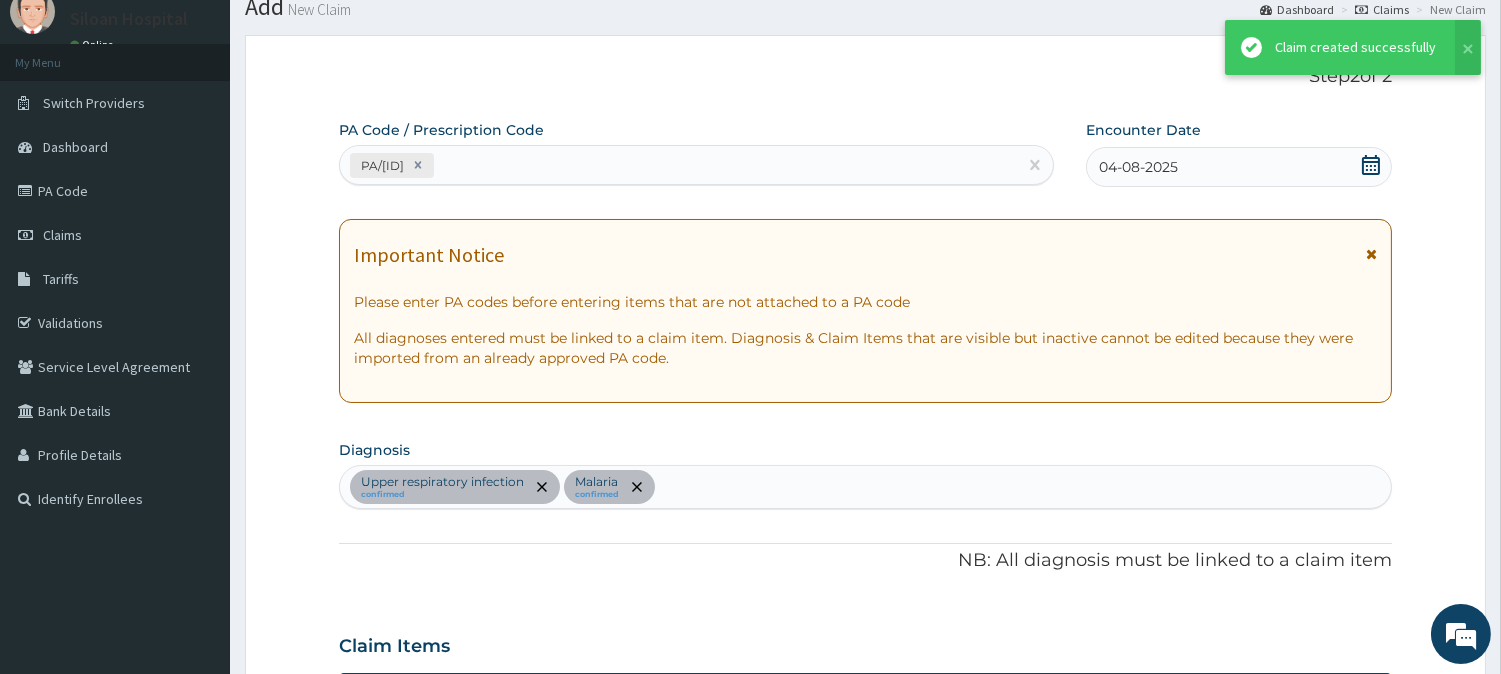 scroll, scrollTop: 1215, scrollLeft: 0, axis: vertical 